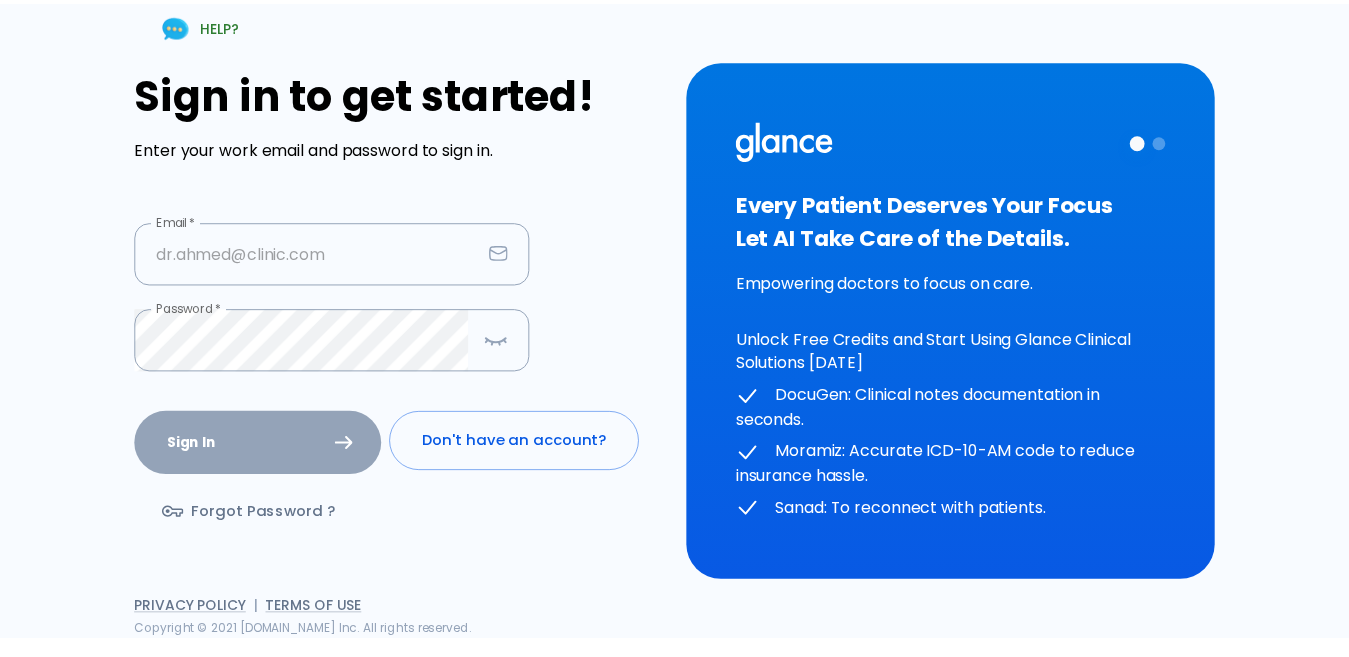 scroll, scrollTop: 0, scrollLeft: 0, axis: both 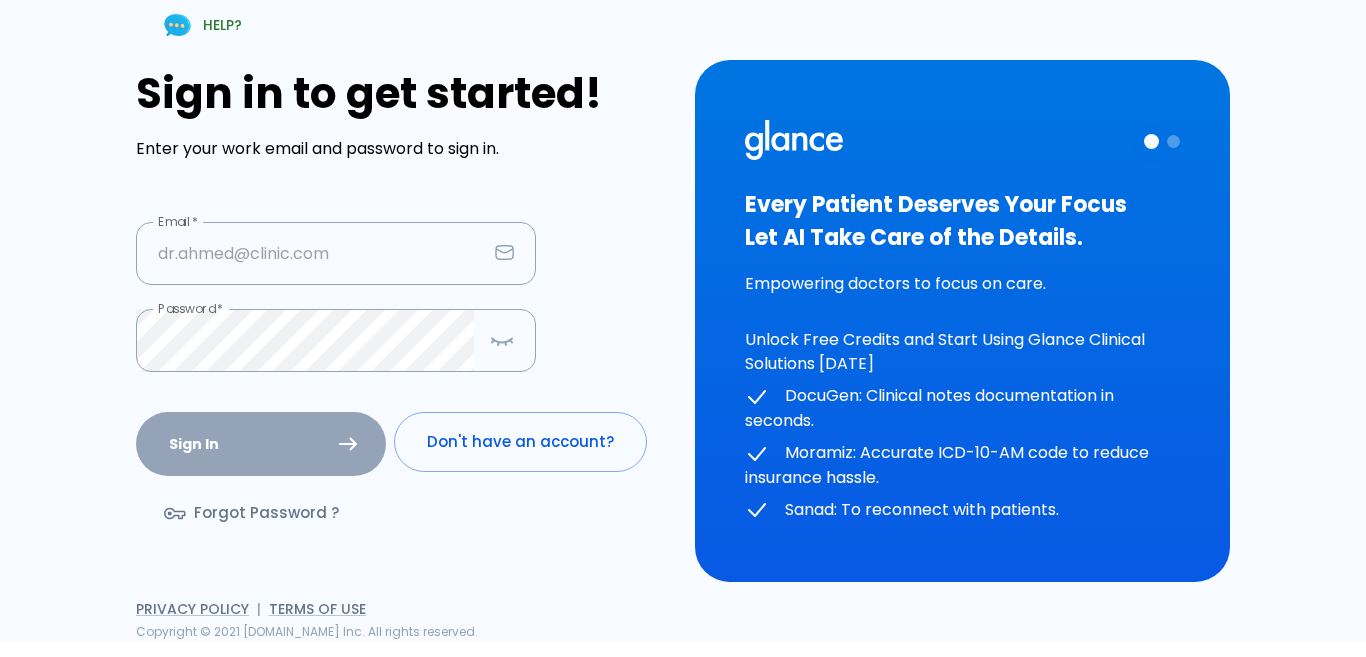 type on "[EMAIL_ADDRESS][DOMAIN_NAME]" 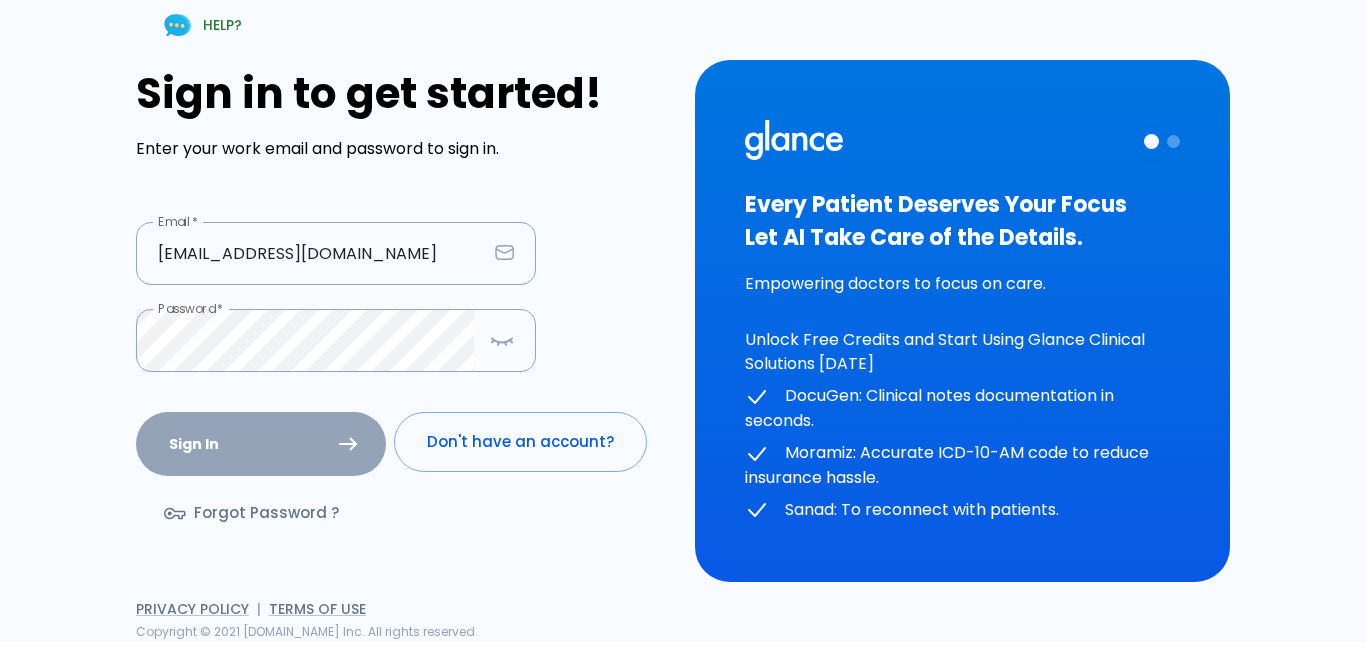 click on "Sign In" at bounding box center [257, 440] 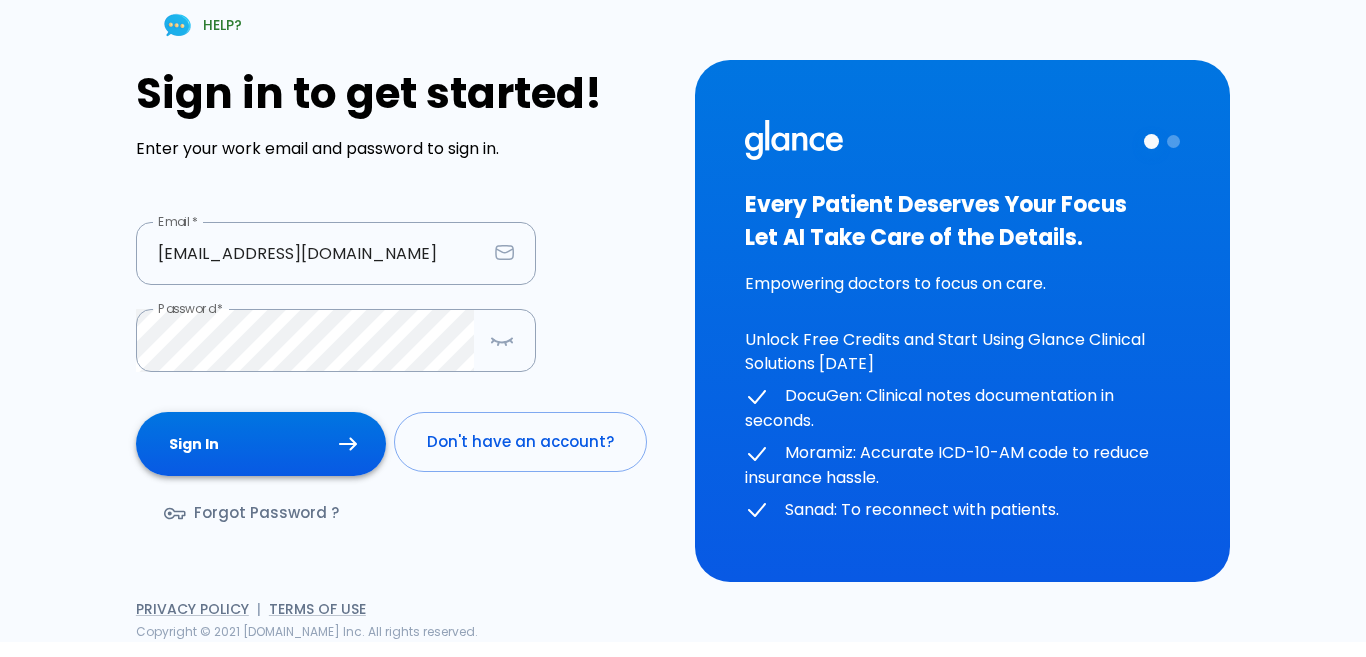 click on "Sign In" at bounding box center [261, 444] 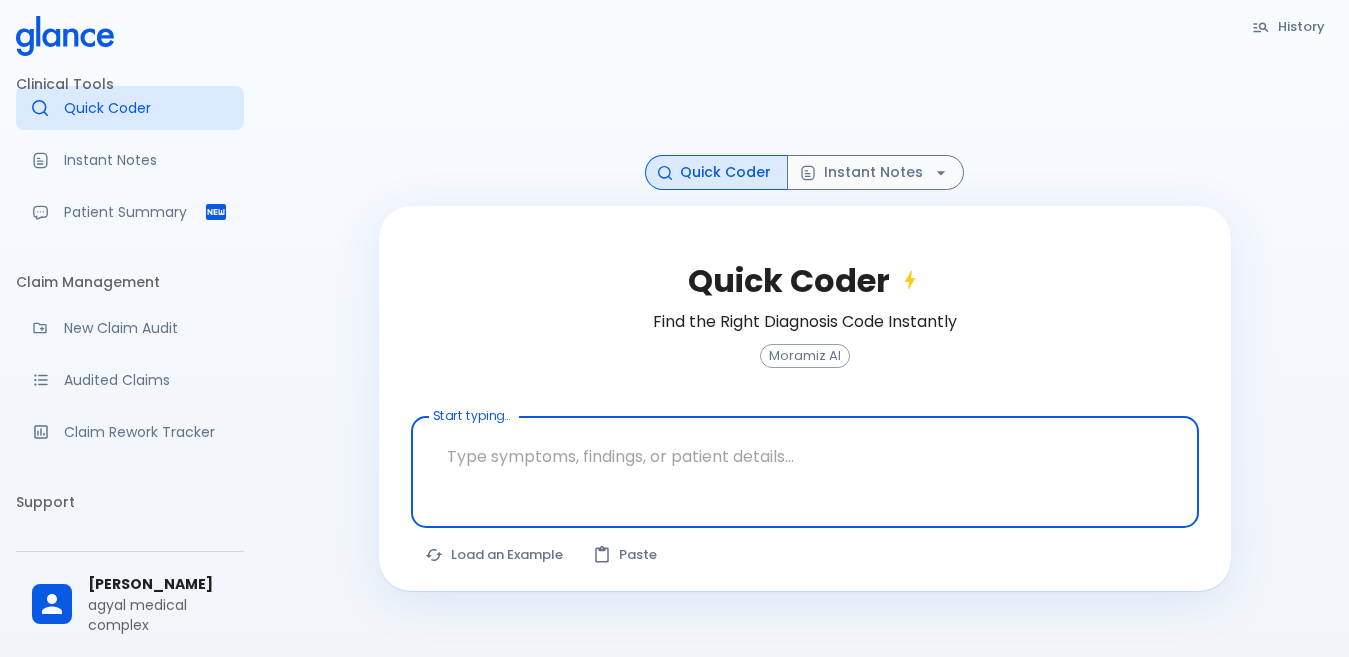 scroll, scrollTop: 0, scrollLeft: 0, axis: both 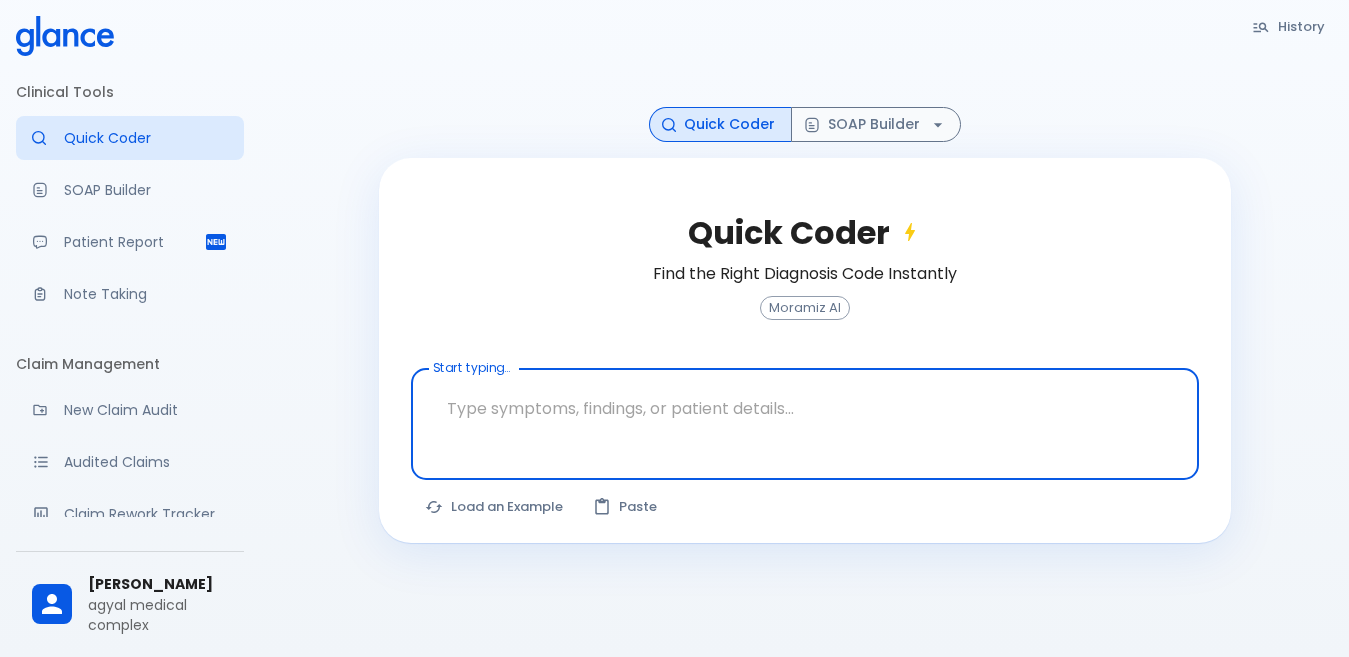 click at bounding box center [805, 408] 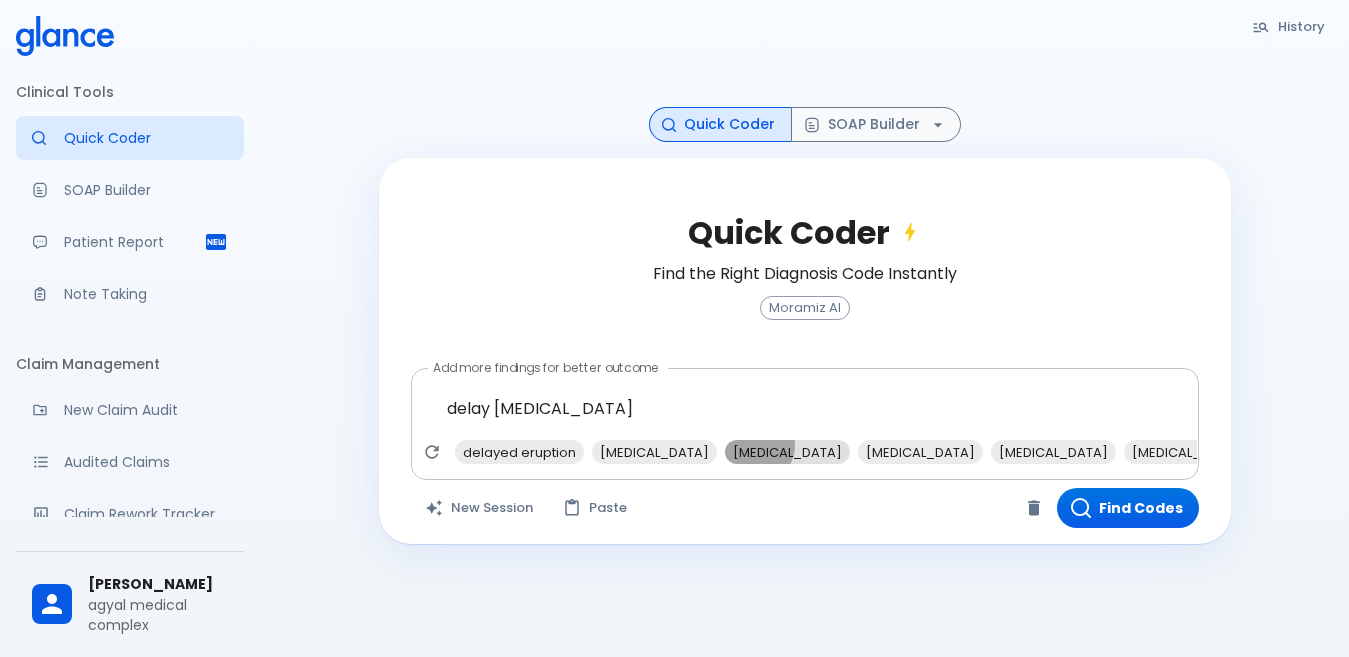click on "[MEDICAL_DATA]" at bounding box center [787, 452] 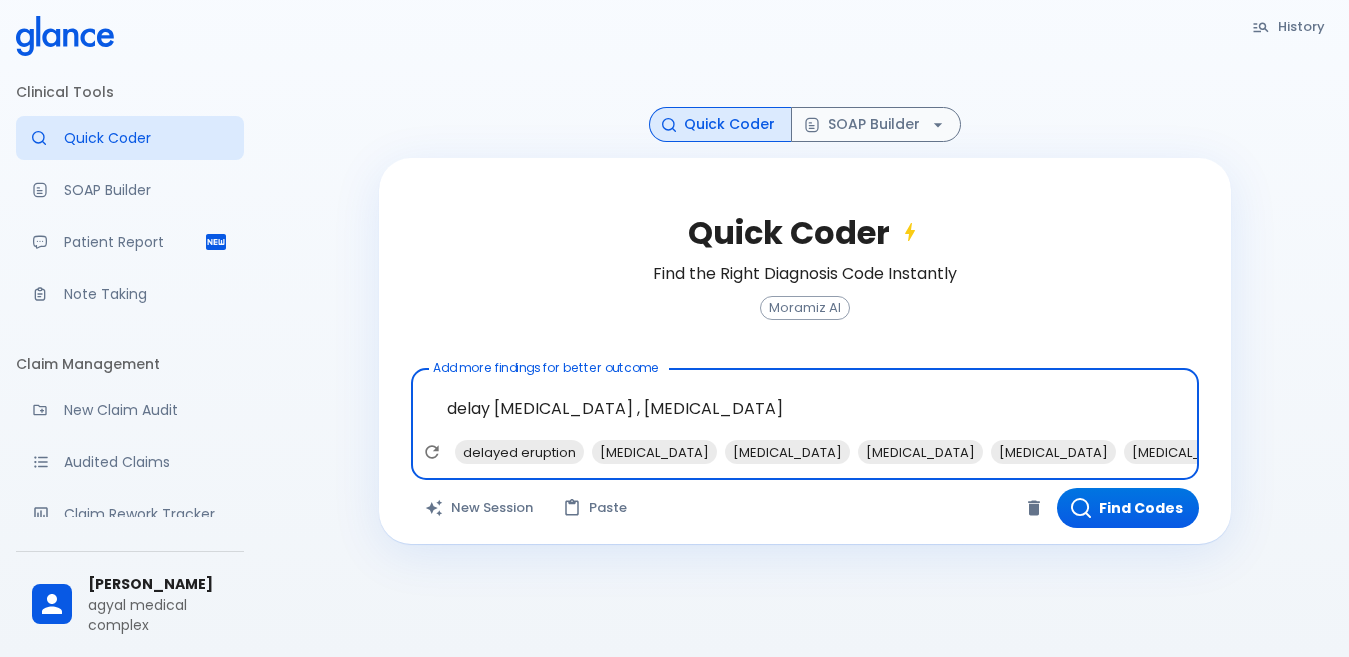 click on "[MEDICAL_DATA]" at bounding box center (1186, 452) 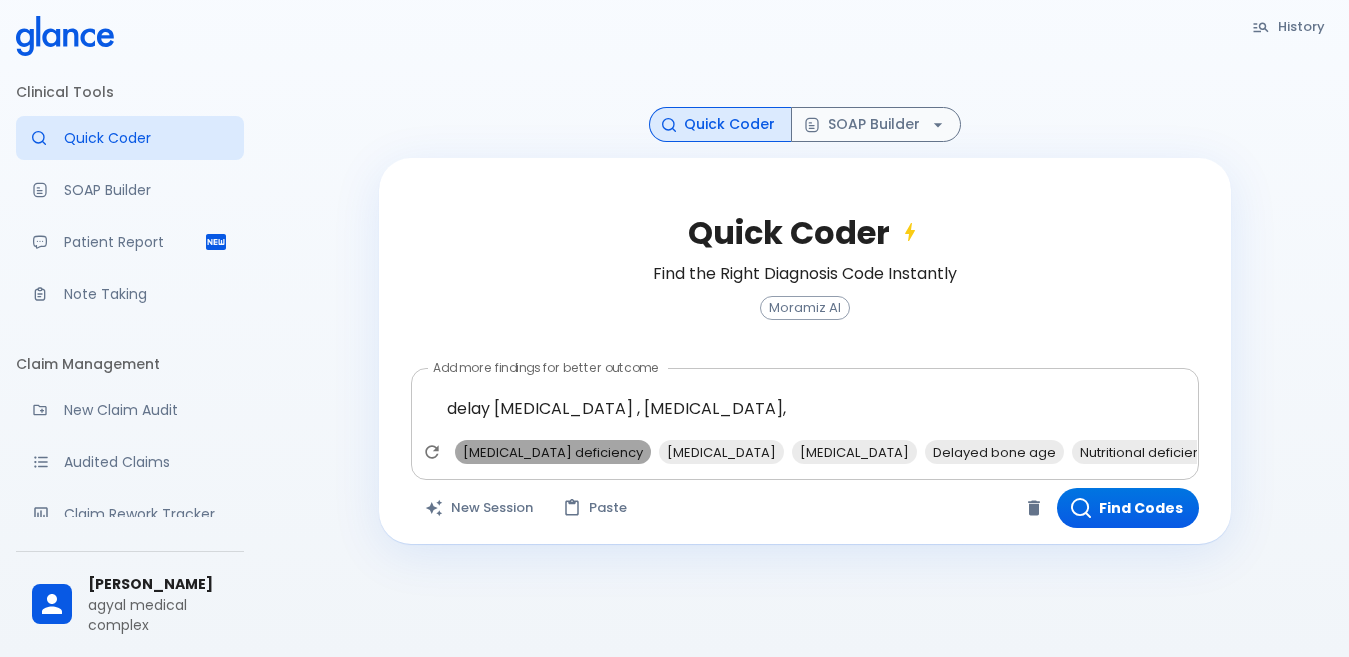 click on "[MEDICAL_DATA] deficiency" at bounding box center [553, 452] 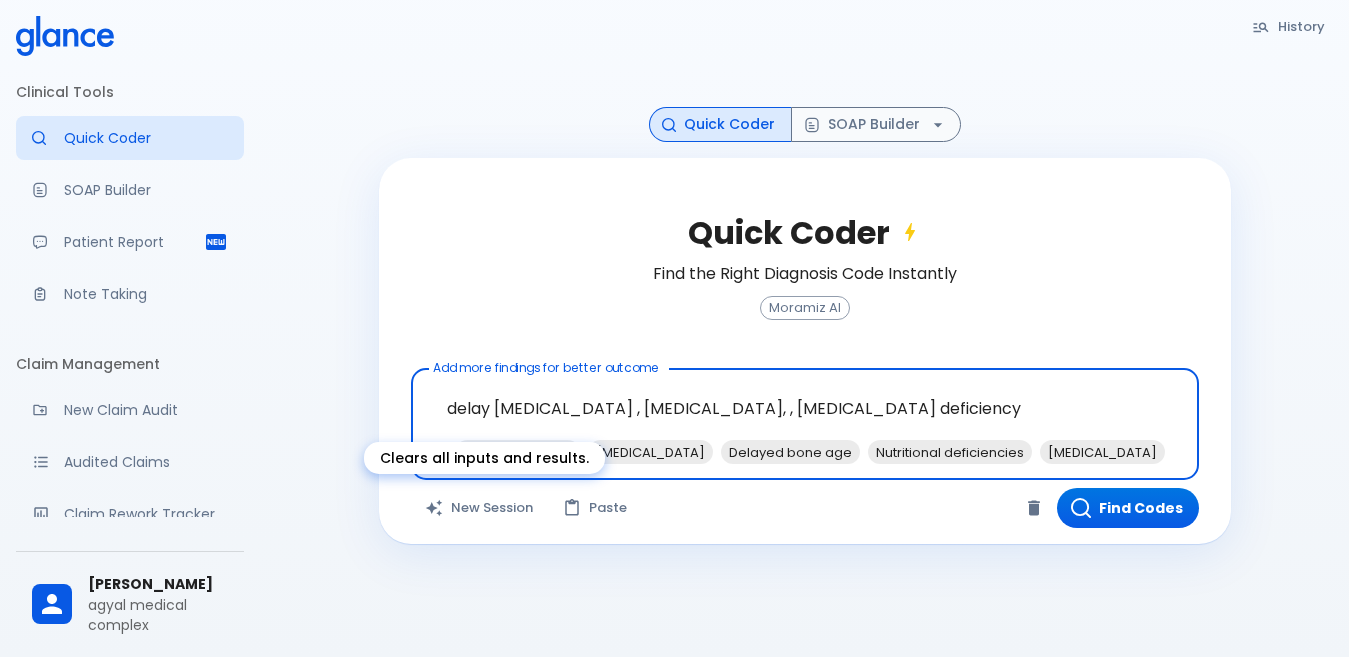 click on "Clears all inputs and results." at bounding box center (484, 458) 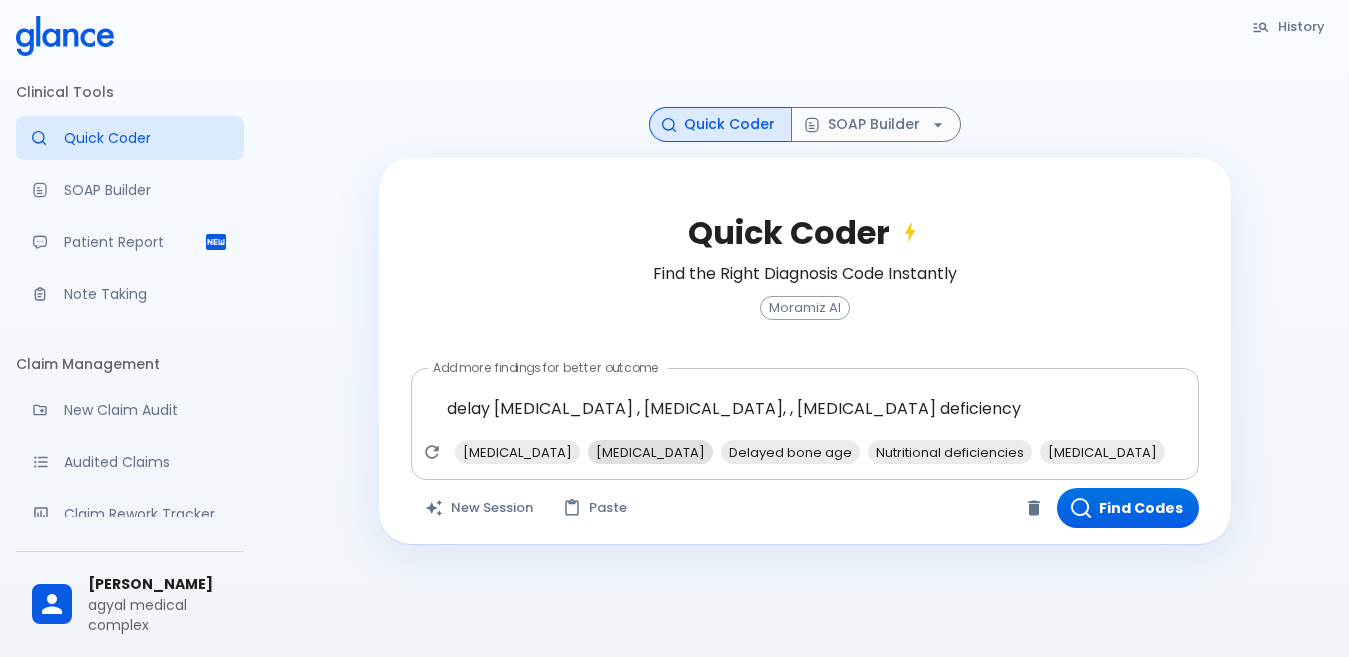 click on "[MEDICAL_DATA]" at bounding box center (517, 452) 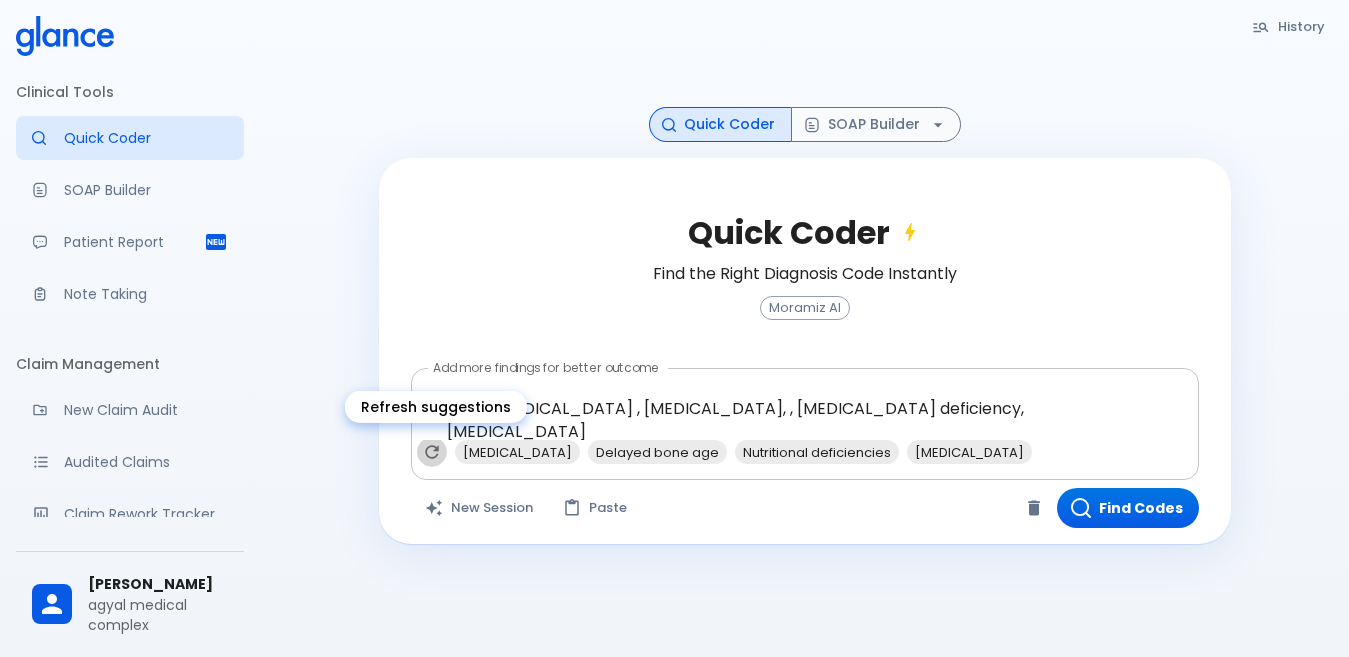 click 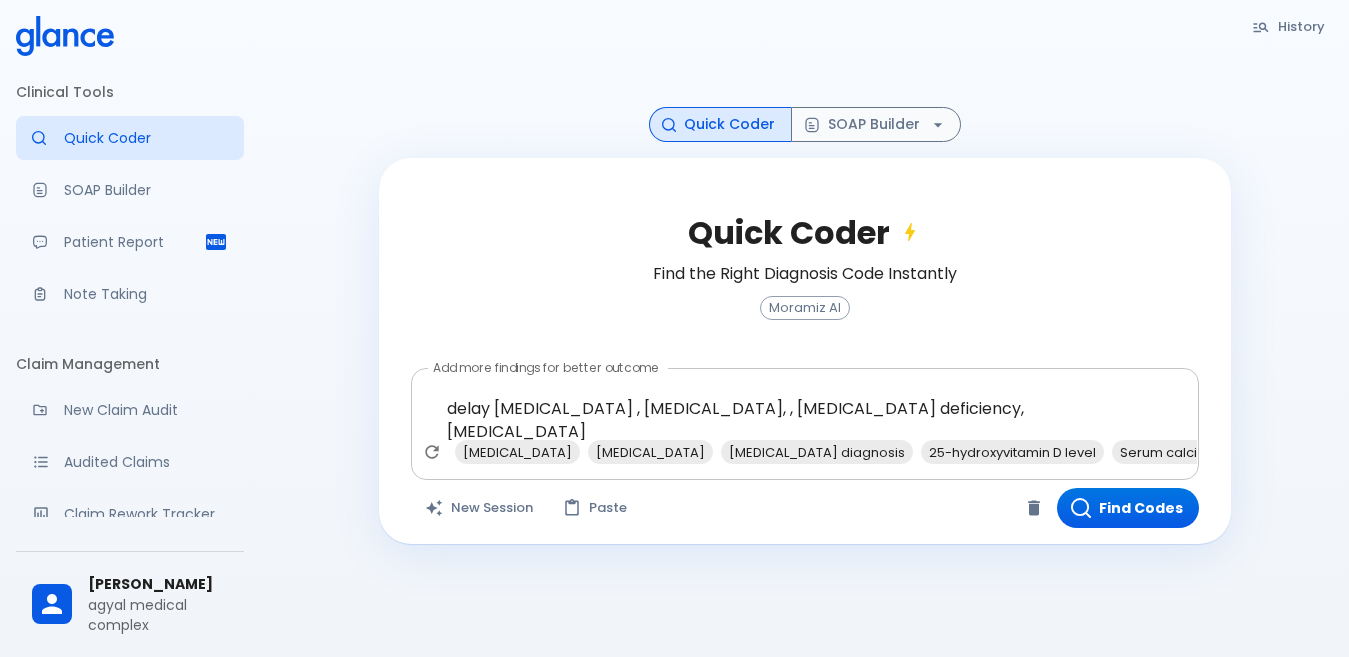 click on "Bone deformities" at bounding box center [1332, 452] 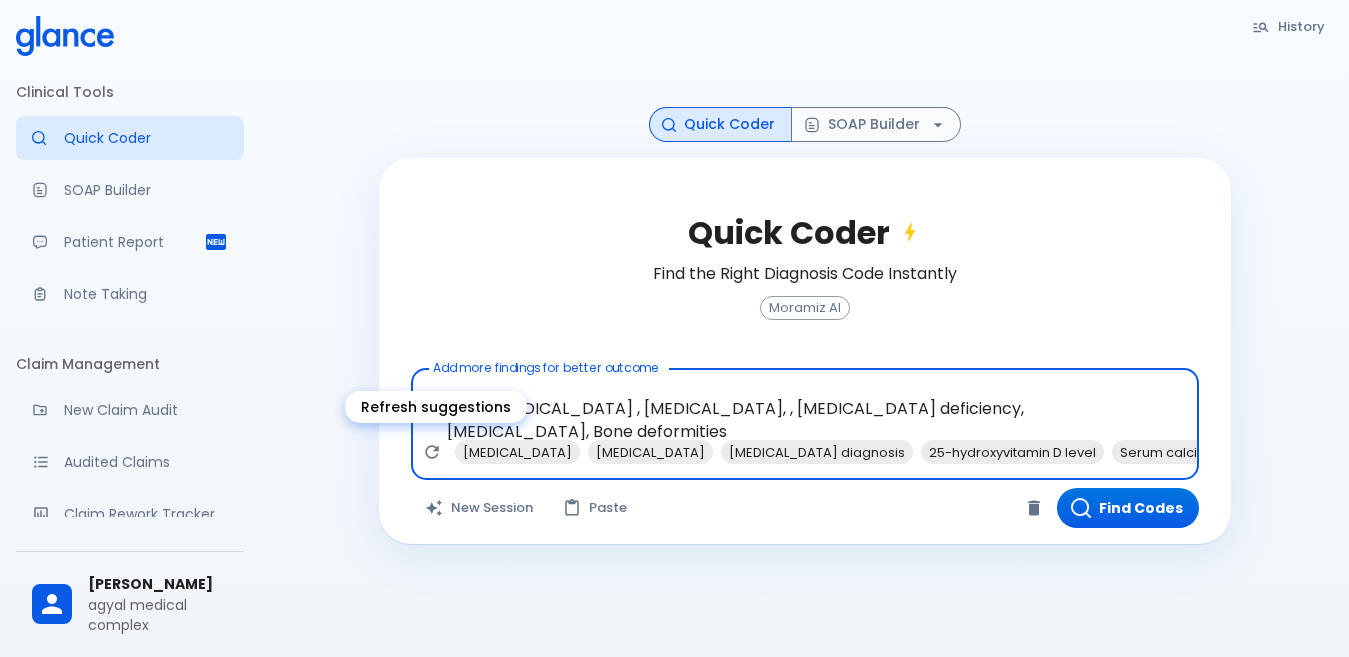 click 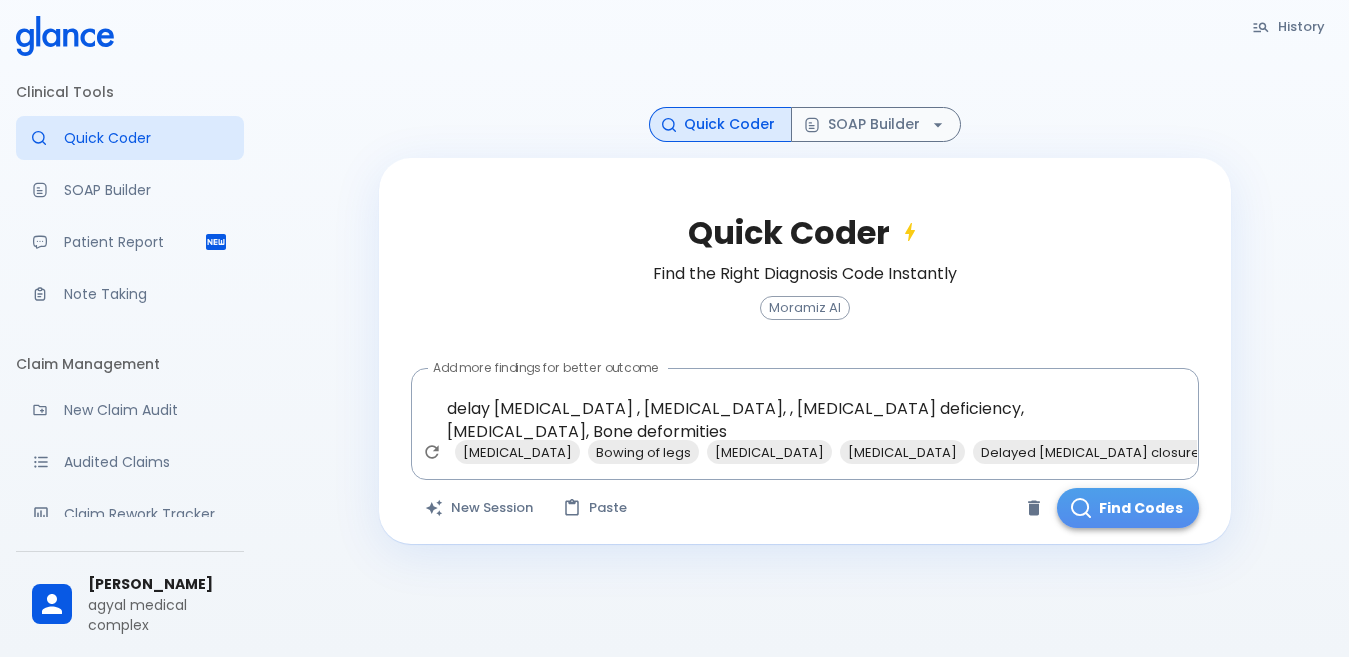 click on "Find Codes" at bounding box center [1128, 508] 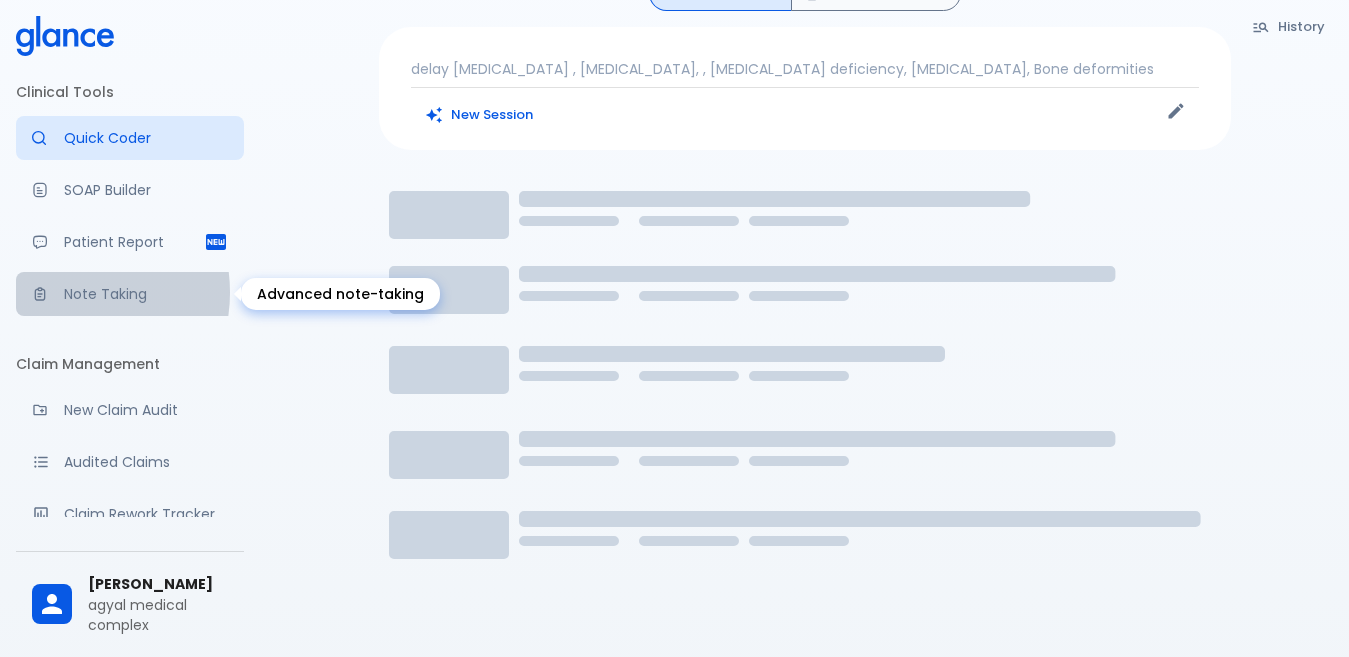 click on "Note Taking" at bounding box center (146, 294) 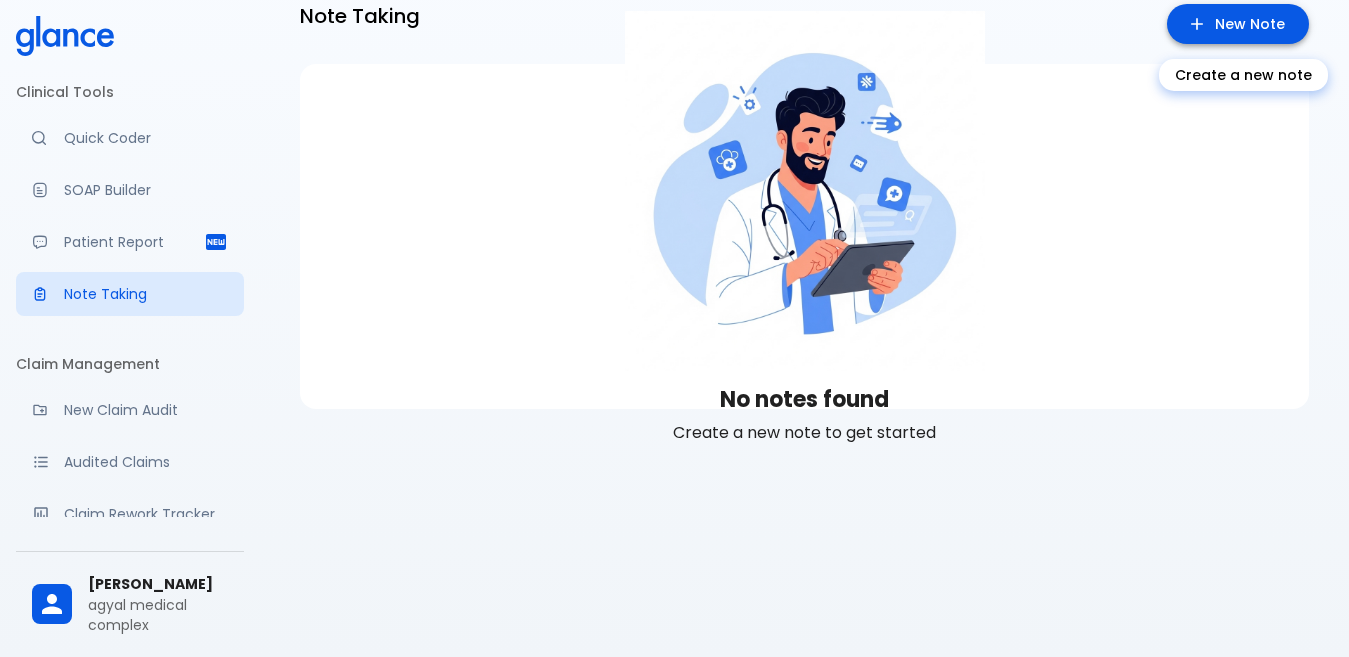 click on "New Note" at bounding box center [1238, 24] 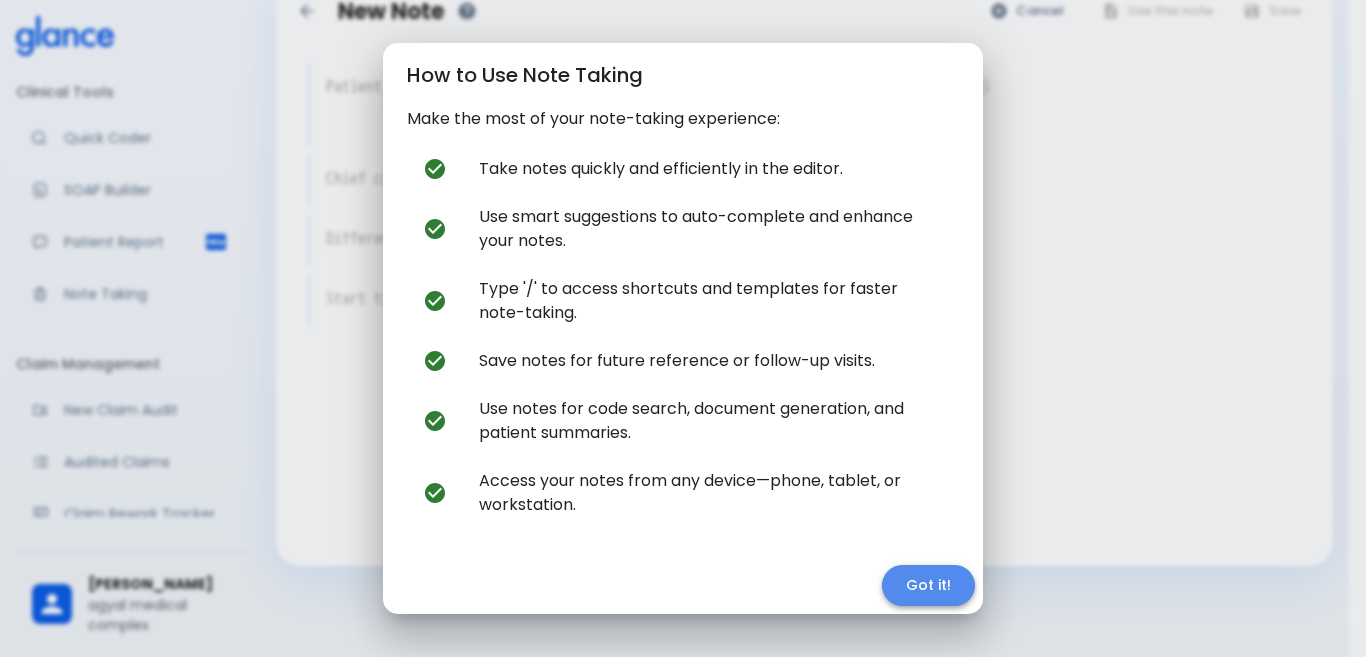 click on "Got it!" at bounding box center [928, 585] 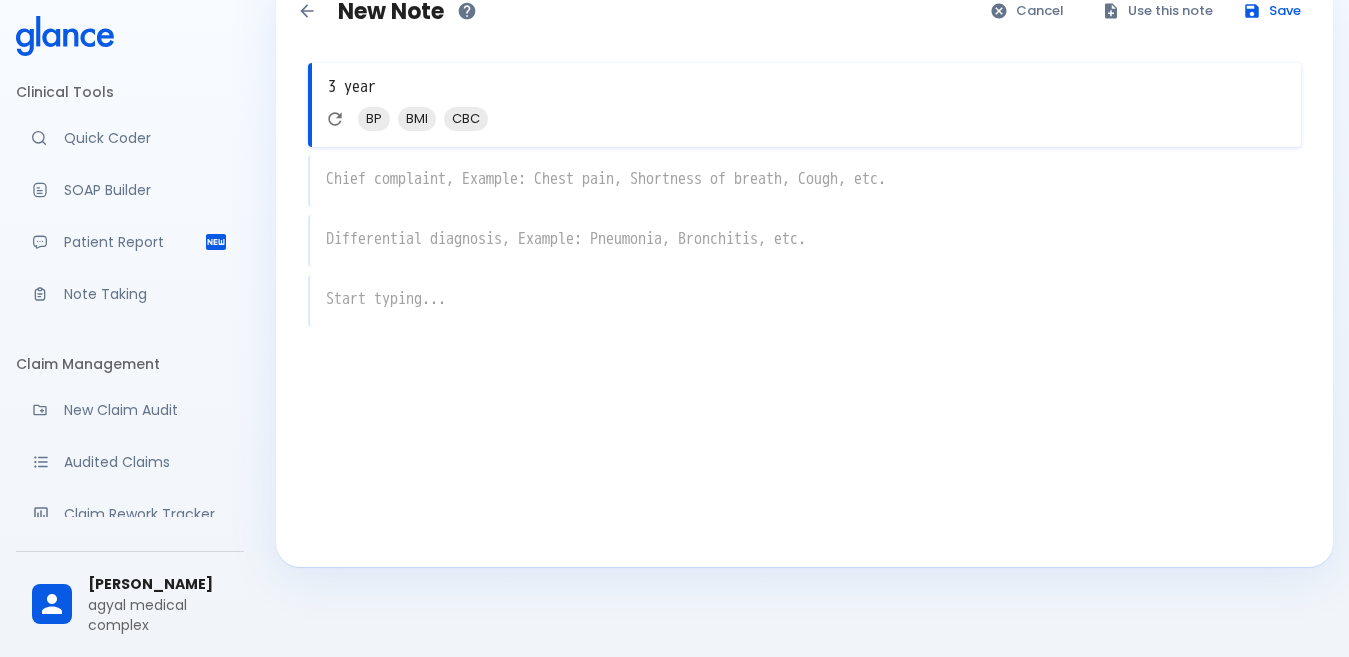 type on "3 yea" 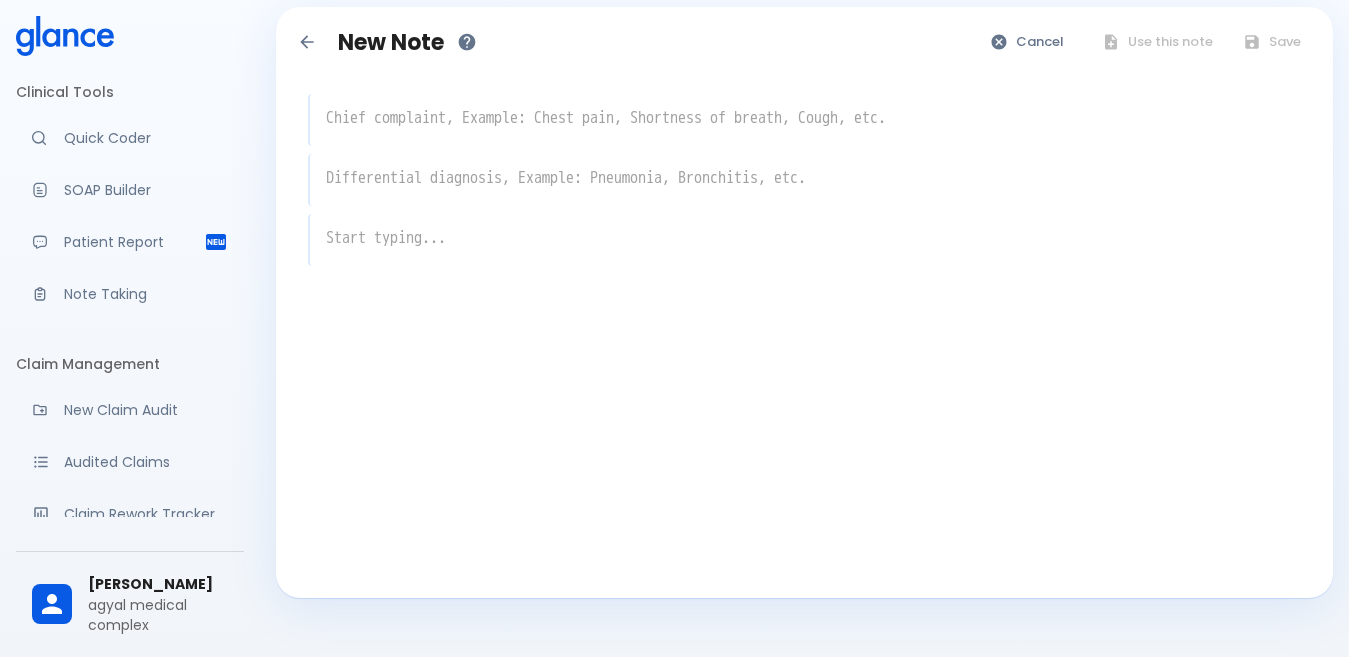 scroll, scrollTop: 0, scrollLeft: 0, axis: both 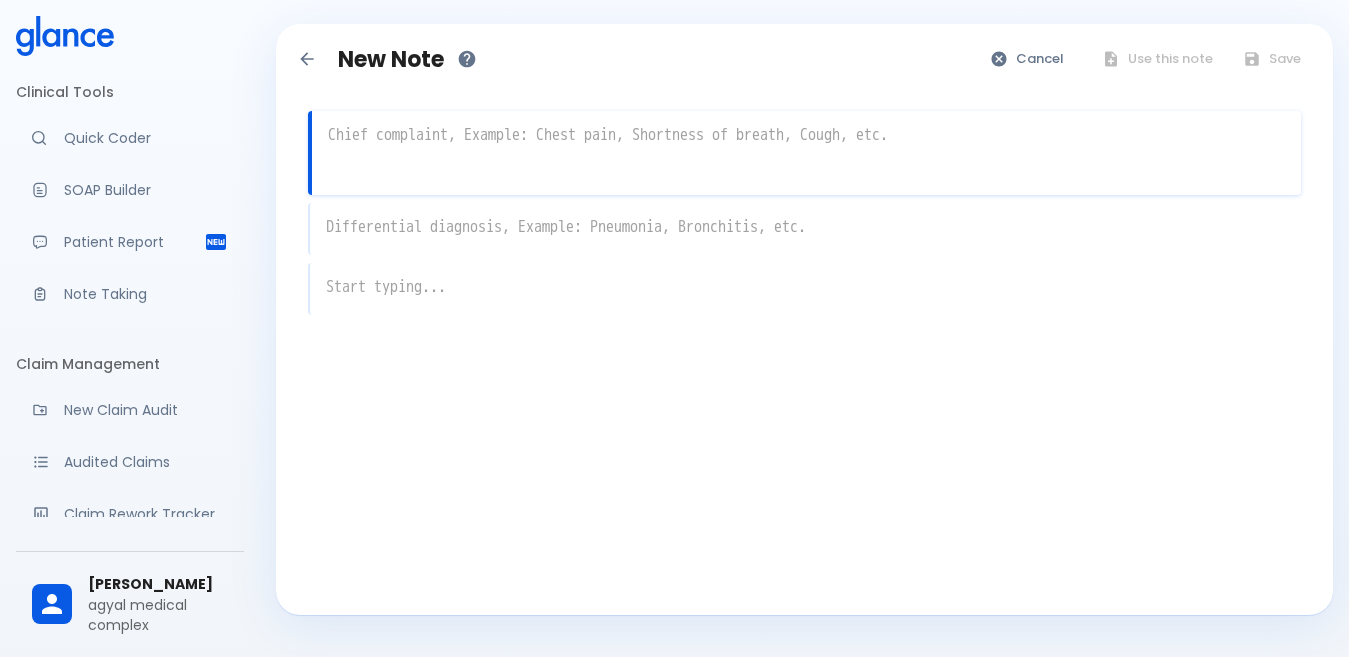 click at bounding box center [806, 135] 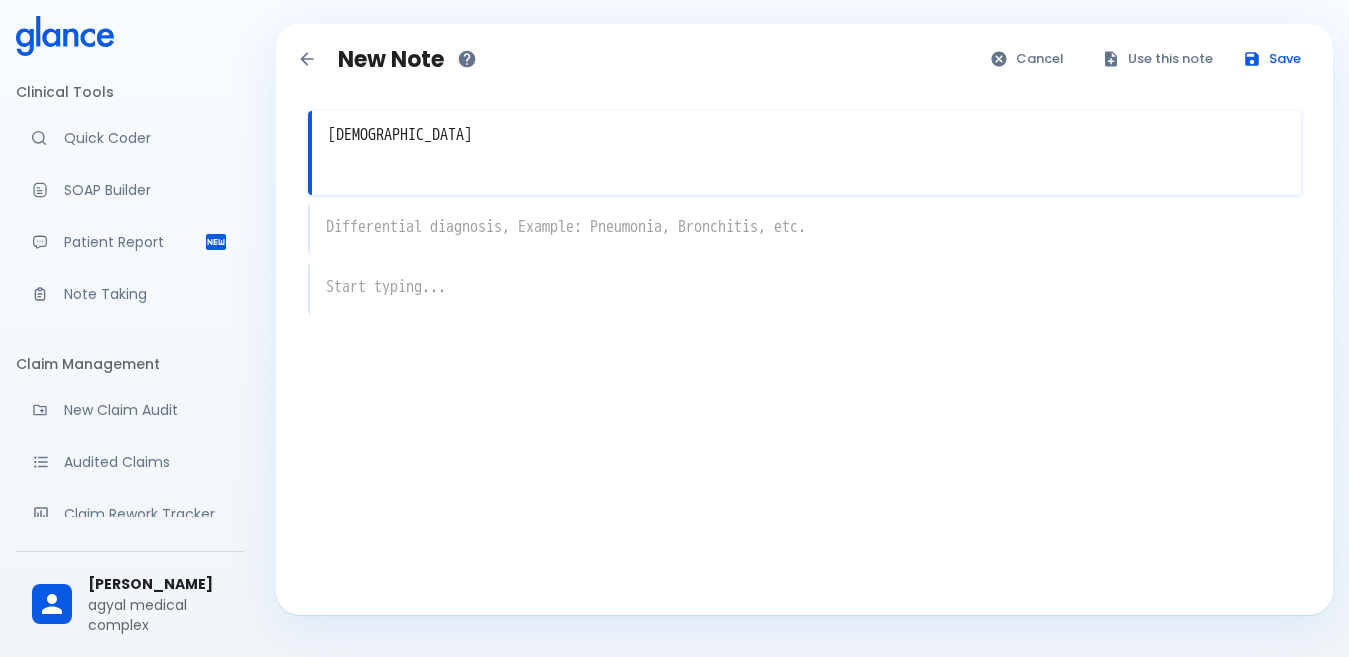type on "[DEMOGRAPHIC_DATA]" 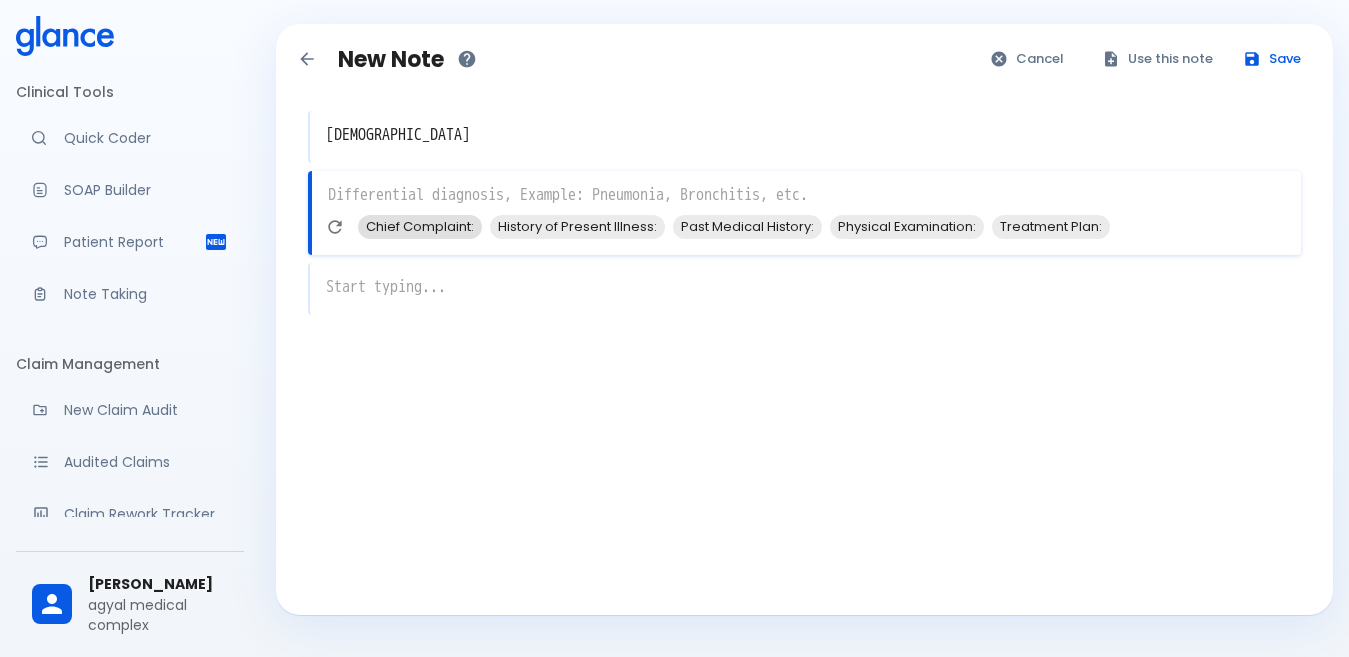 click on "Chief Complaint:" at bounding box center (420, 226) 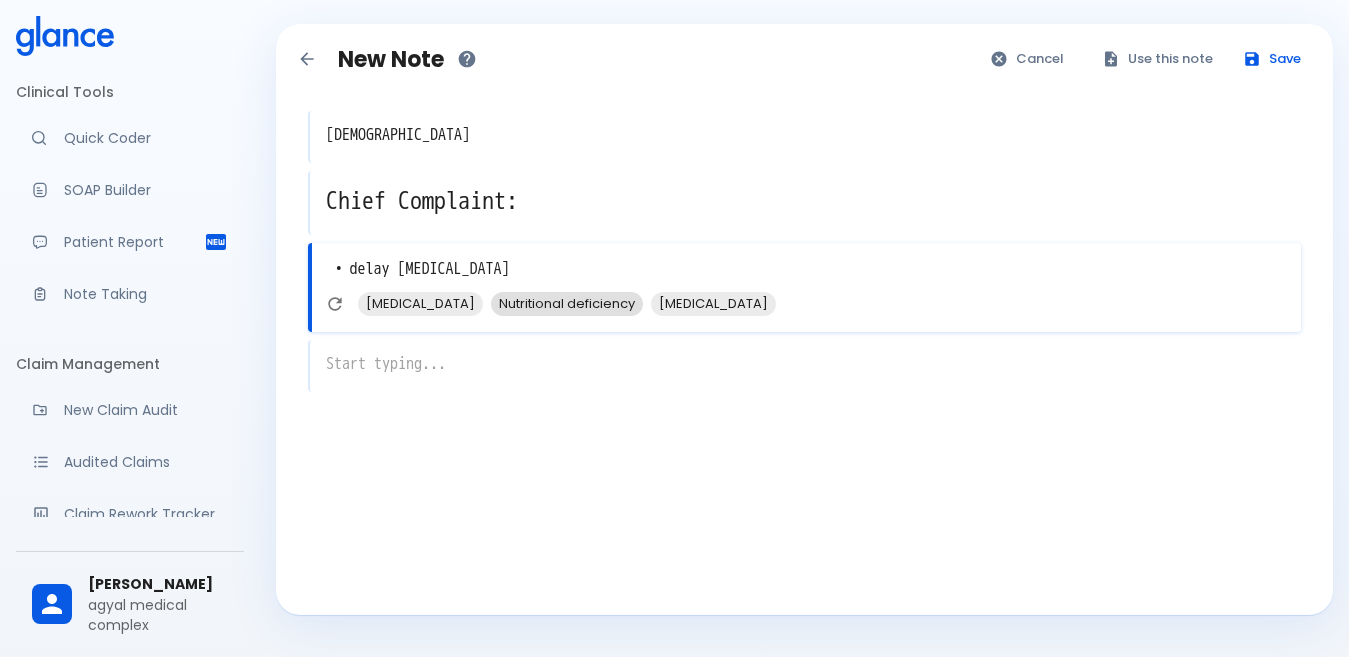 click on "Nutritional deficiency" at bounding box center (567, 303) 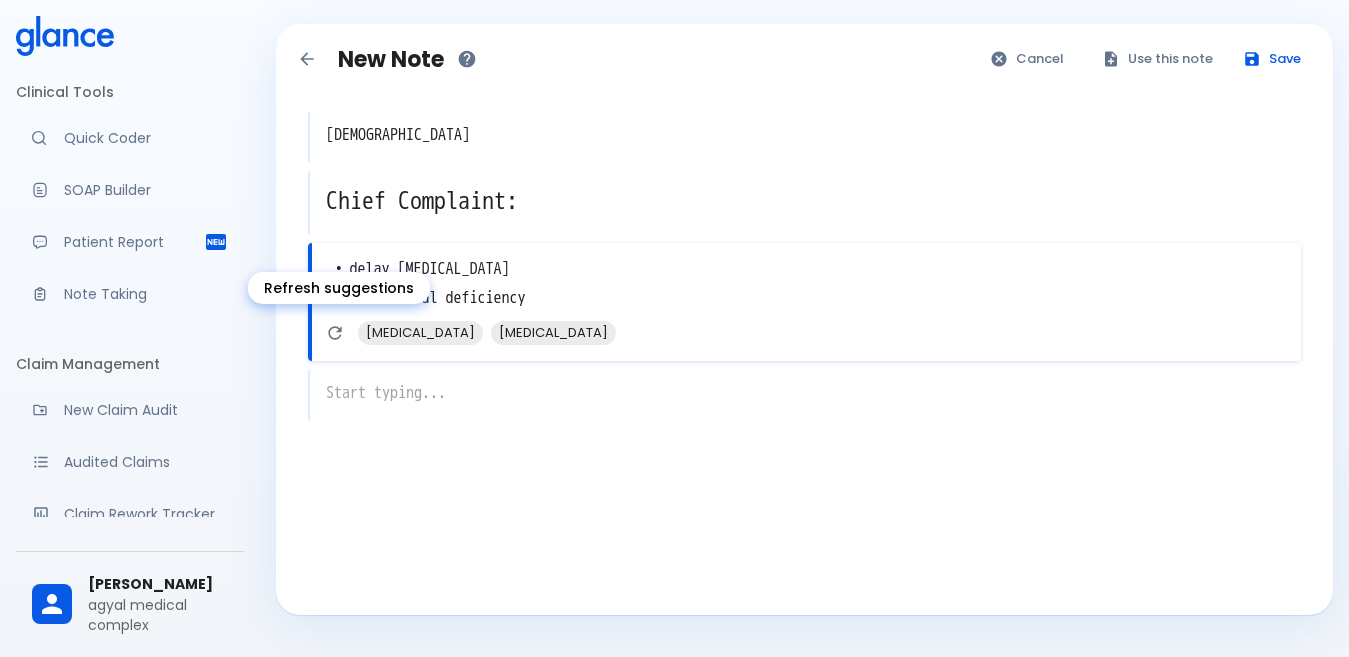 click 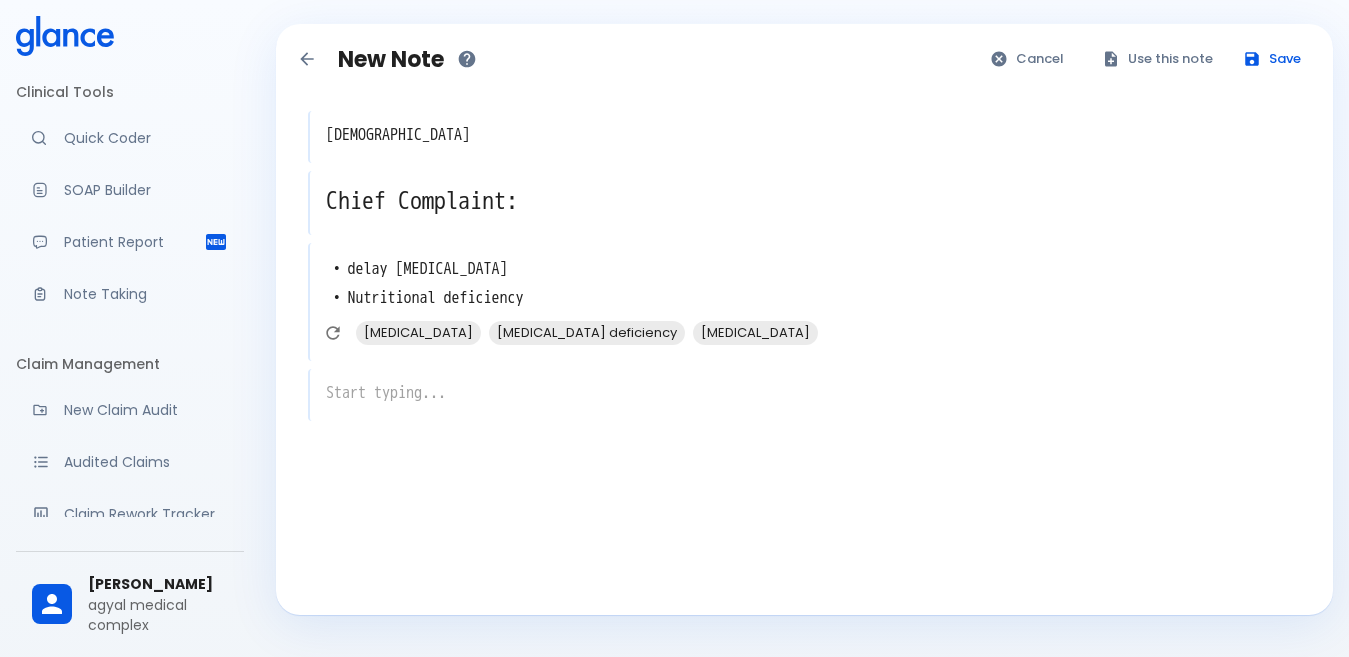 click on "[MEDICAL_DATA]" at bounding box center (418, 332) 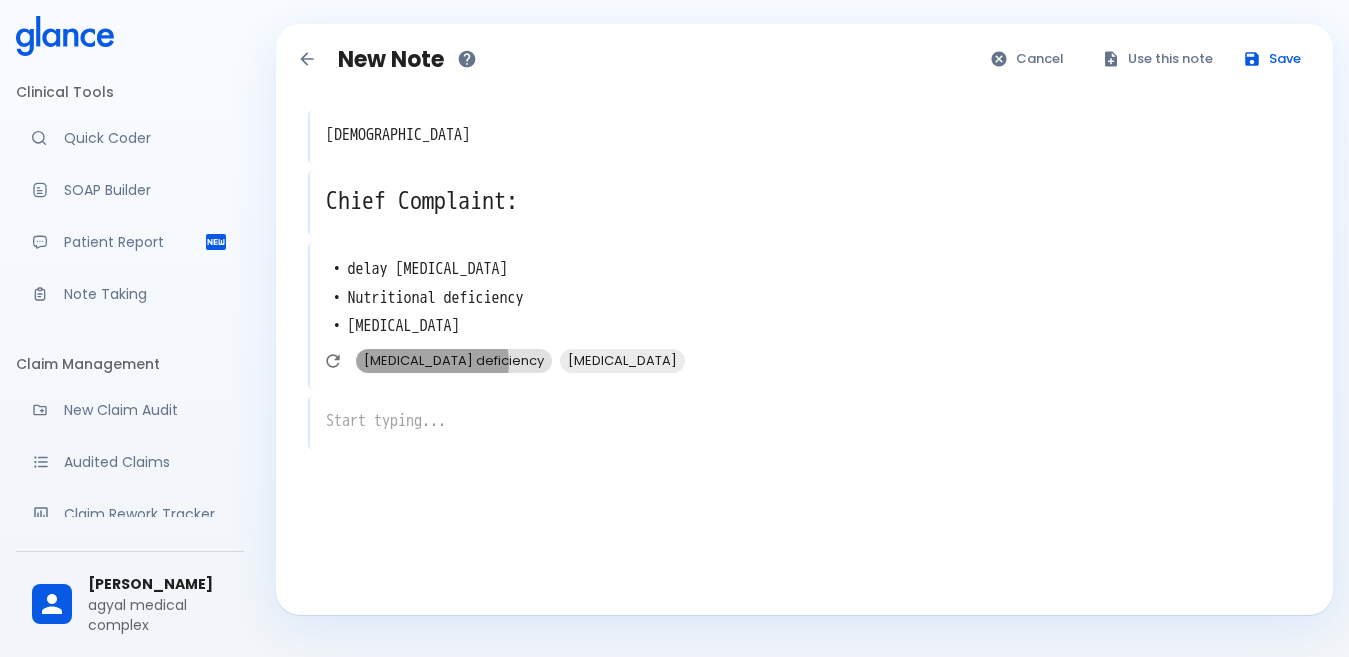 click on "[MEDICAL_DATA] deficiency" at bounding box center (454, 360) 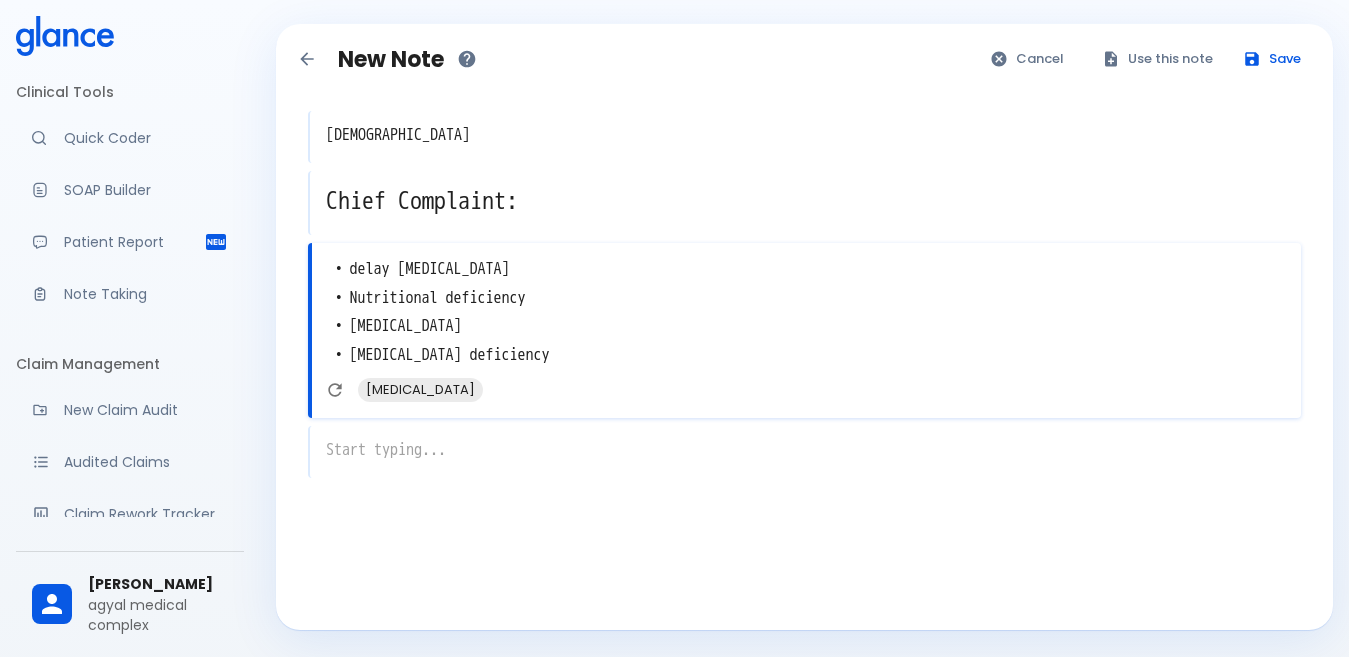 scroll, scrollTop: 48, scrollLeft: 0, axis: vertical 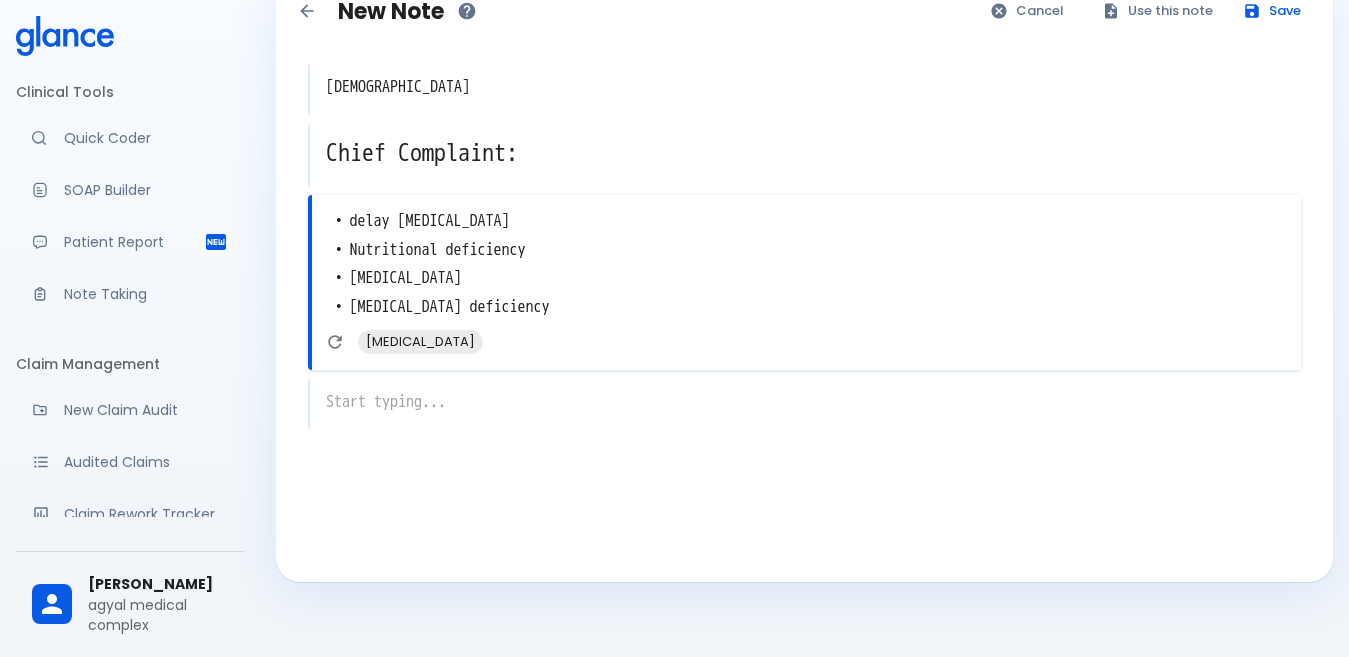 click on "x" at bounding box center [804, 404] 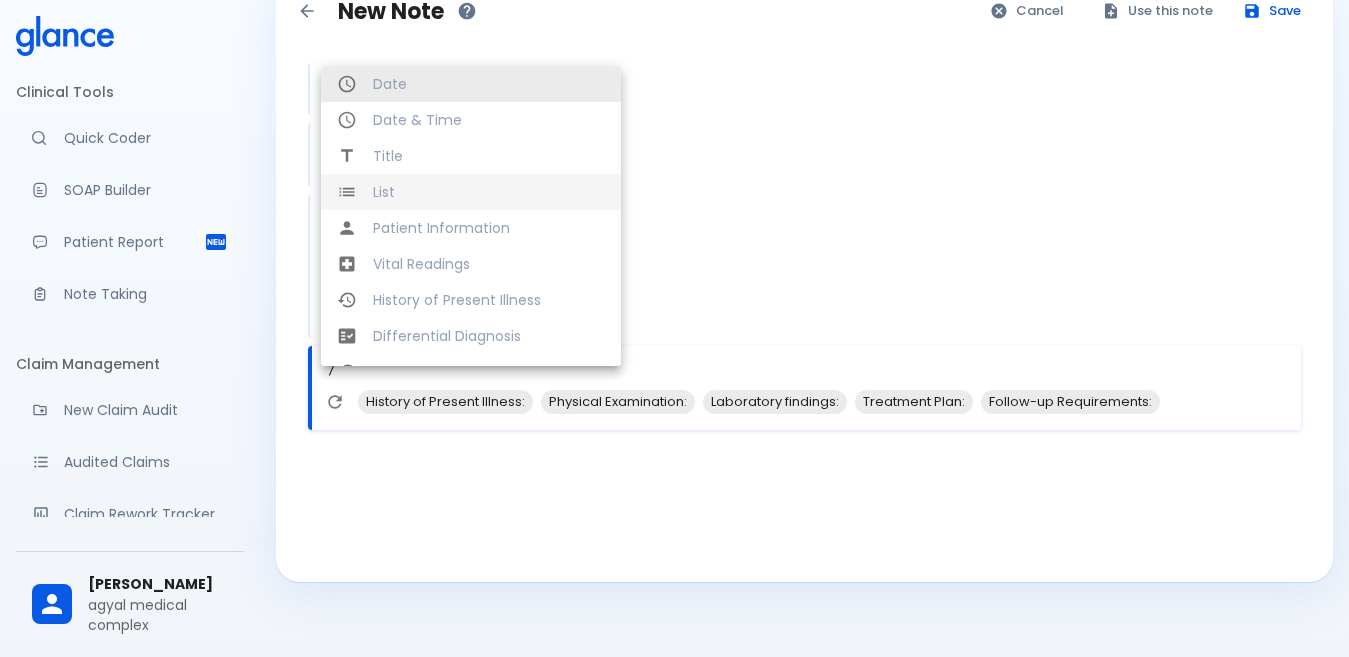 scroll, scrollTop: 100, scrollLeft: 0, axis: vertical 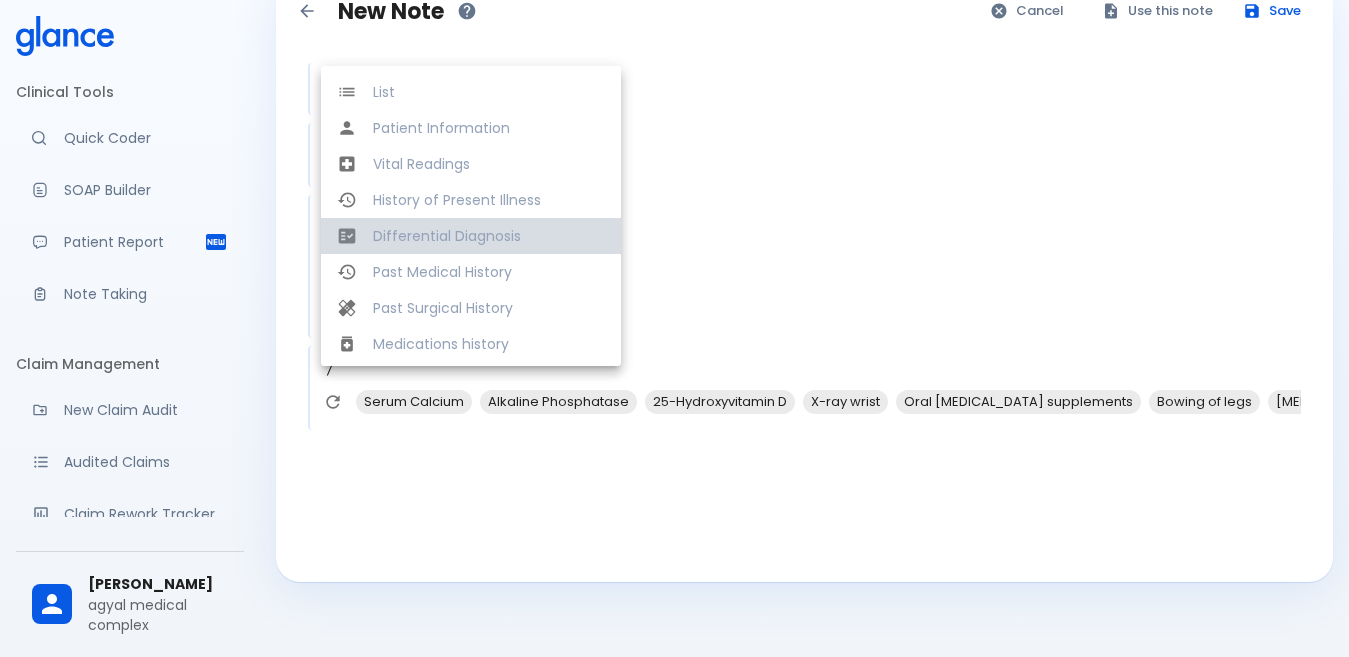 click on "Differential Diagnosis" at bounding box center (489, 236) 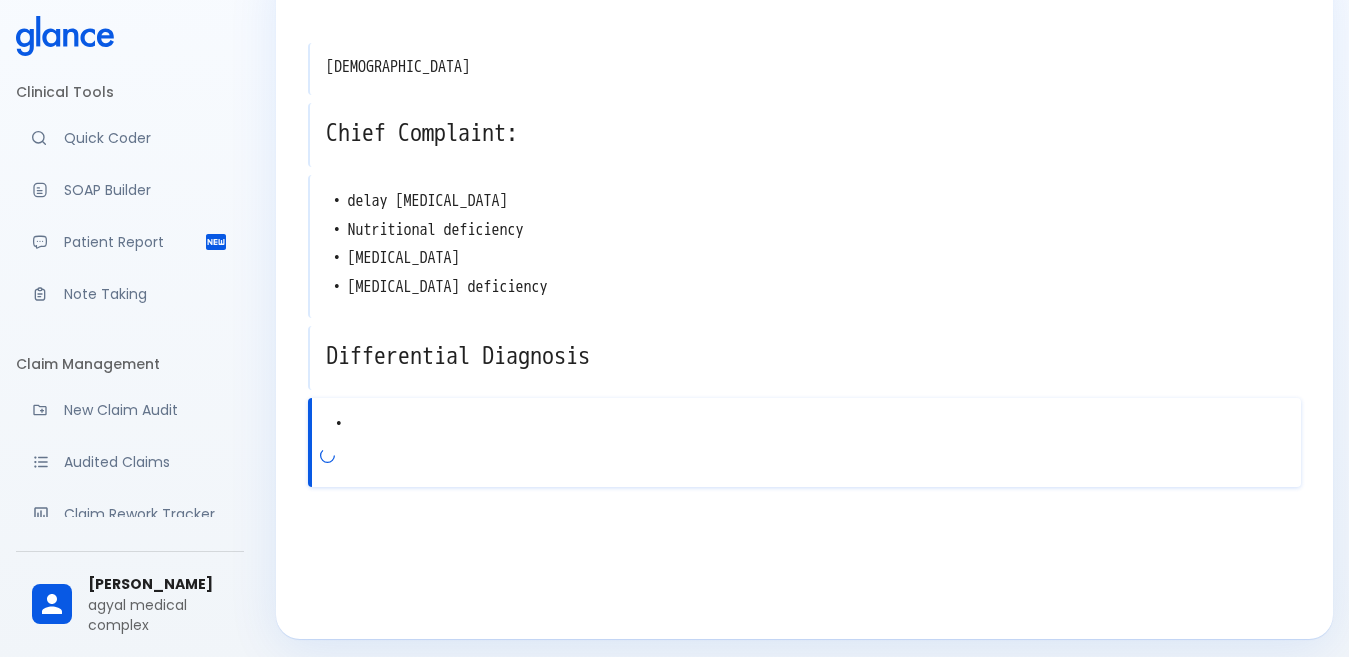 scroll, scrollTop: 74, scrollLeft: 0, axis: vertical 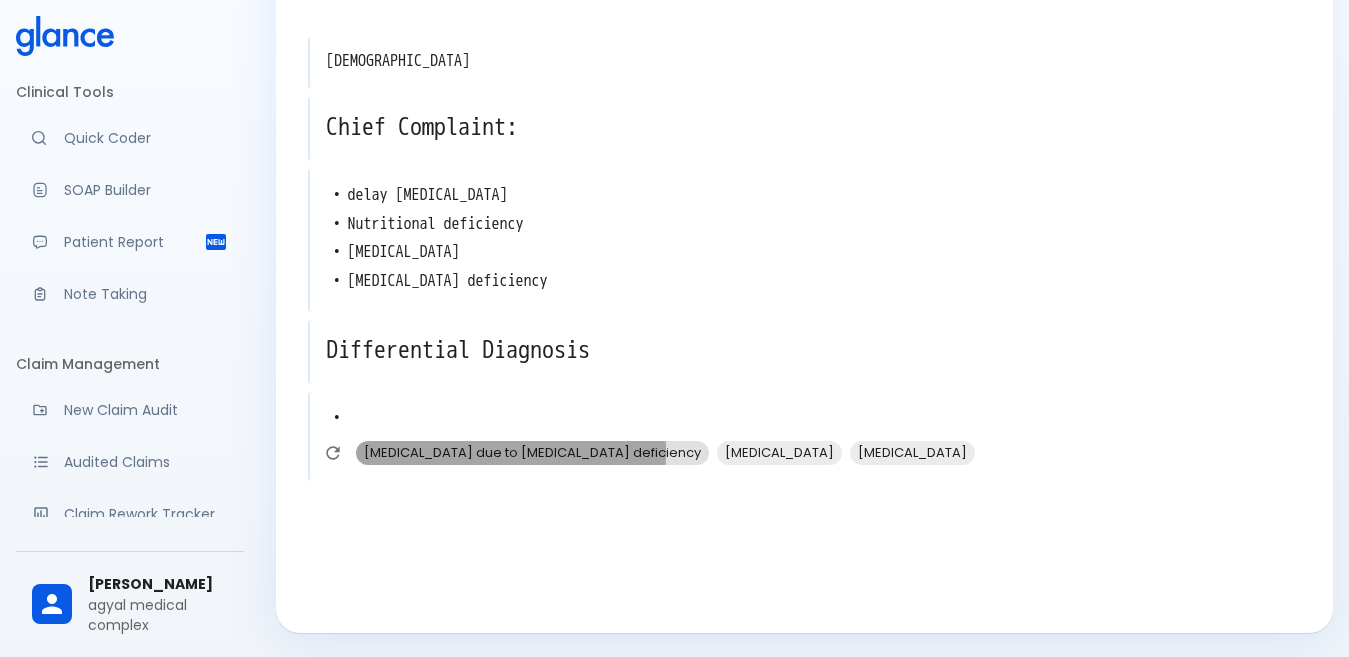 click on "[MEDICAL_DATA] due to [MEDICAL_DATA] deficiency" at bounding box center (532, 452) 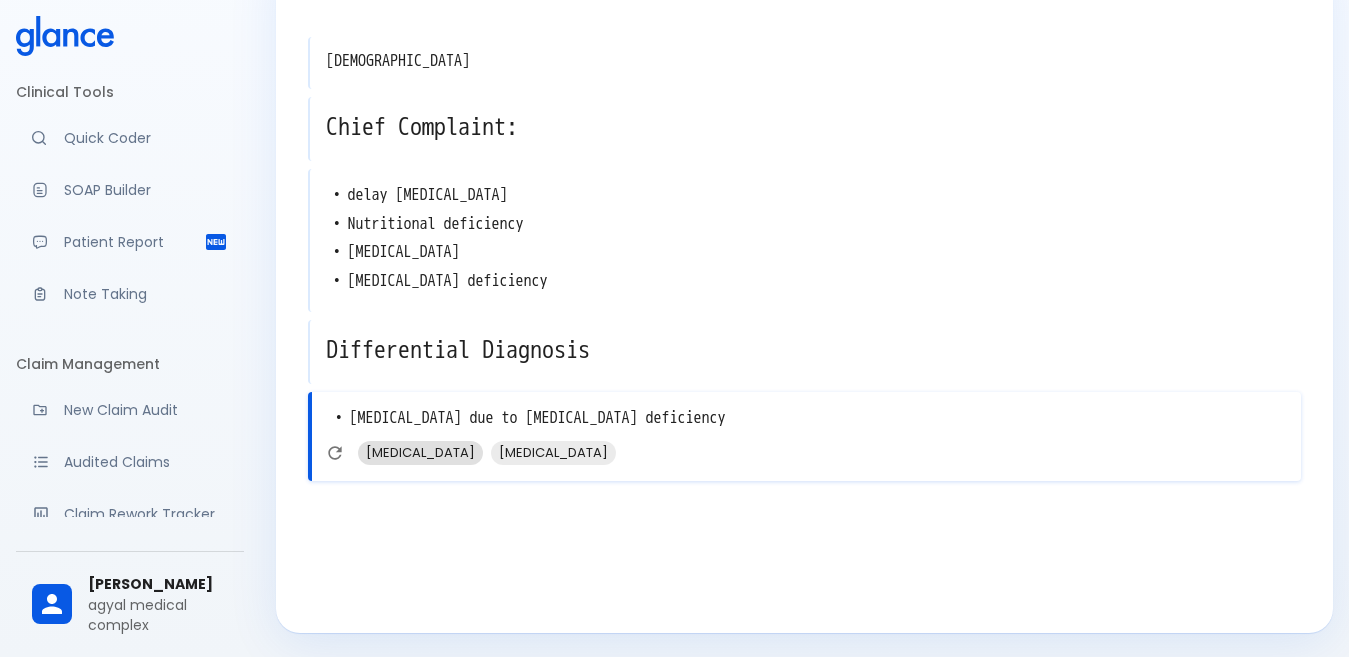 click on "[MEDICAL_DATA]" at bounding box center [420, 452] 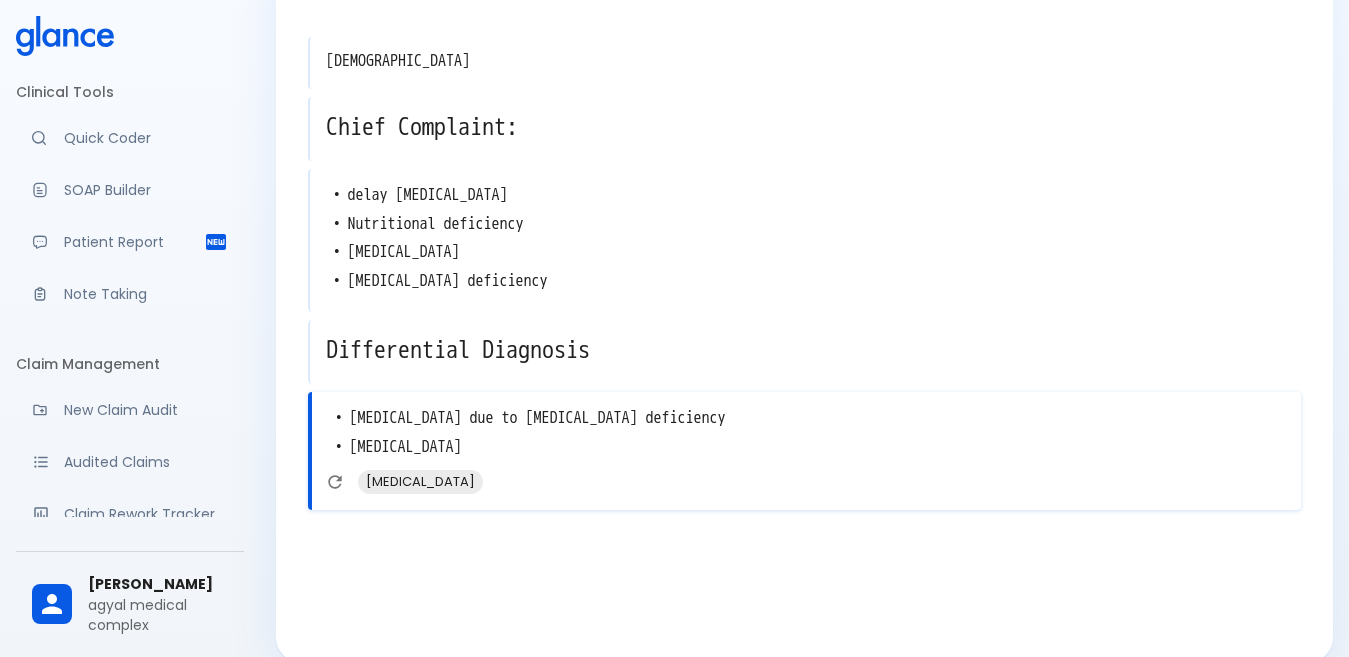 click on "[MEDICAL_DATA]" at bounding box center (810, 488) 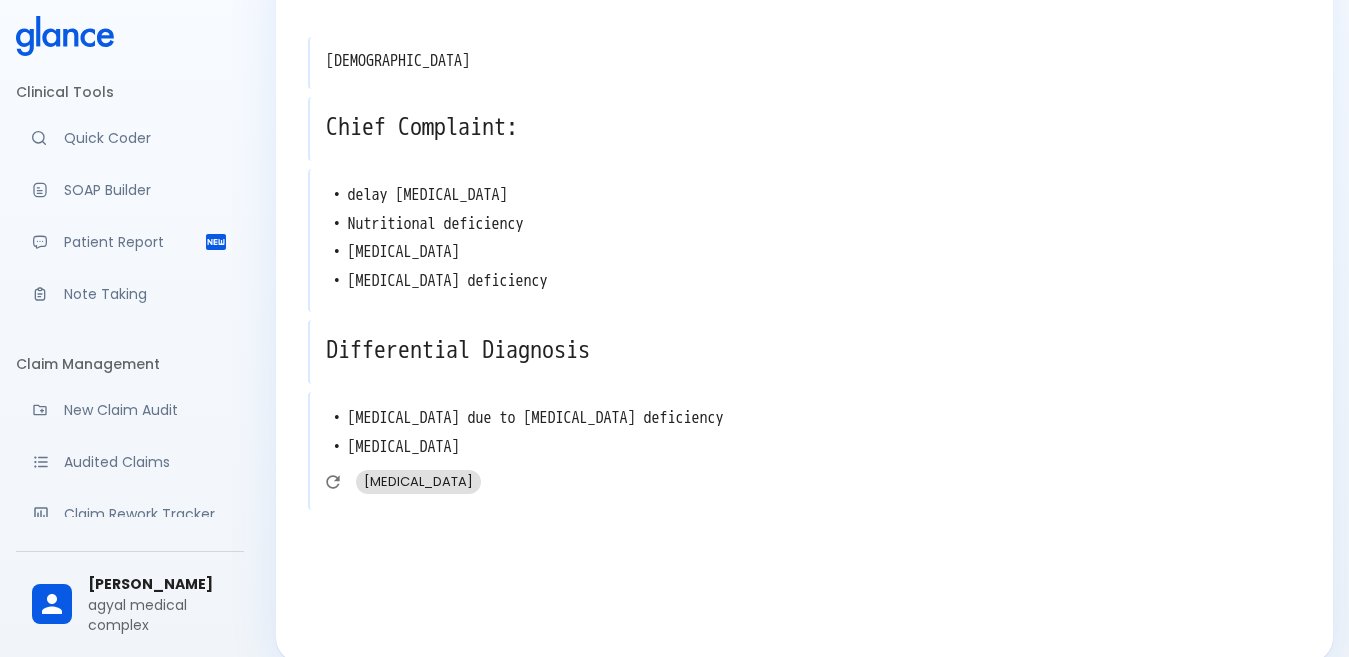 click on "[MEDICAL_DATA]" at bounding box center [418, 481] 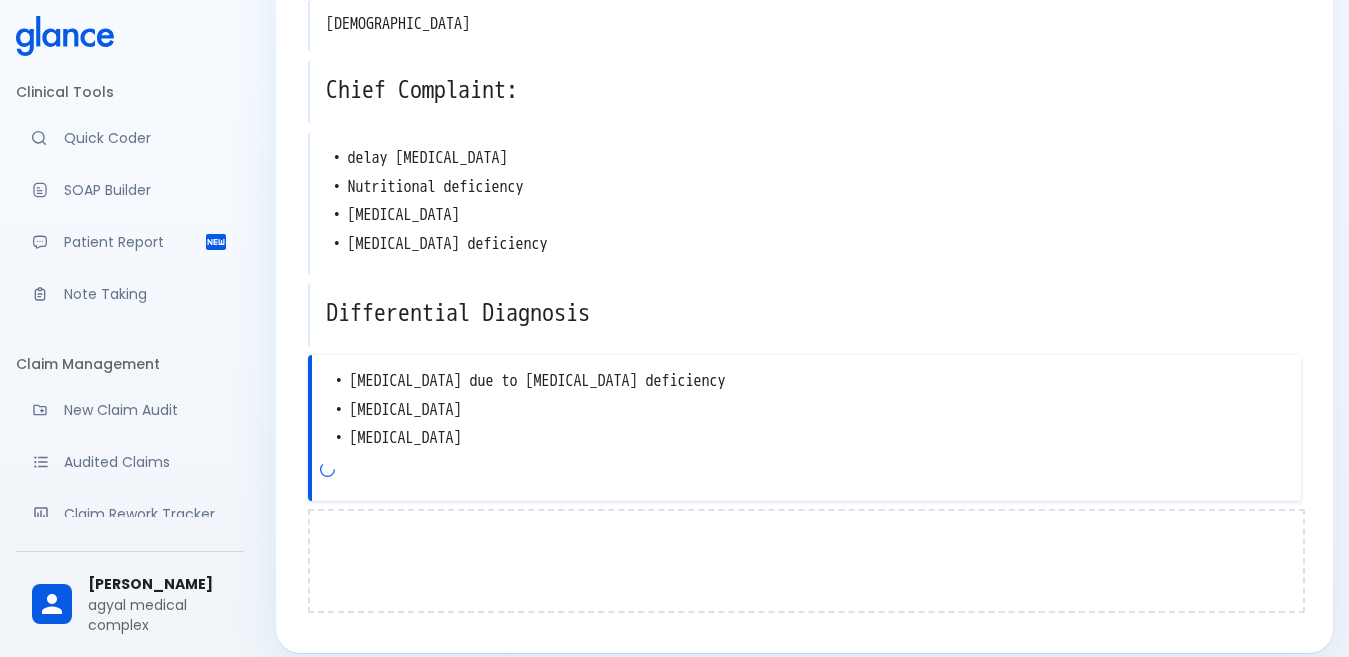 scroll, scrollTop: 131, scrollLeft: 0, axis: vertical 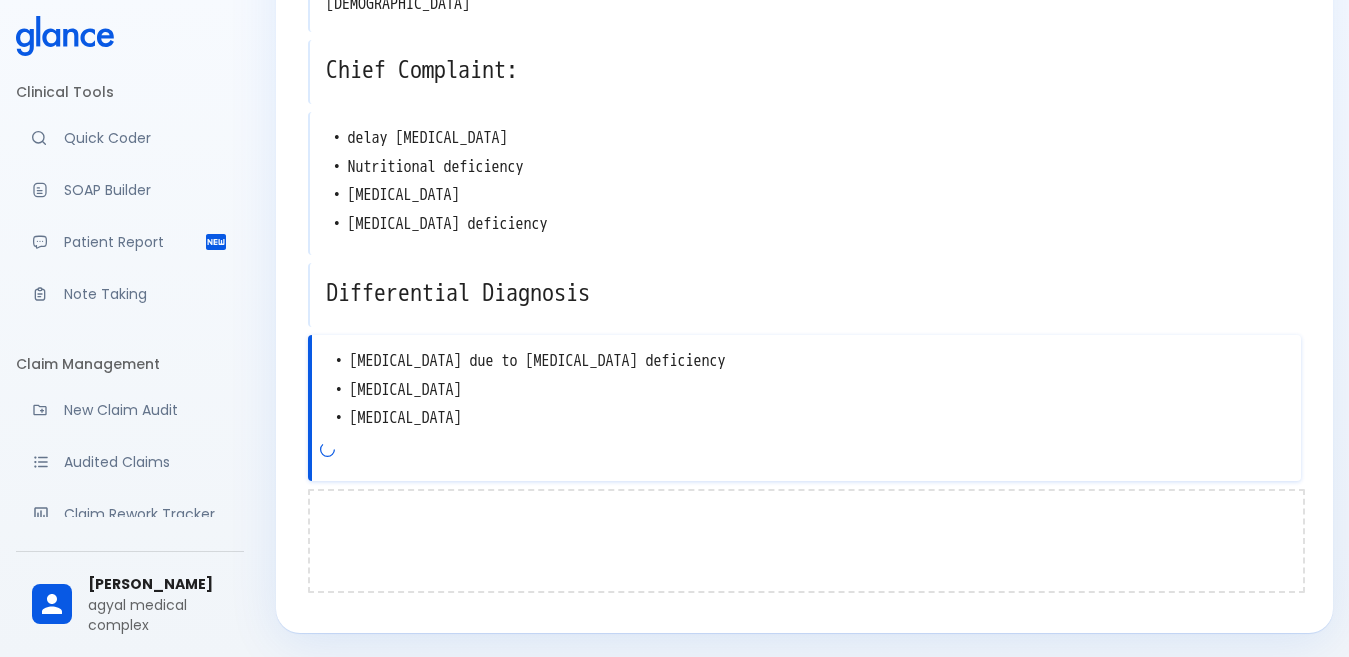 click at bounding box center [806, 541] 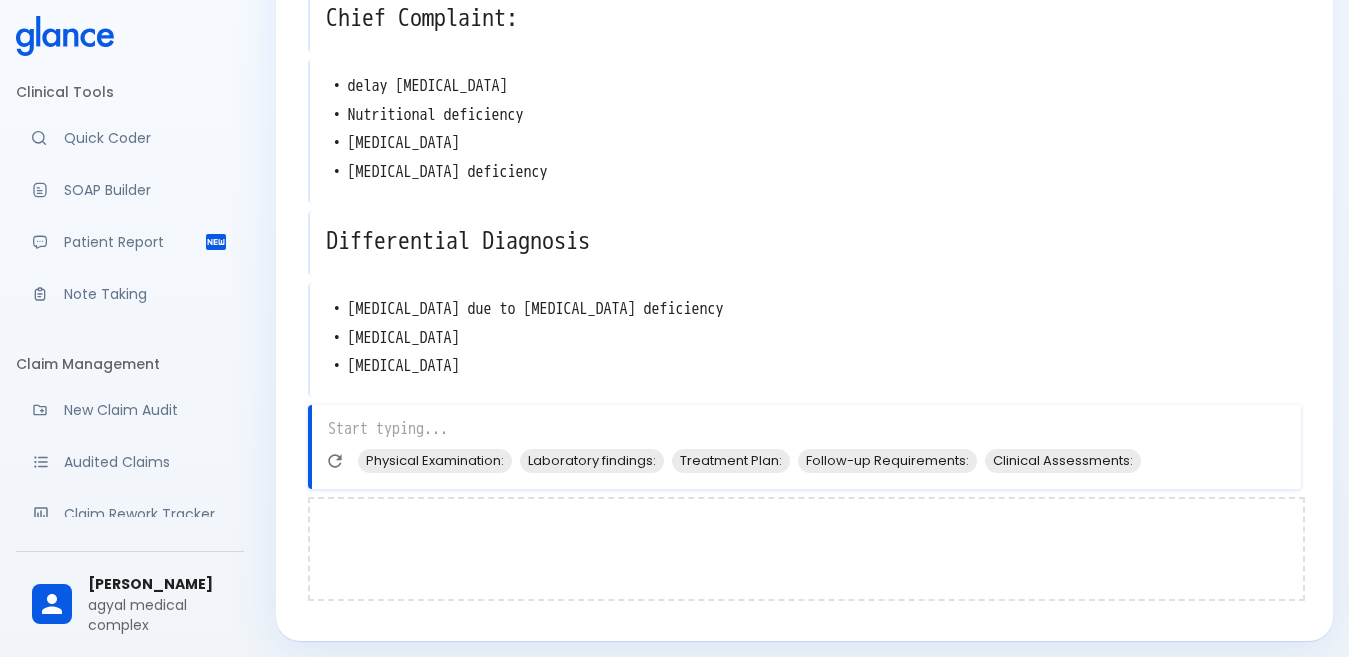 scroll, scrollTop: 191, scrollLeft: 0, axis: vertical 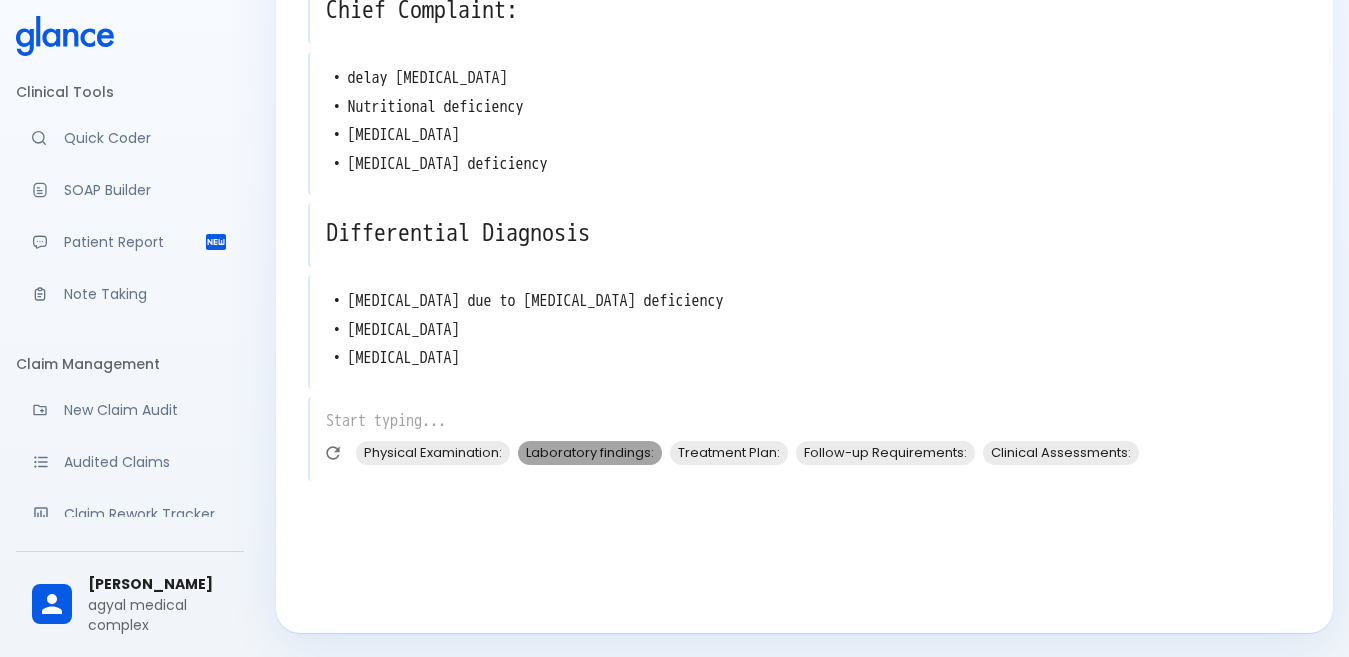 click on "Laboratory findings:" at bounding box center [590, 452] 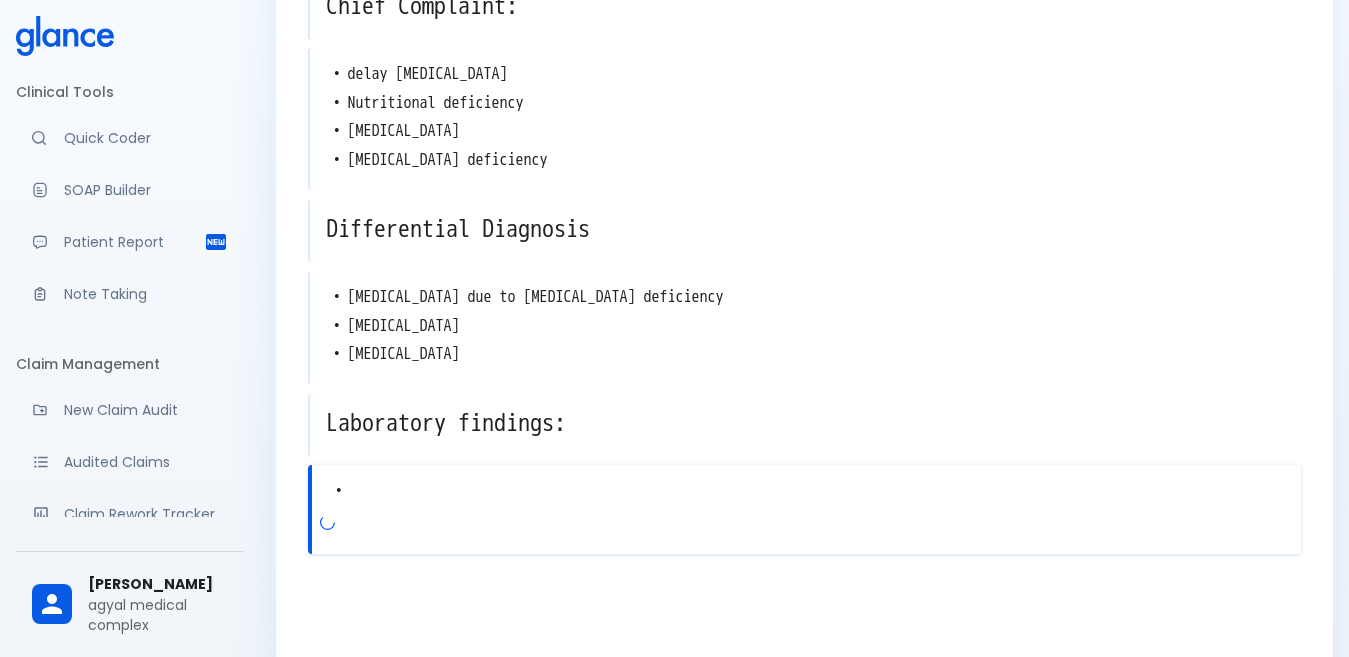 scroll, scrollTop: 268, scrollLeft: 0, axis: vertical 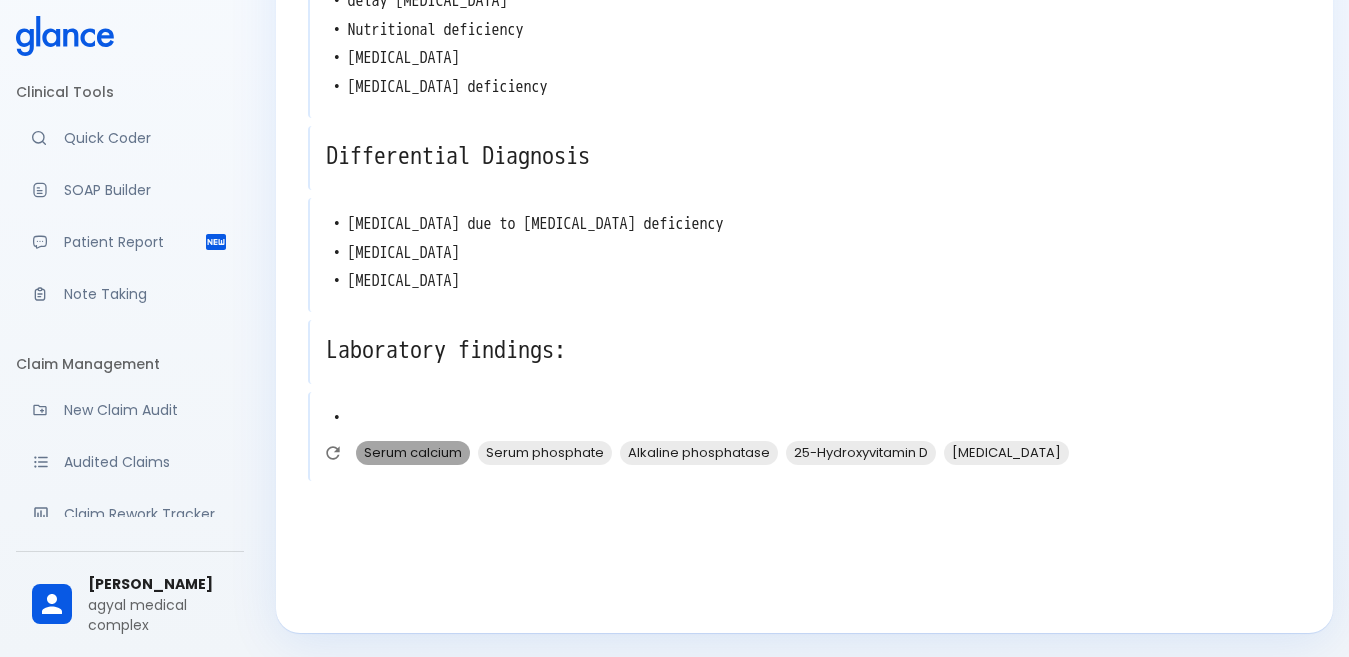 click on "Serum calcium" at bounding box center [413, 452] 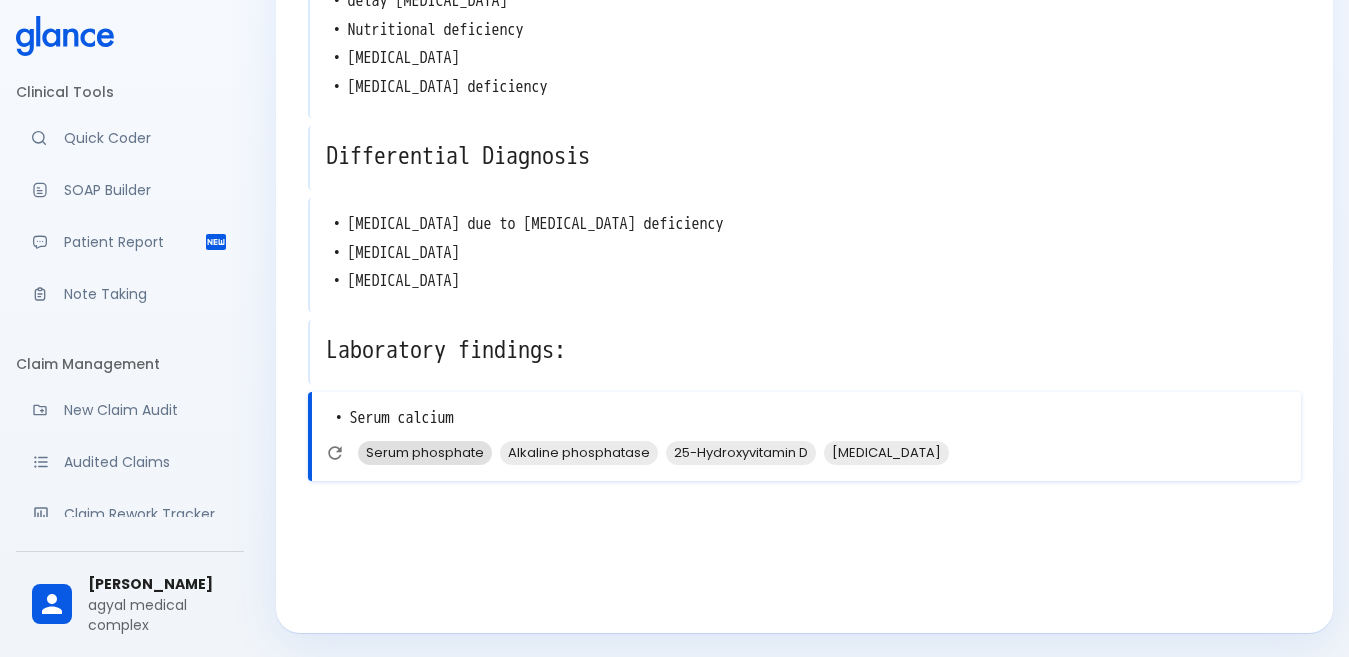click on "Serum phosphate" at bounding box center [425, 452] 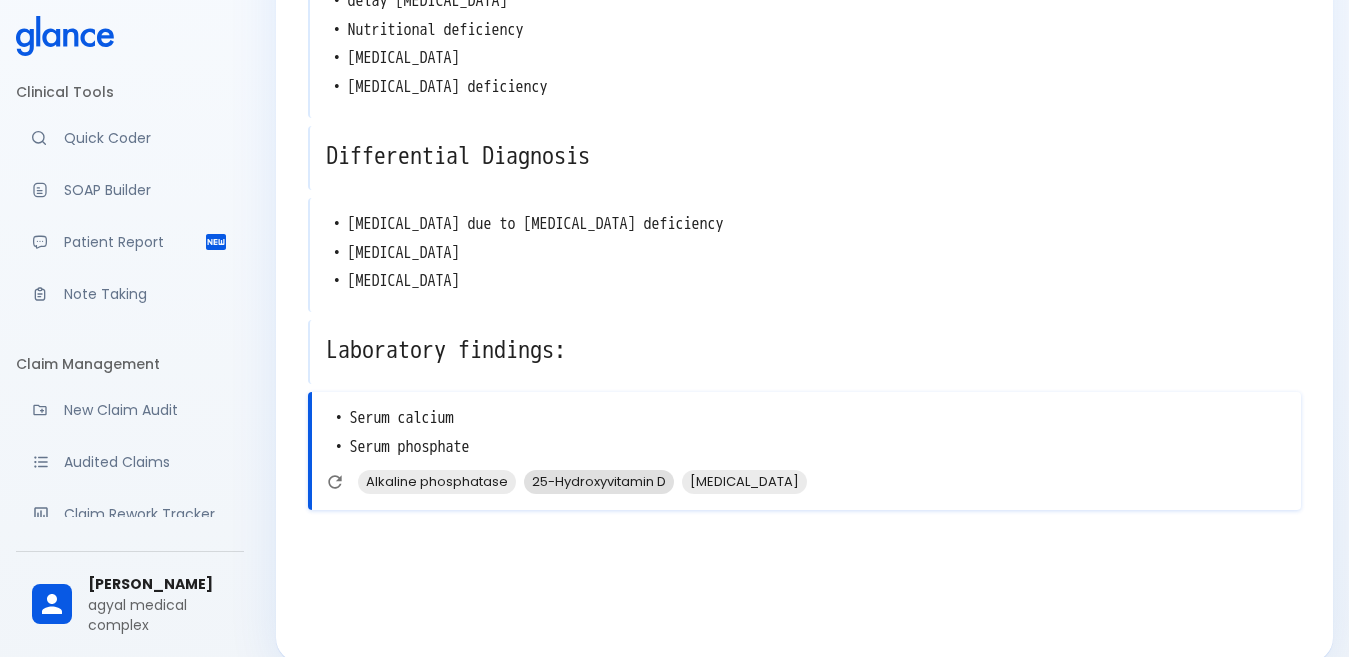 click on "25-Hydroxyvitamin D" at bounding box center (599, 481) 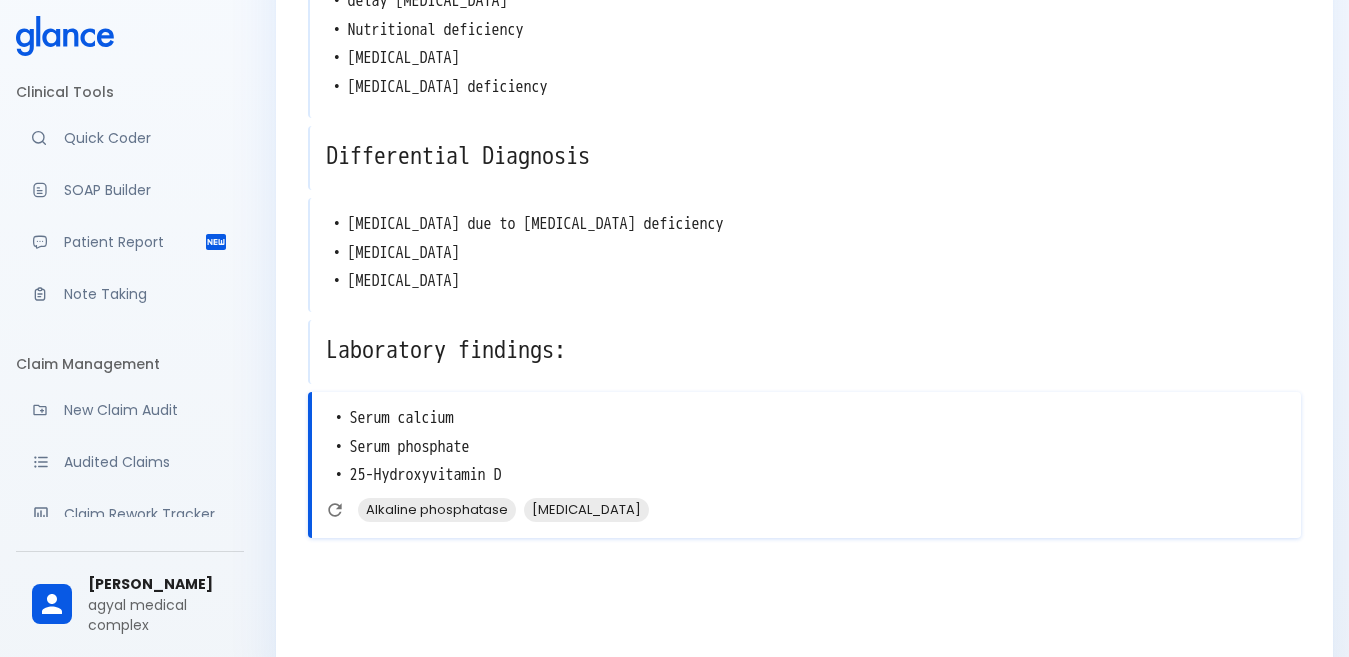 scroll, scrollTop: 325, scrollLeft: 0, axis: vertical 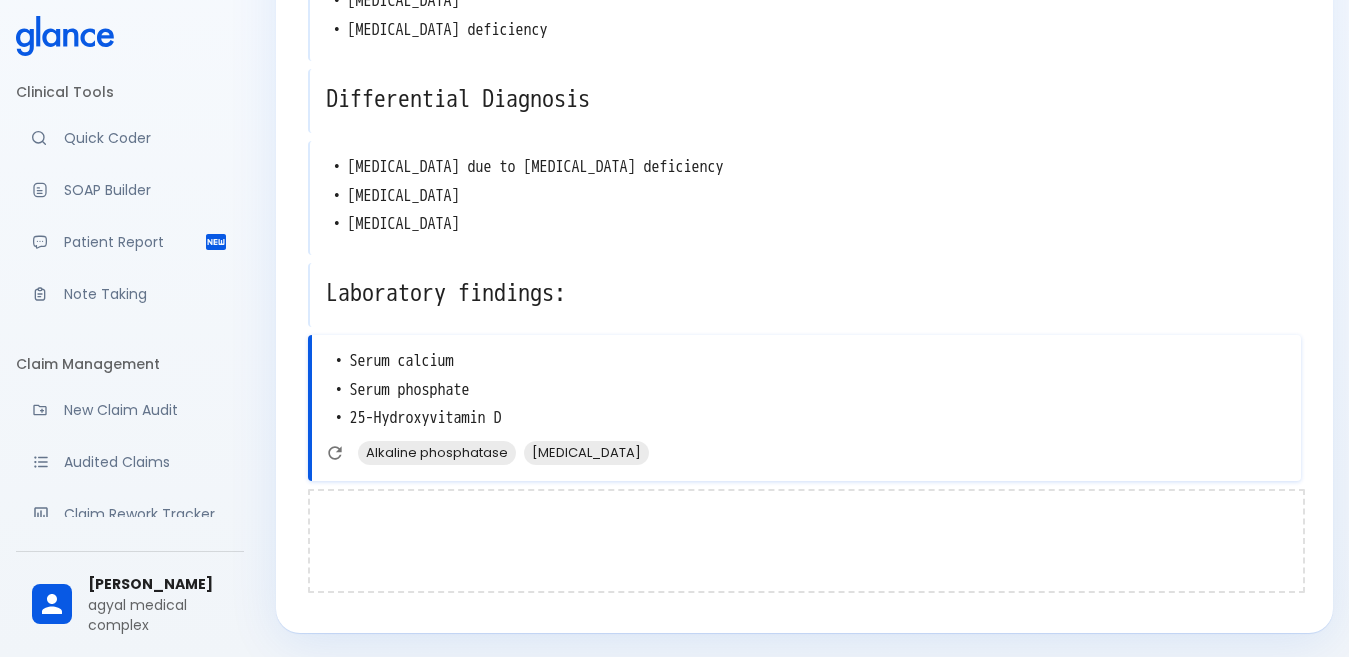 click at bounding box center (806, 541) 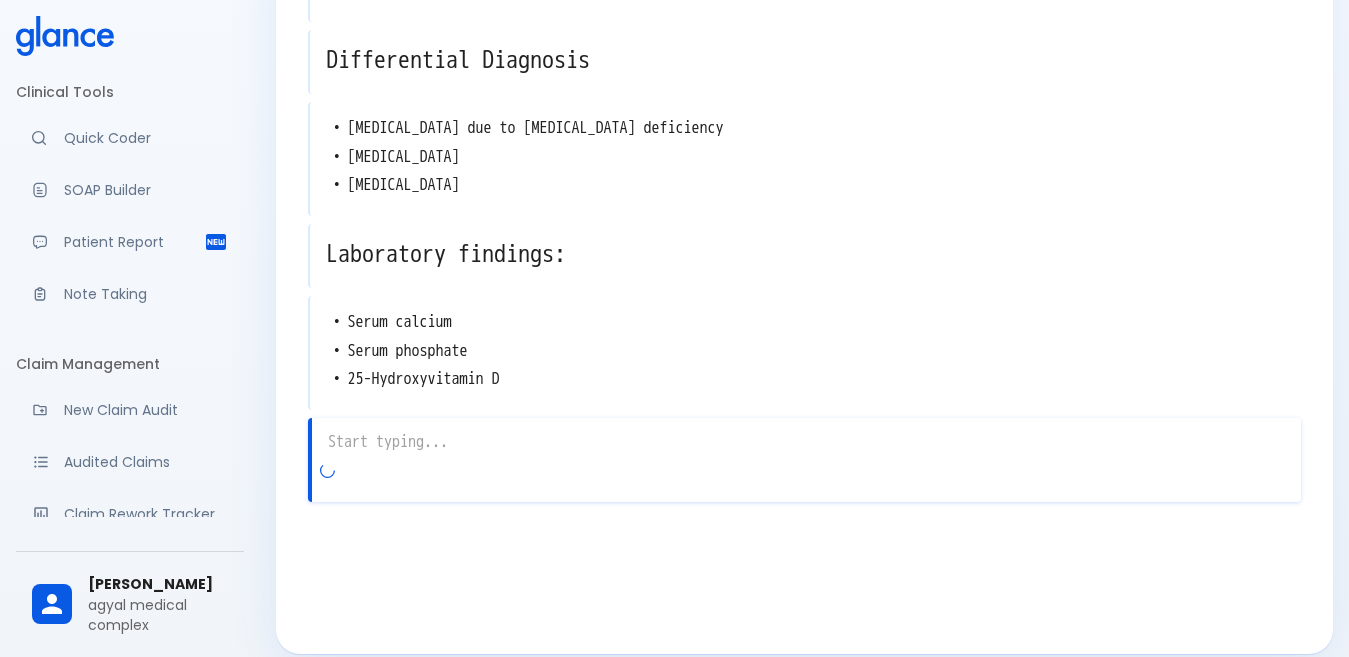 scroll, scrollTop: 385, scrollLeft: 0, axis: vertical 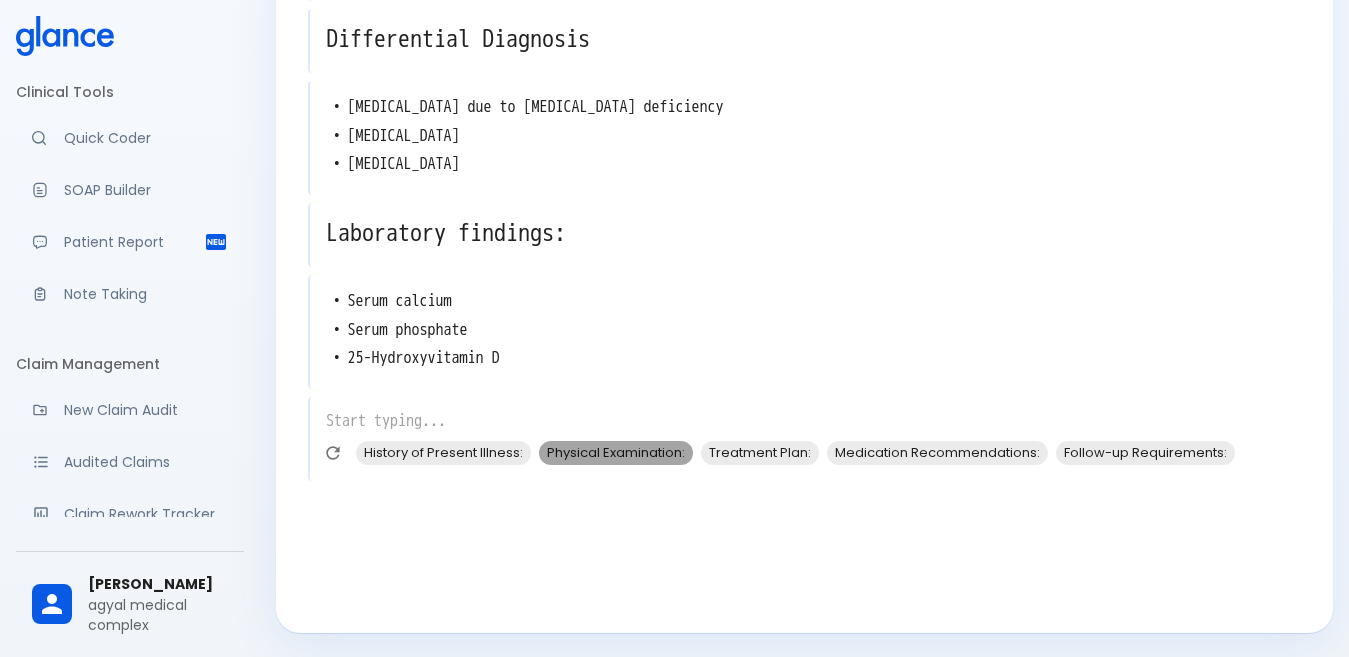 click on "Physical Examination:" at bounding box center [616, 452] 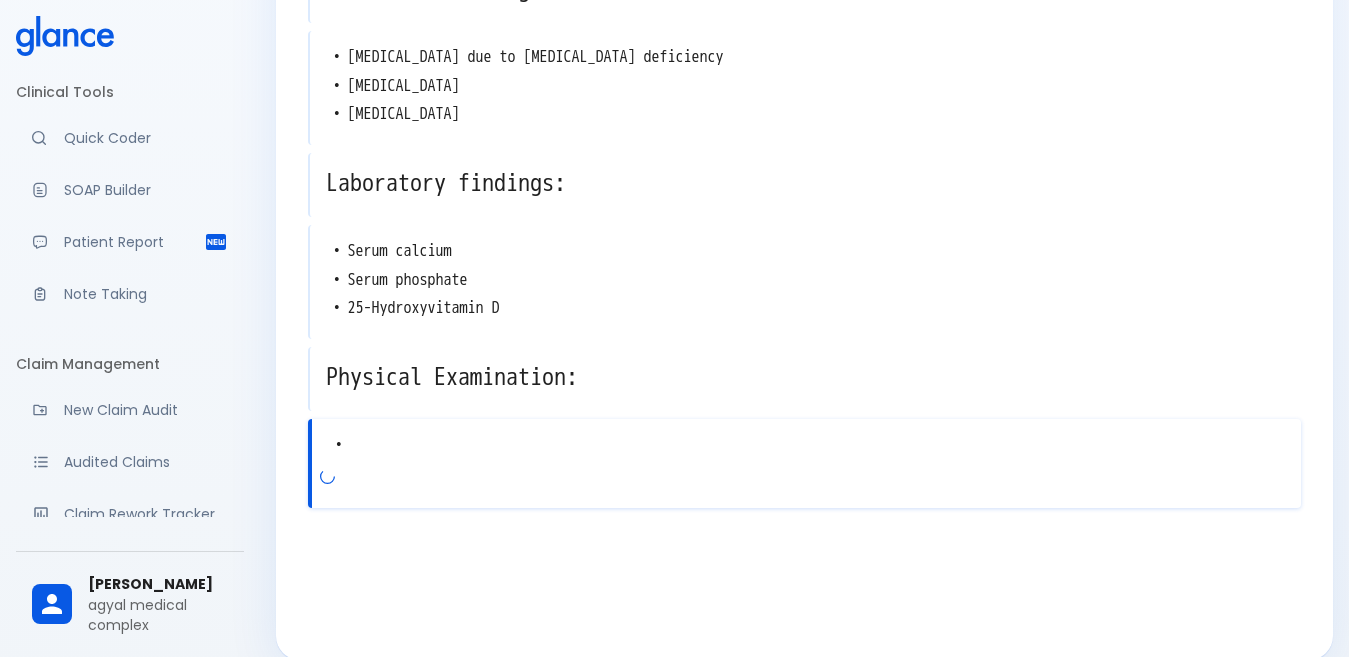 scroll, scrollTop: 462, scrollLeft: 0, axis: vertical 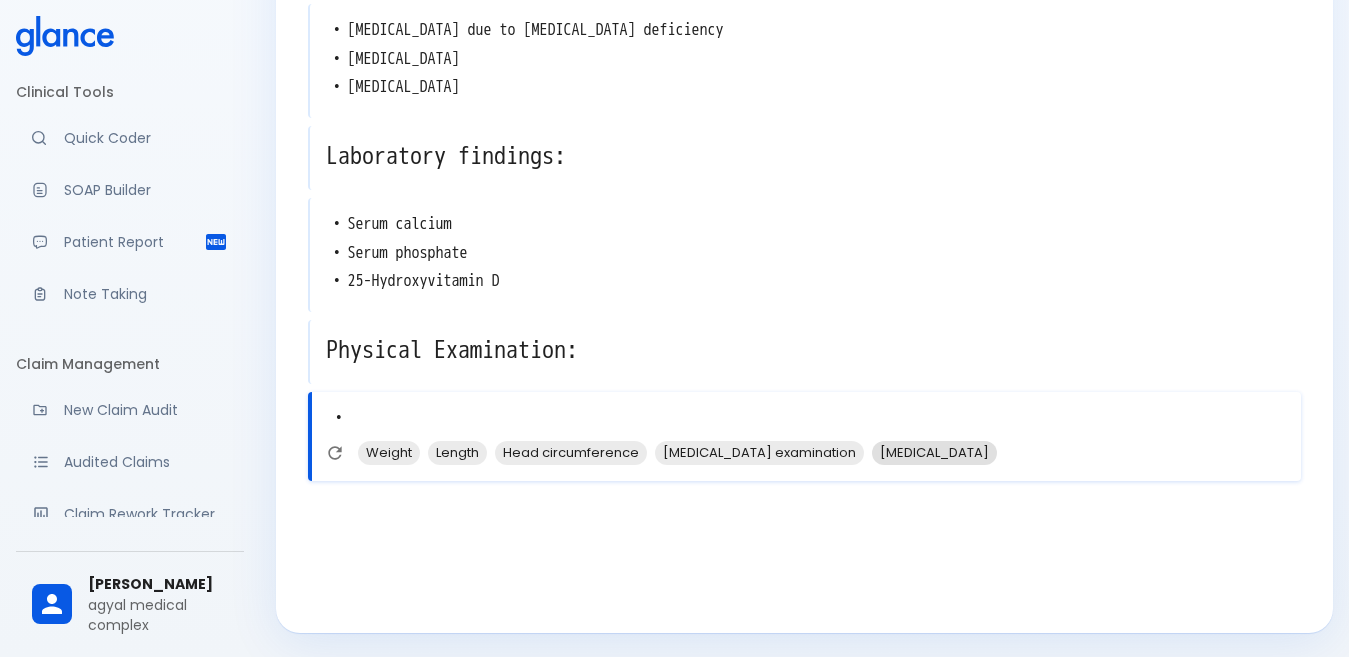 click on "[MEDICAL_DATA]" at bounding box center (934, 452) 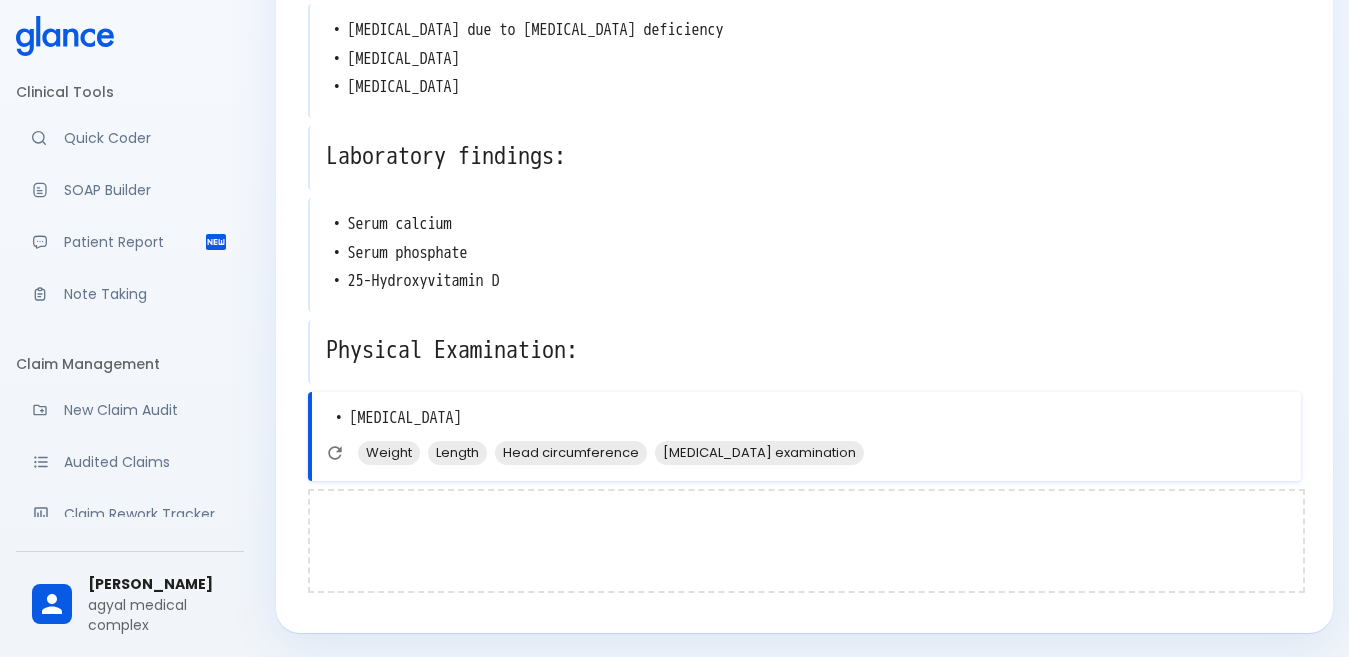 click at bounding box center (806, 541) 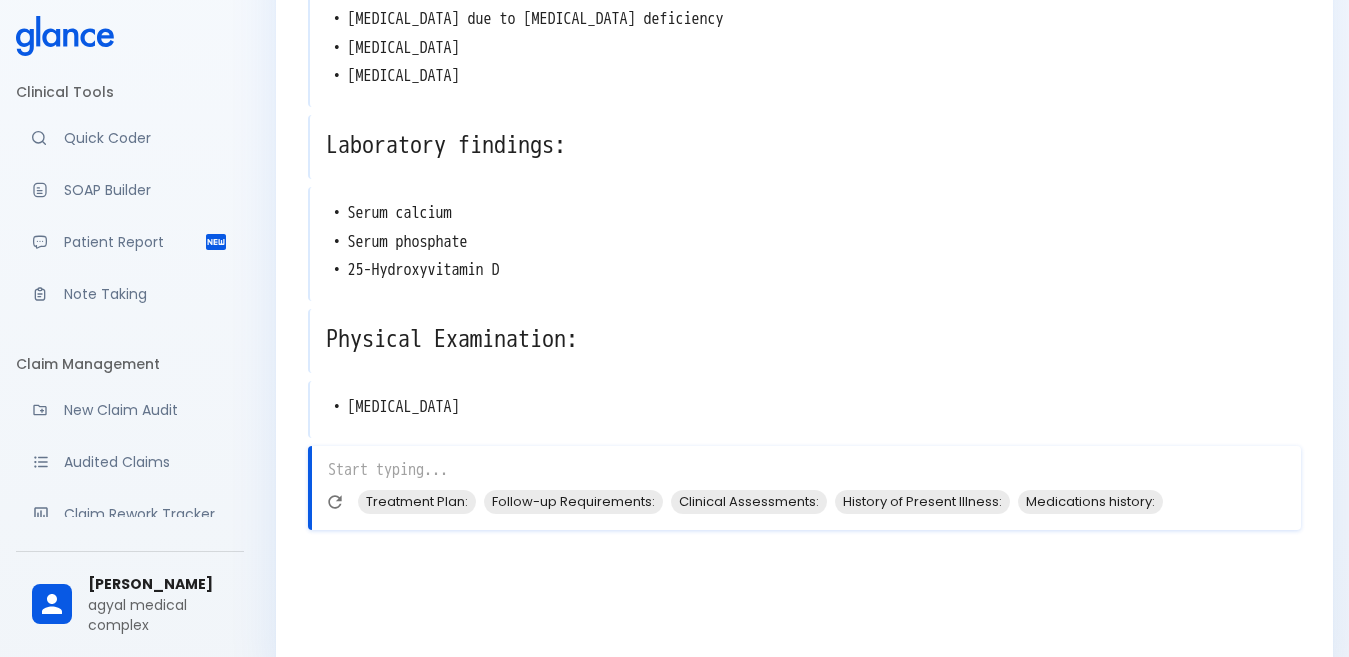 scroll, scrollTop: 522, scrollLeft: 0, axis: vertical 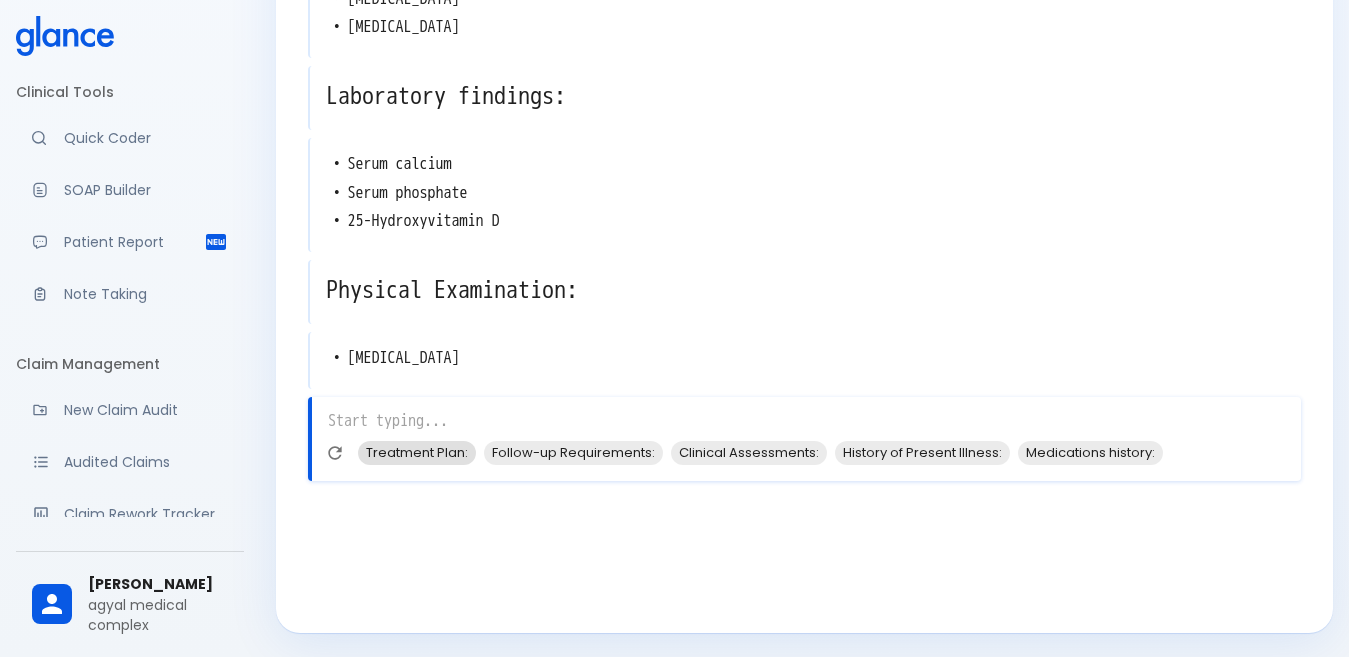 click on "Treatment Plan:" at bounding box center (417, 452) 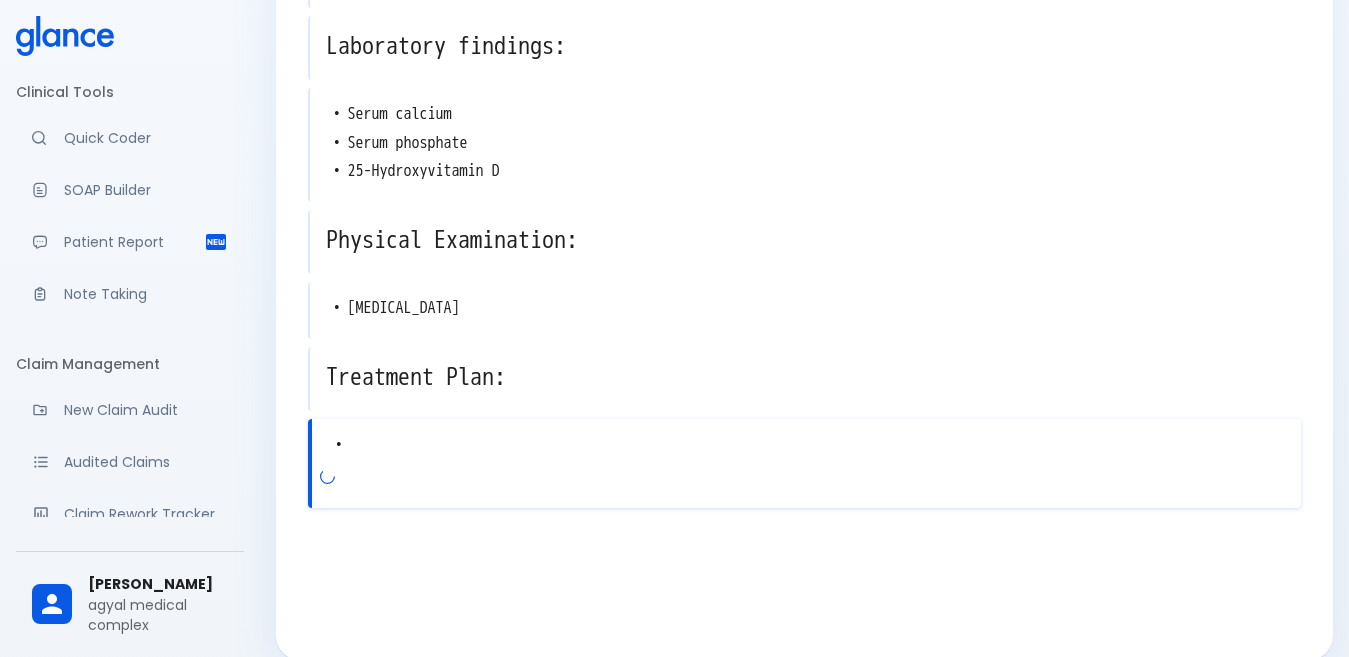 scroll, scrollTop: 599, scrollLeft: 0, axis: vertical 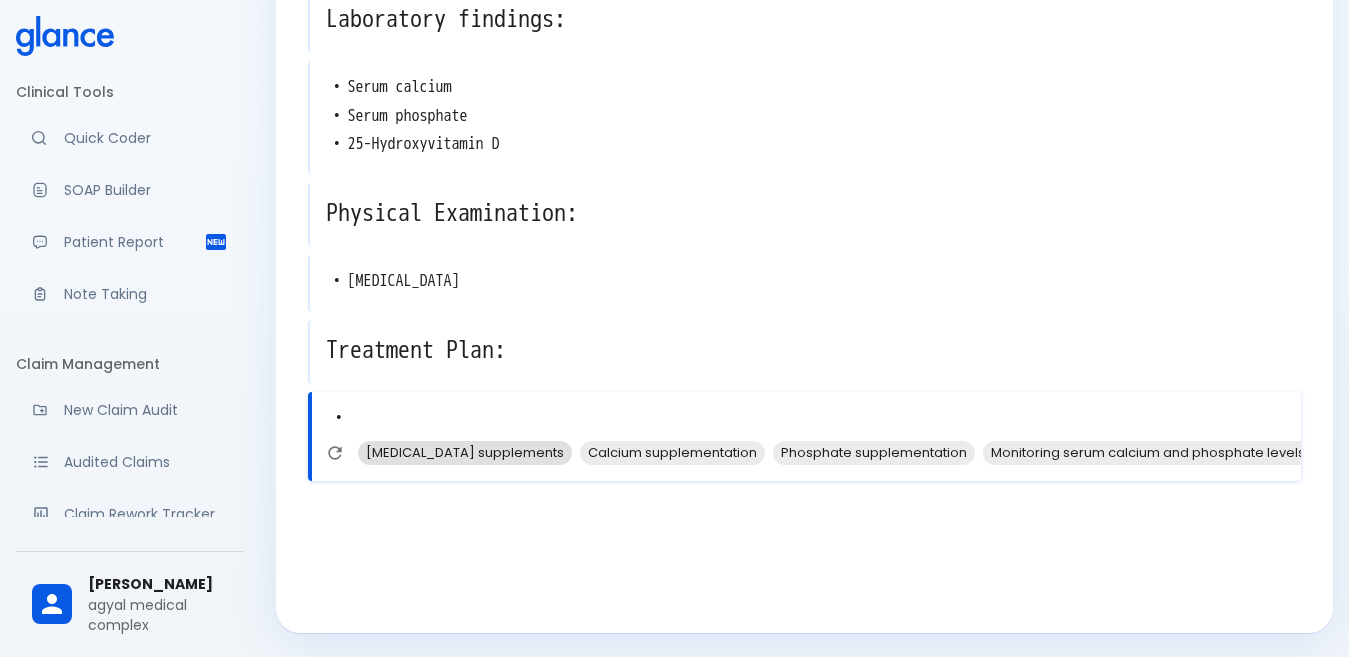 click on "[MEDICAL_DATA] supplements" at bounding box center [465, 452] 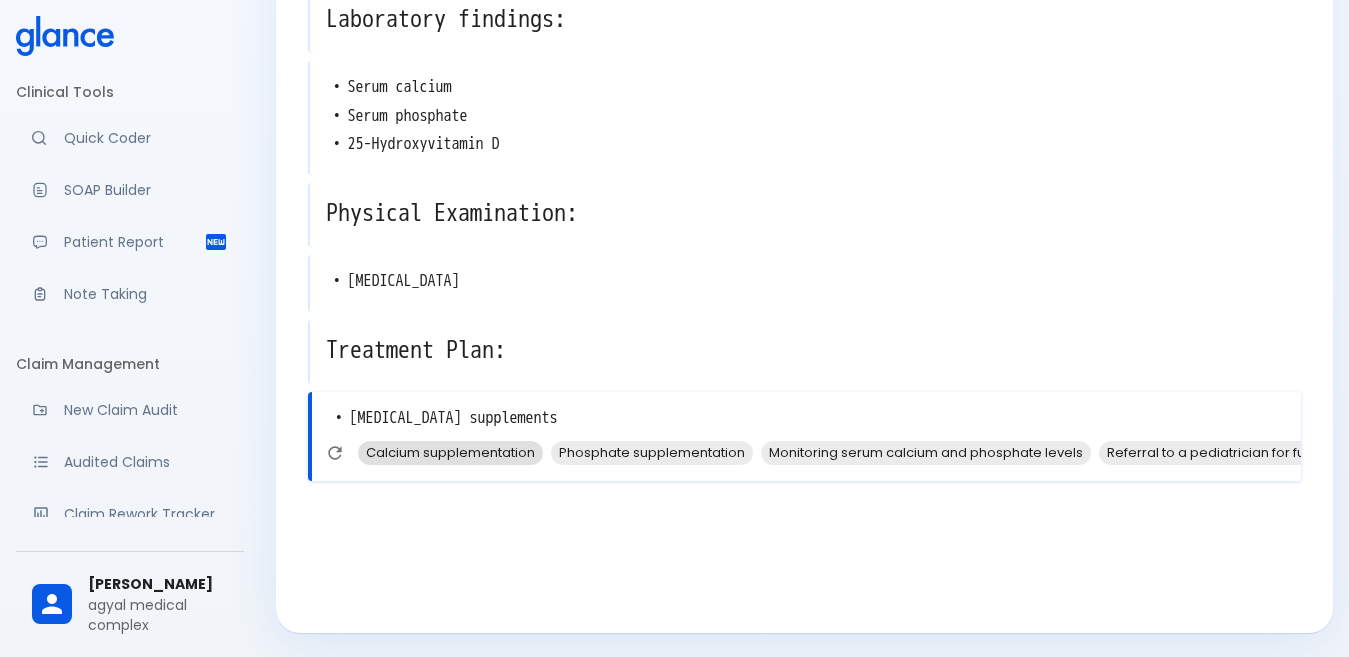 click on "Calcium supplementation" at bounding box center [450, 452] 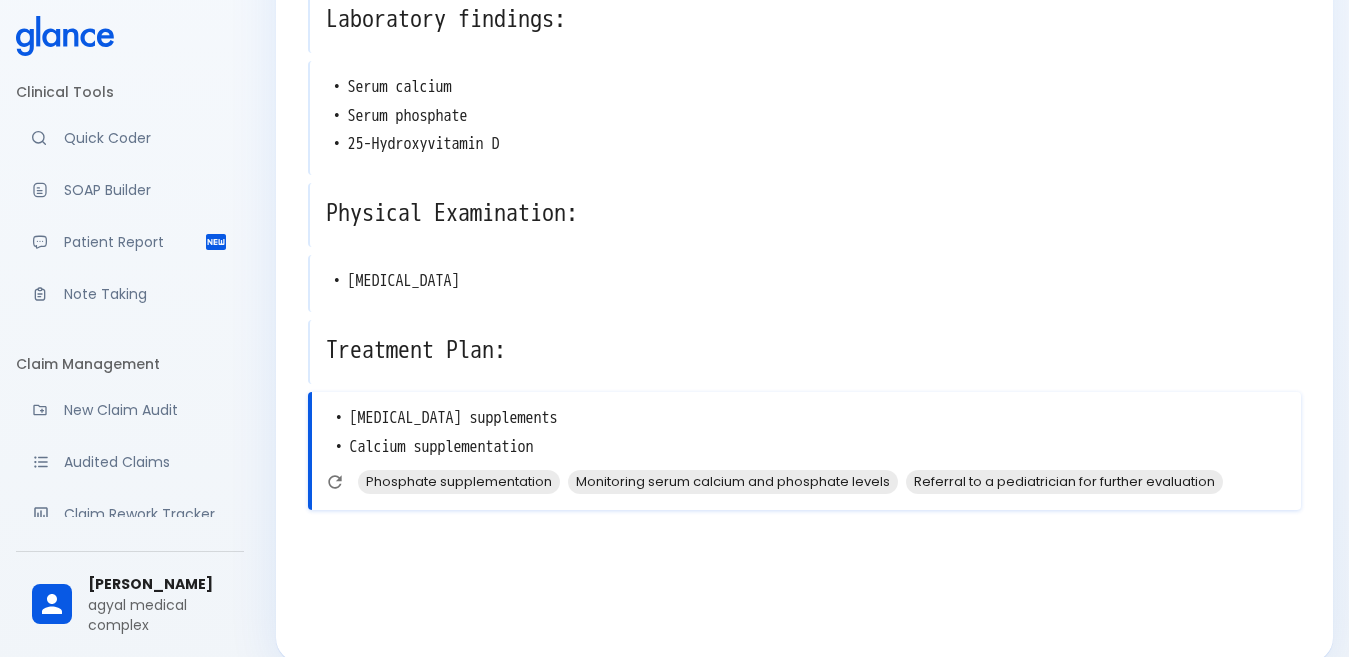 click on "Phosphate supplementation" at bounding box center [459, 481] 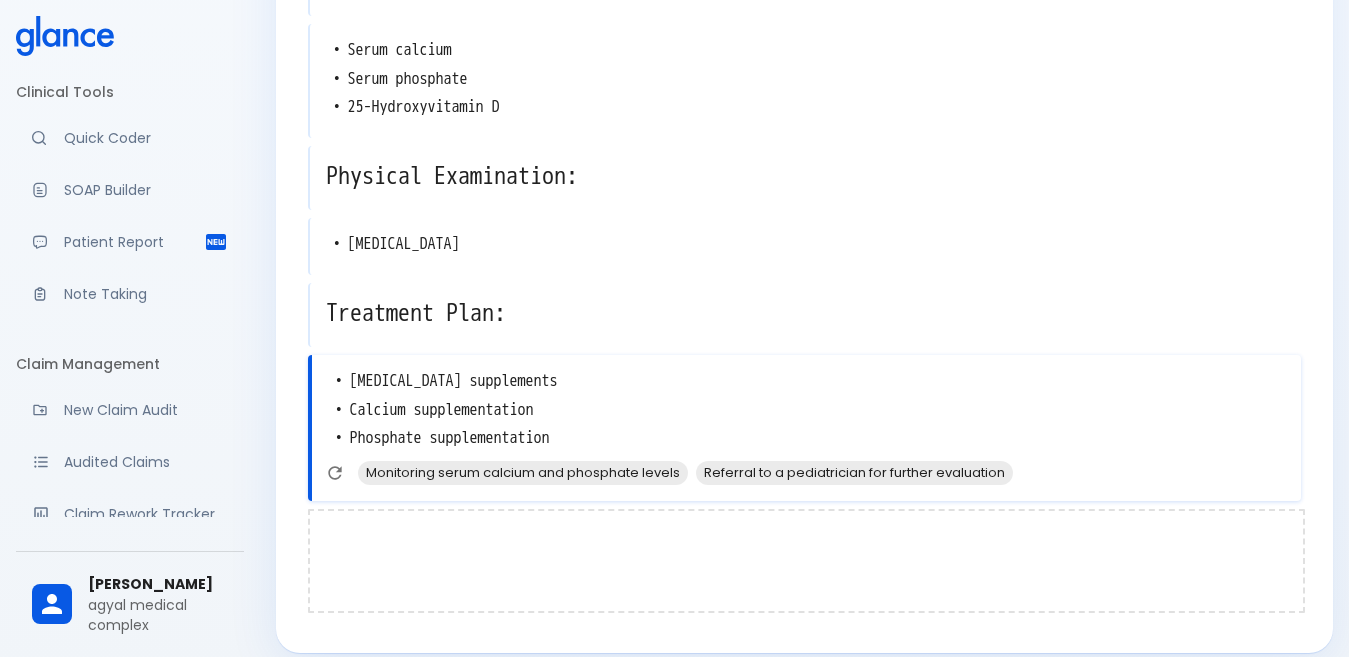 scroll, scrollTop: 656, scrollLeft: 0, axis: vertical 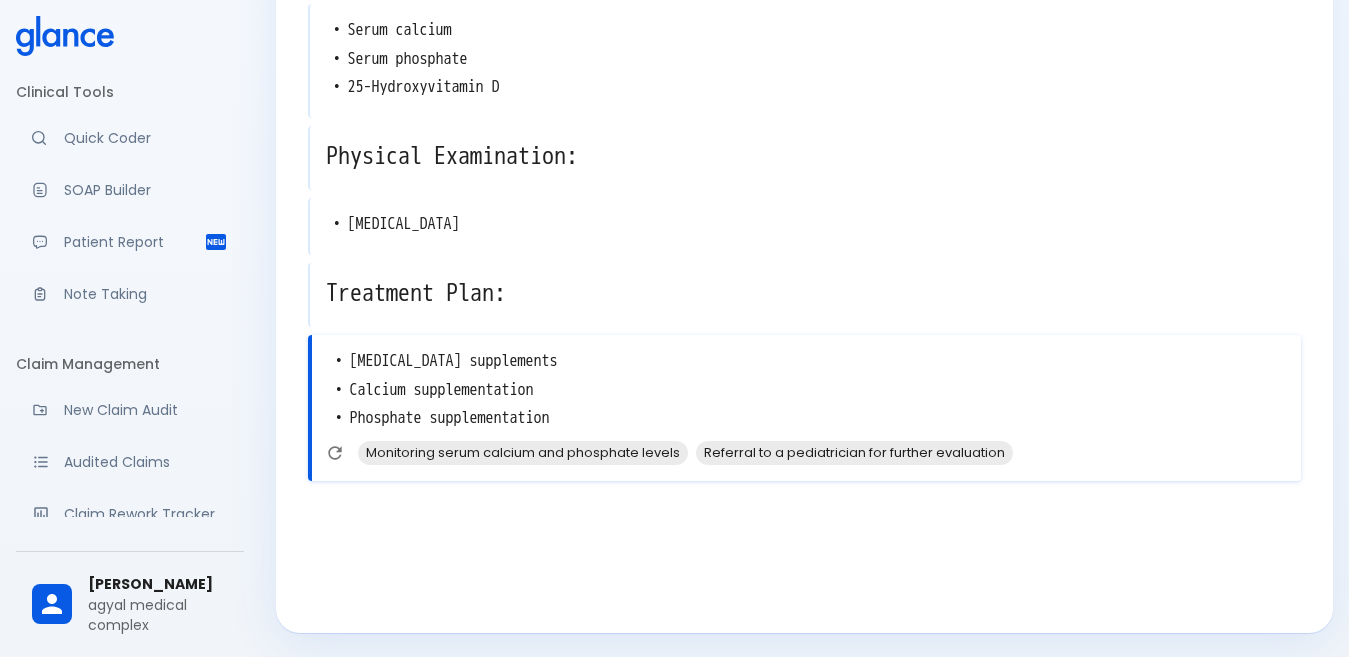 click on "Monitoring serum calcium and phosphate levels" at bounding box center (523, 452) 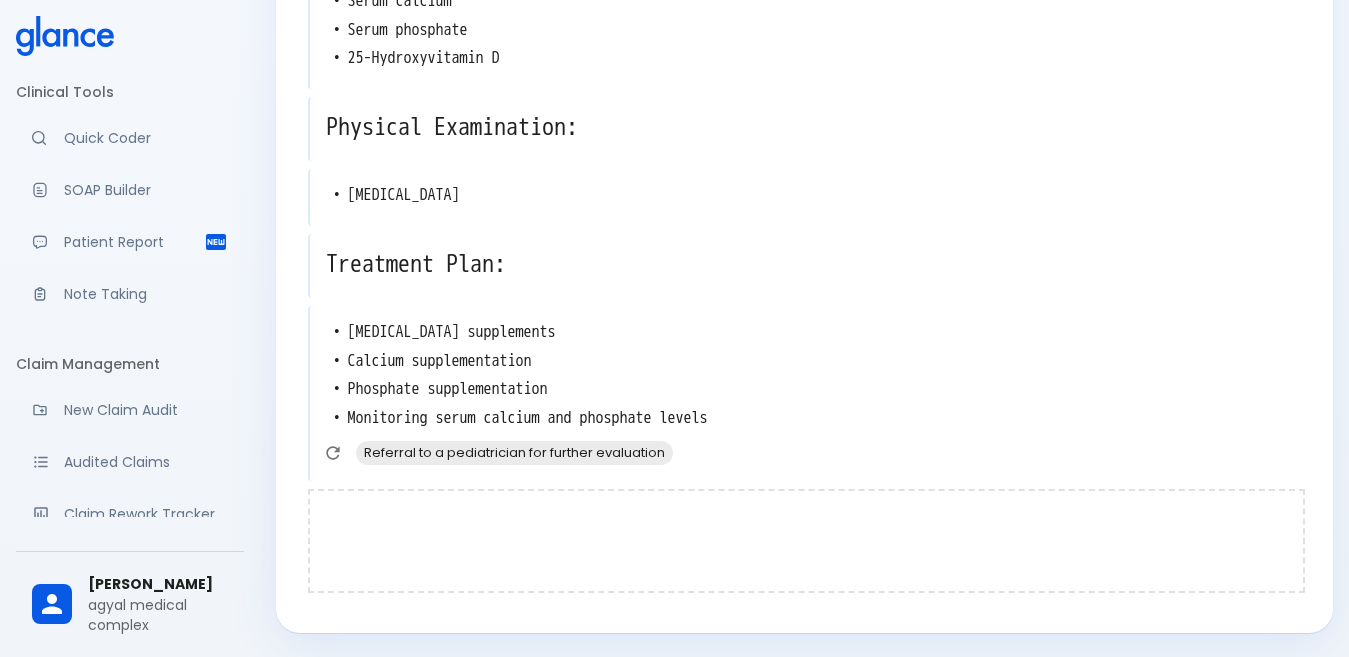 click at bounding box center [806, 541] 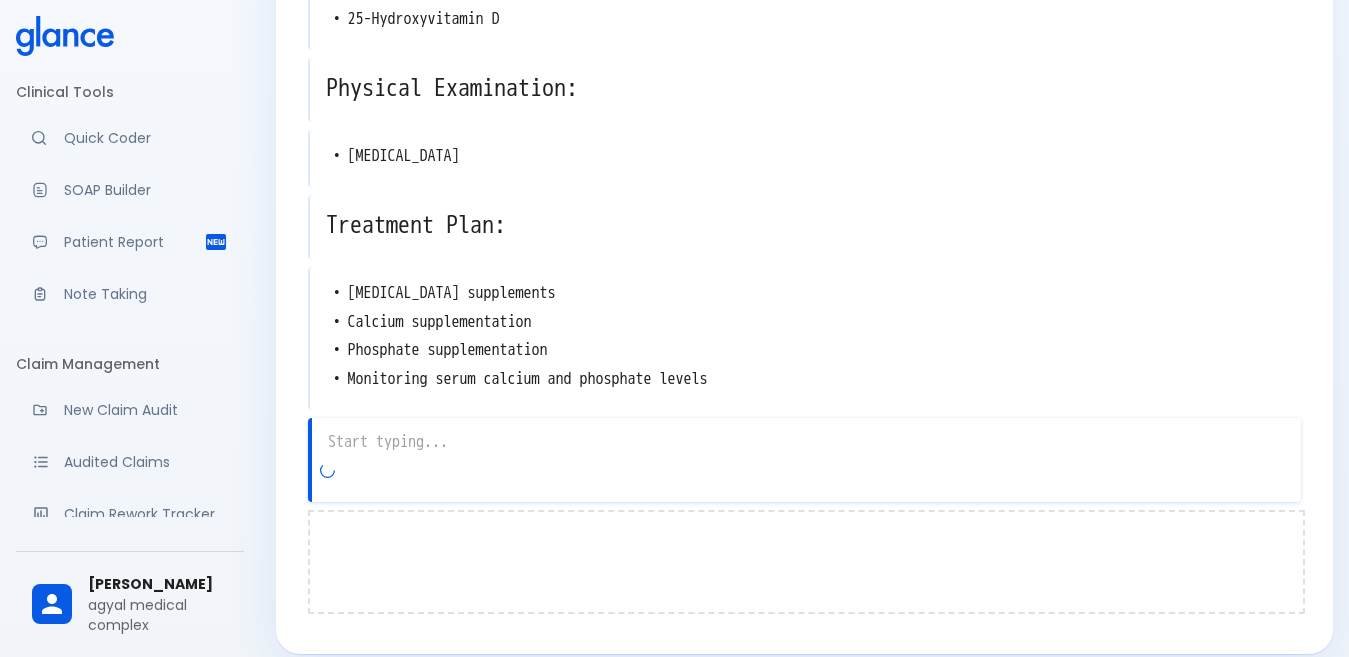 scroll, scrollTop: 745, scrollLeft: 0, axis: vertical 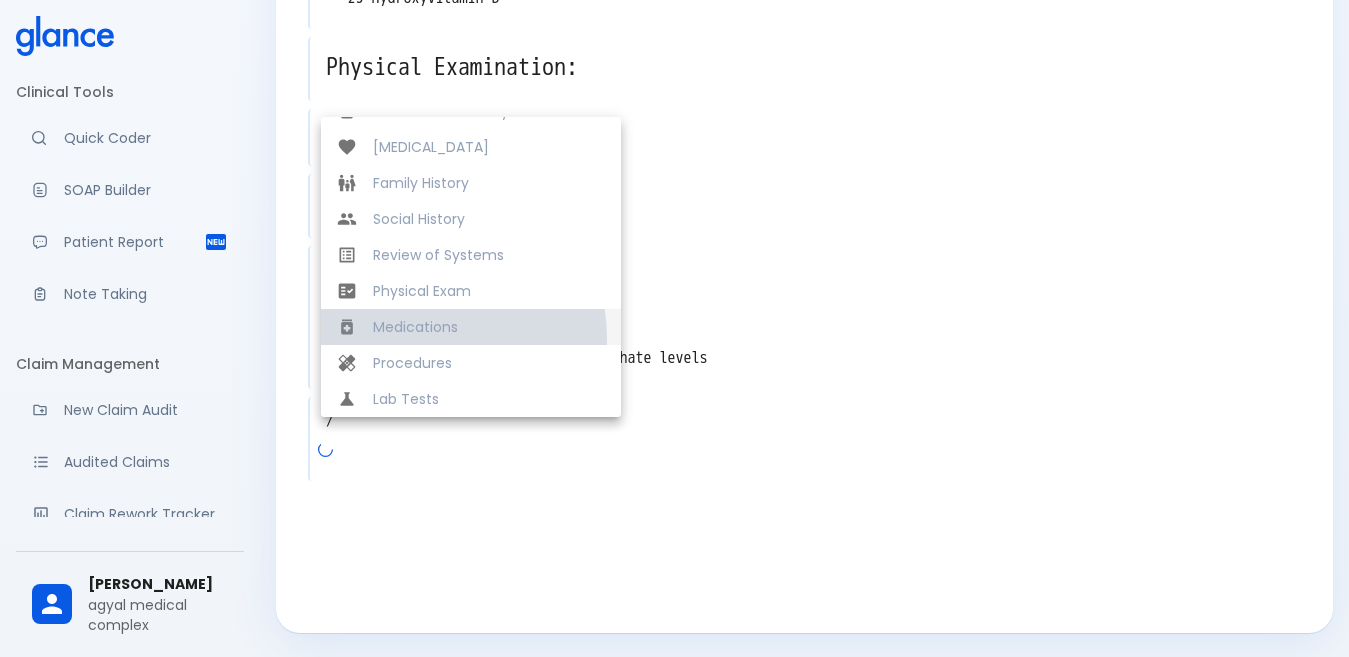 click on "Medications" at bounding box center [471, 327] 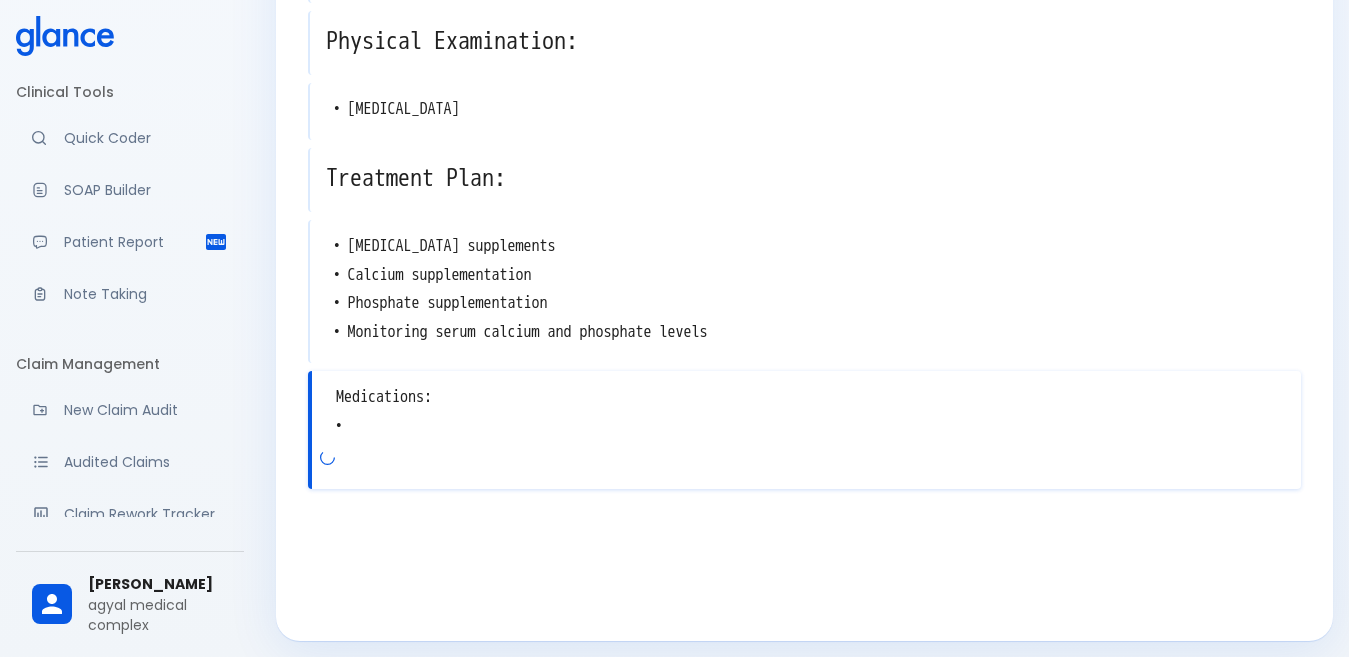 scroll, scrollTop: 779, scrollLeft: 0, axis: vertical 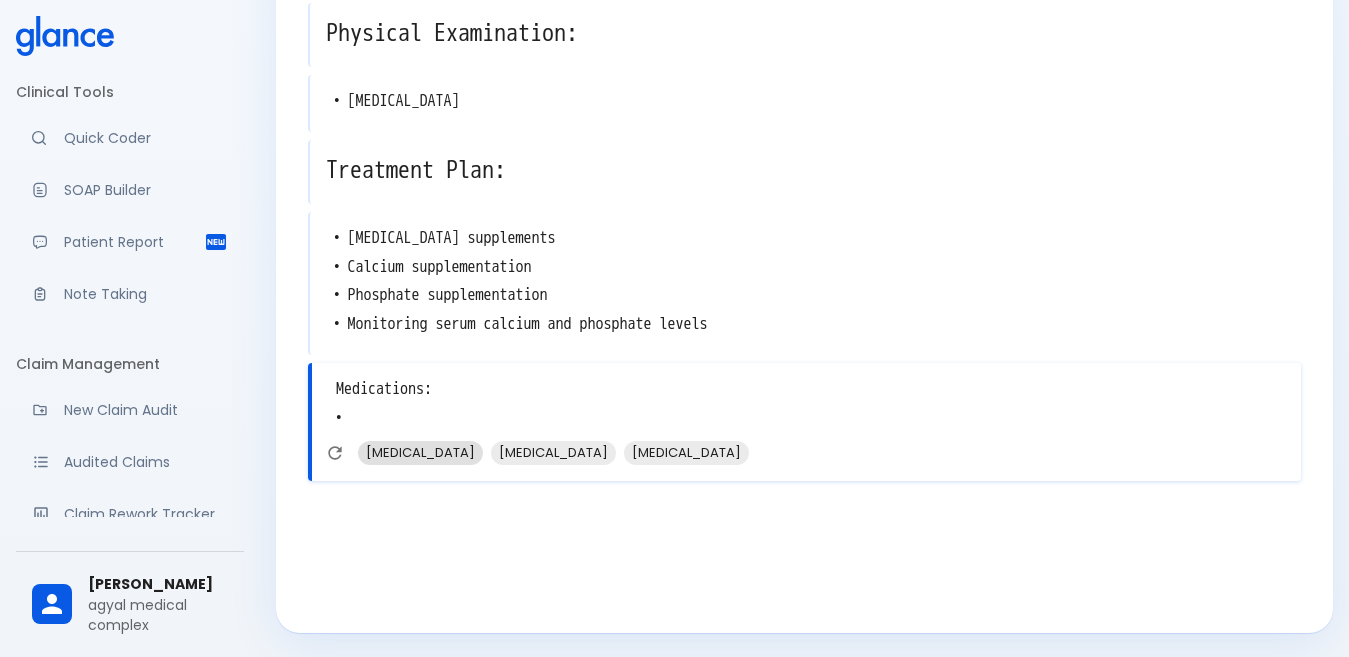 click on "[MEDICAL_DATA]" at bounding box center (420, 452) 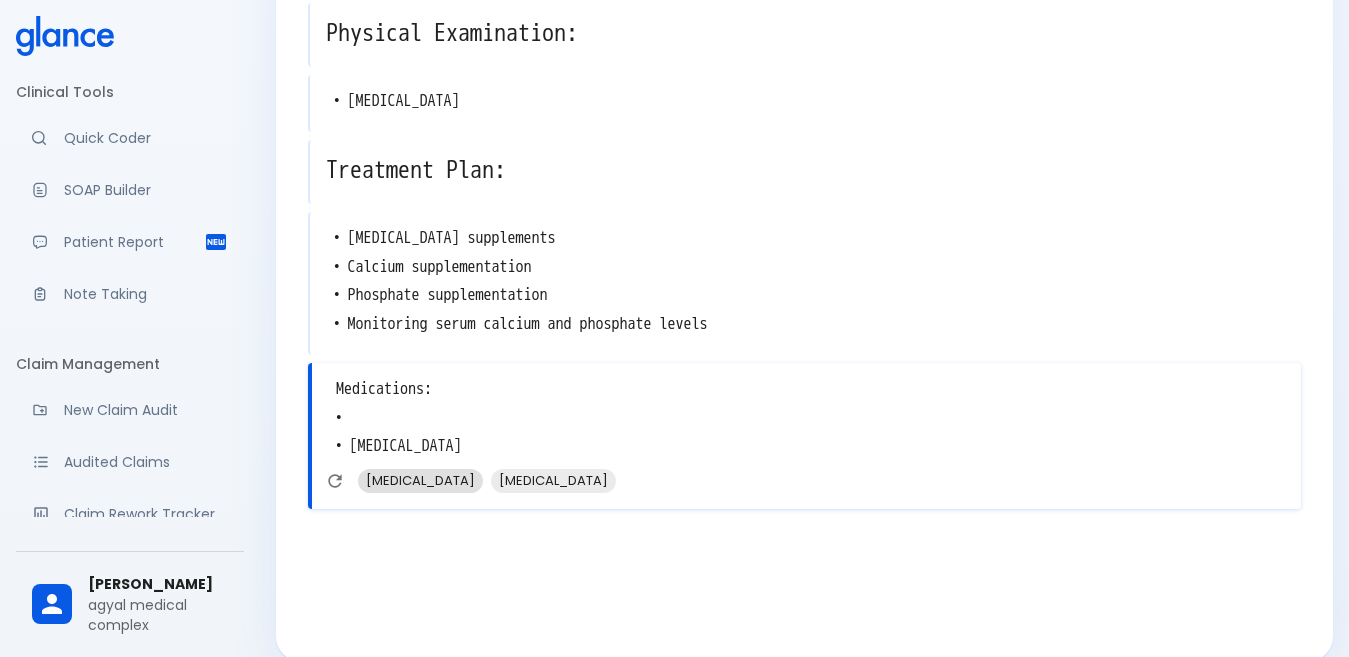 click on "[MEDICAL_DATA]" at bounding box center (420, 480) 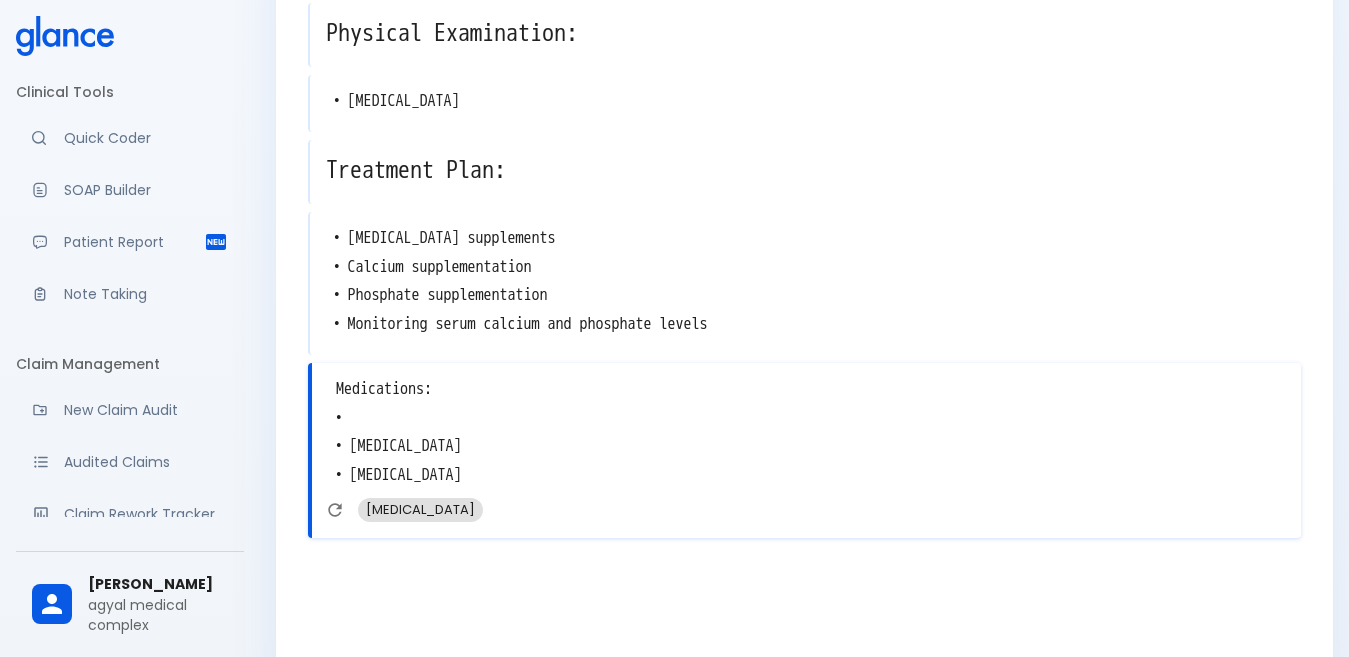 click on "[MEDICAL_DATA]" at bounding box center [420, 509] 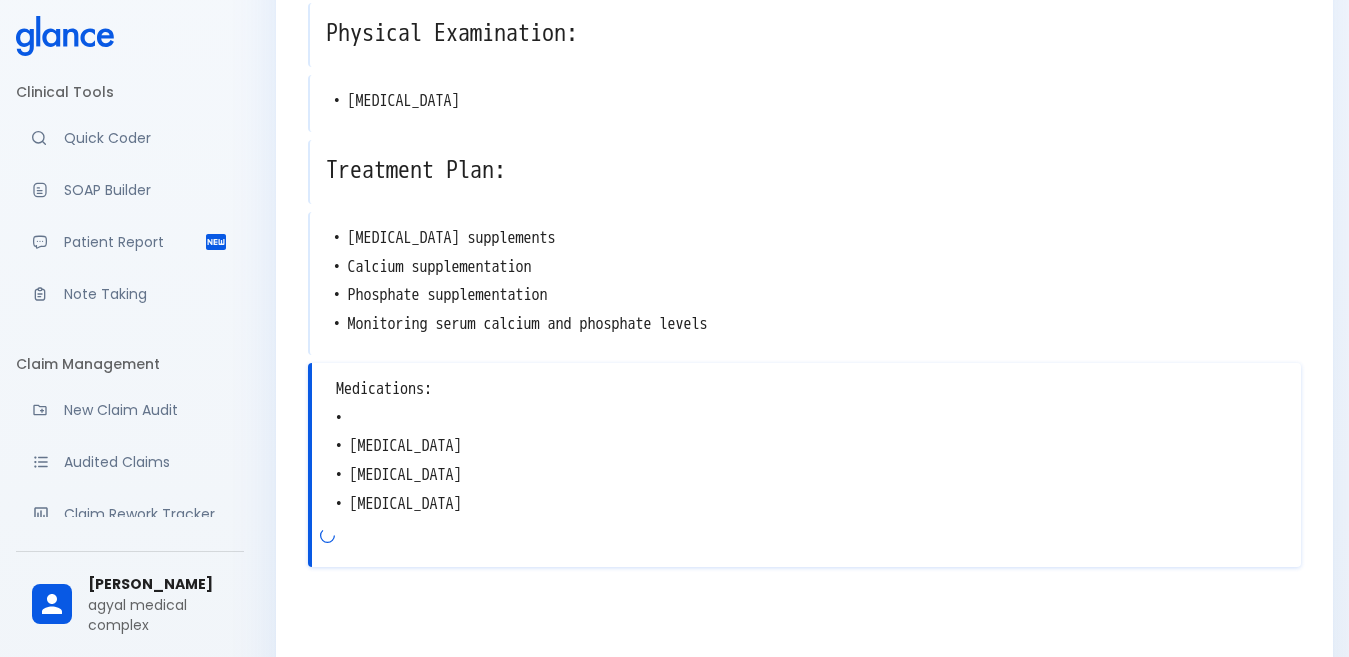 scroll, scrollTop: 865, scrollLeft: 0, axis: vertical 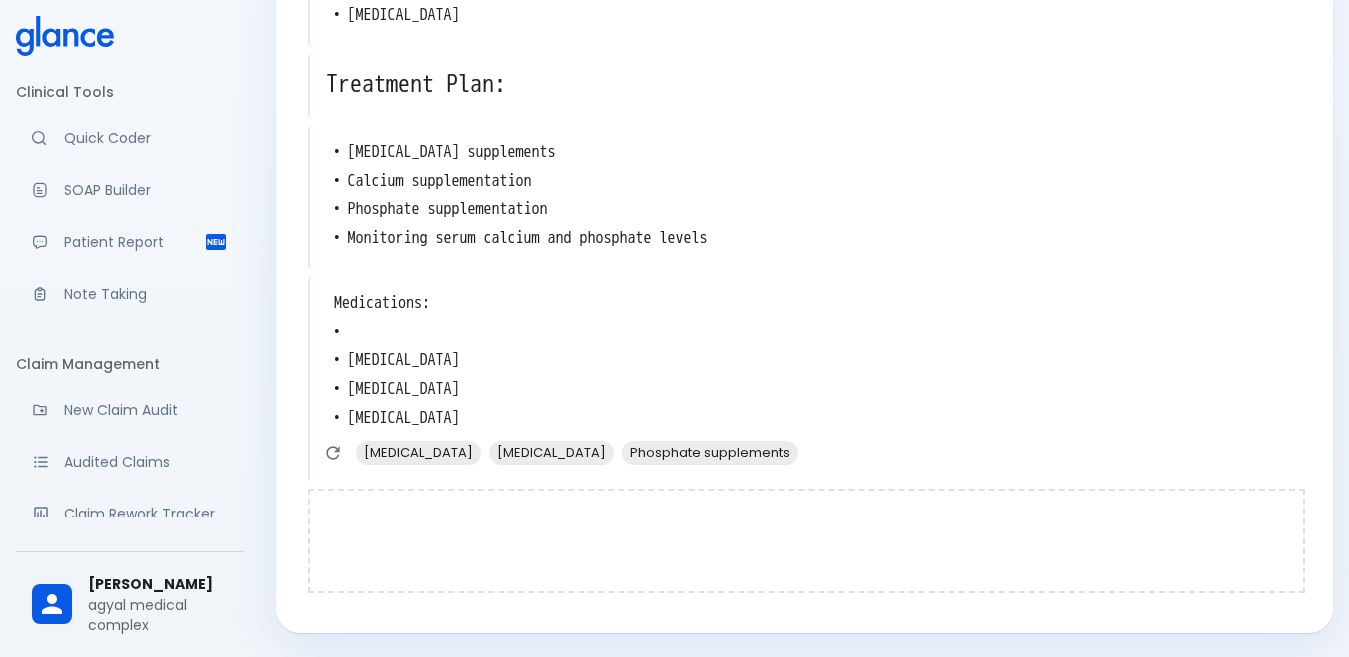 click at bounding box center [806, 541] 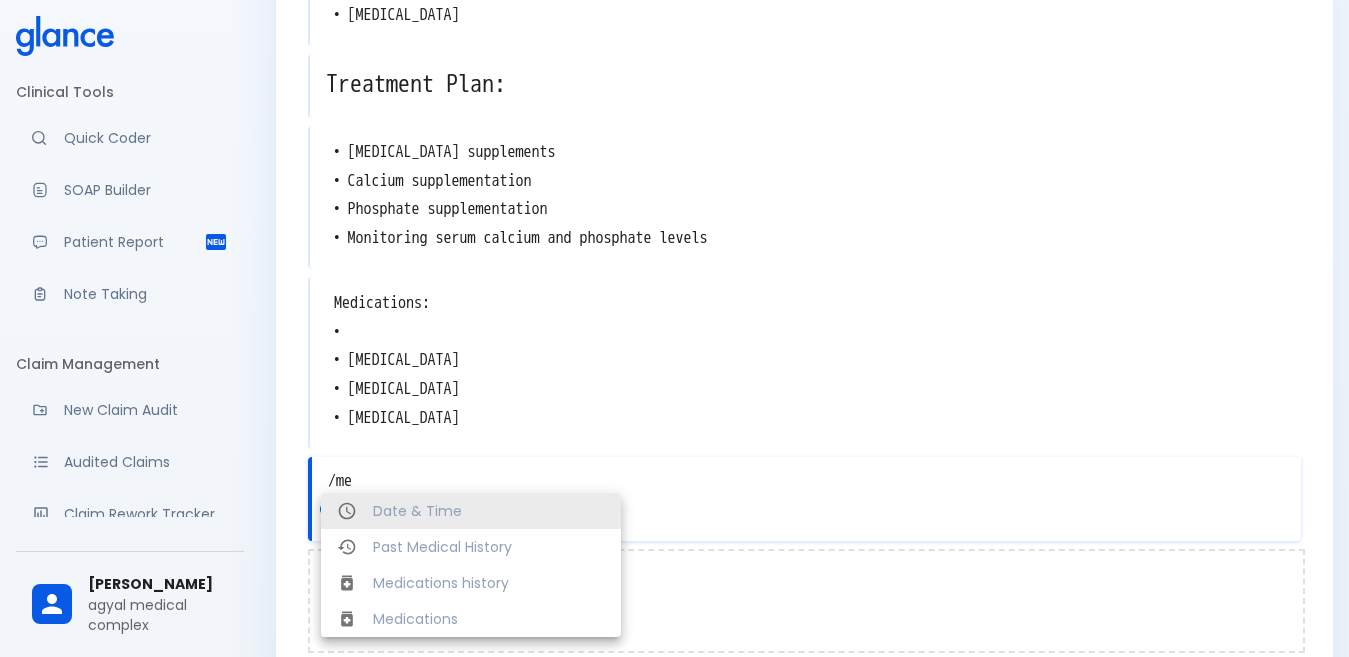 type on "/me" 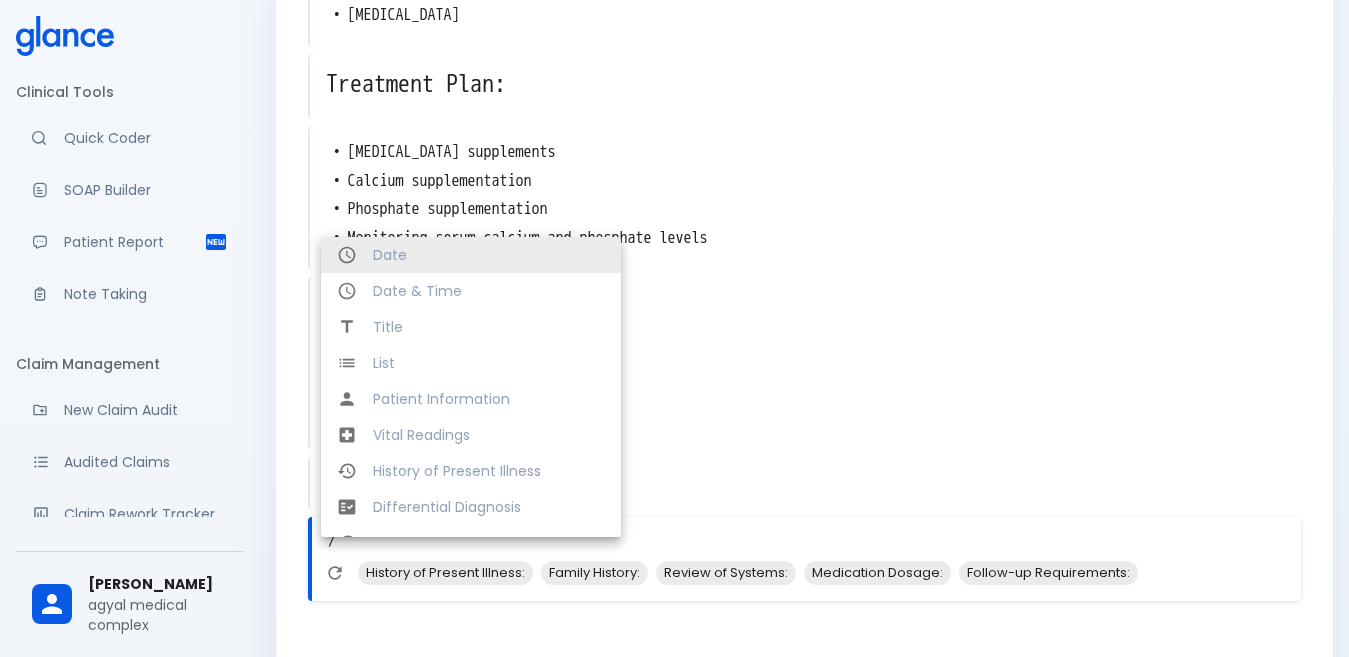 type on "/" 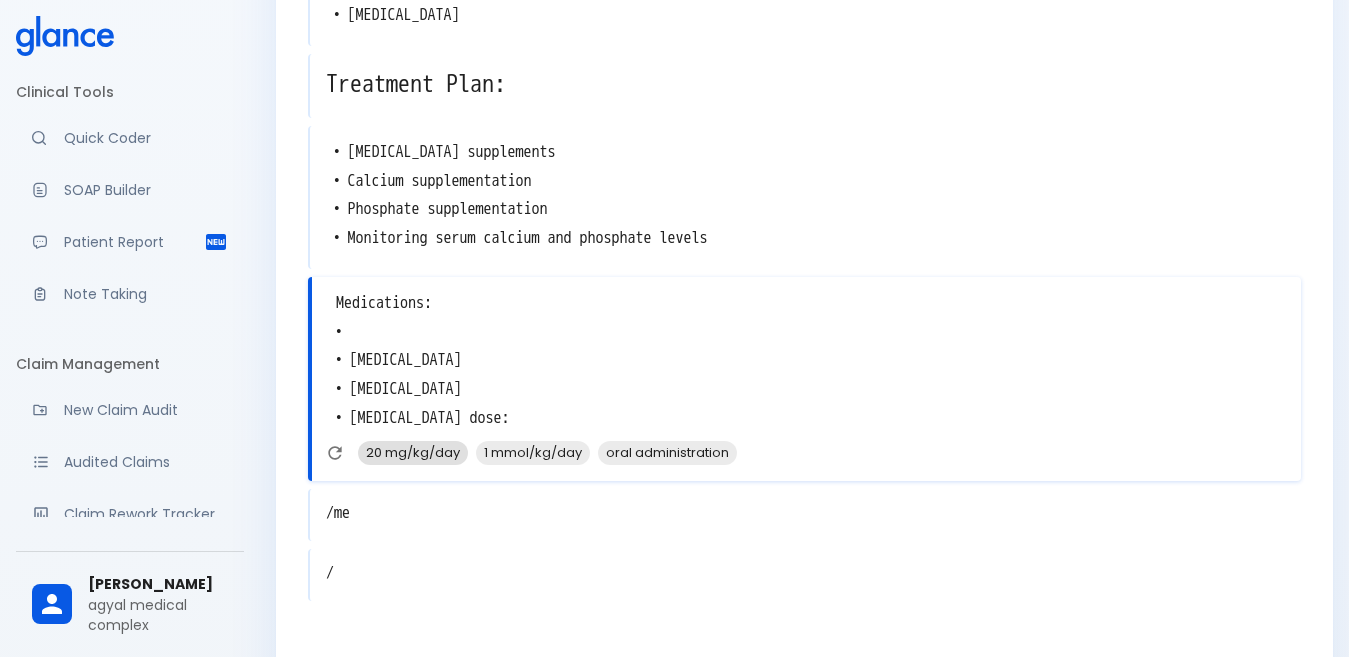 click on "20 mg/kg/day" at bounding box center [413, 452] 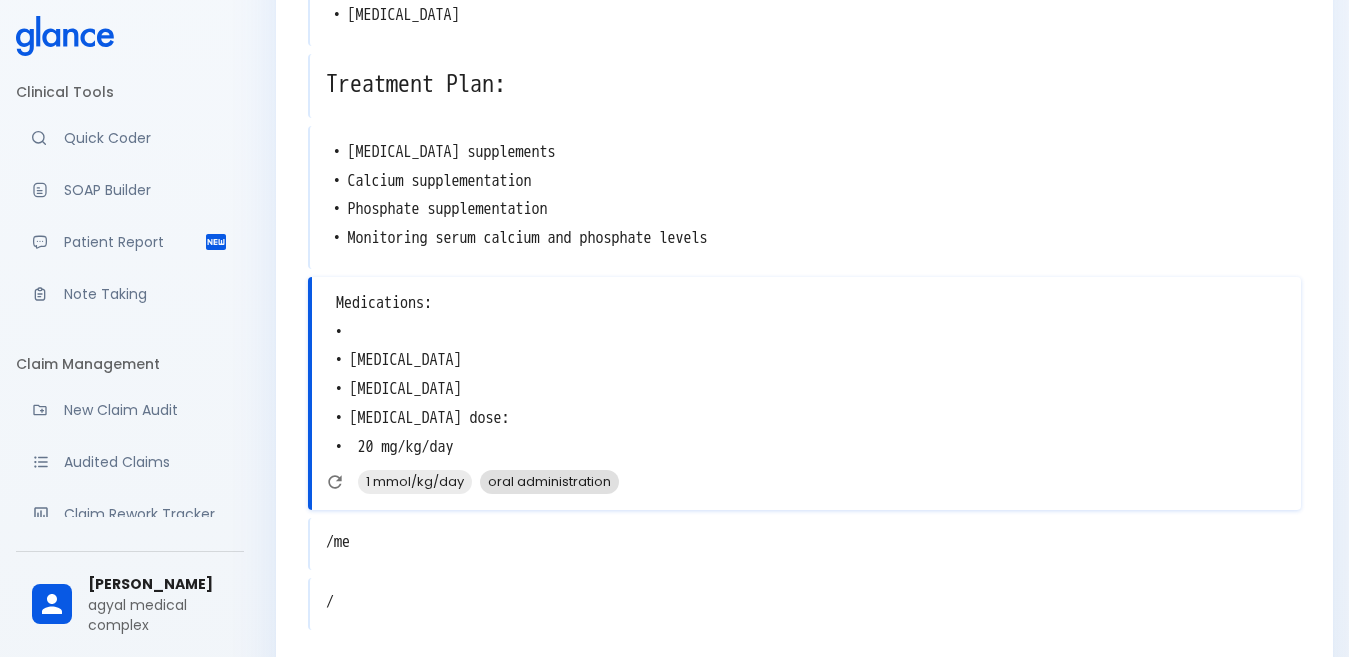 click on "oral administration" at bounding box center [549, 481] 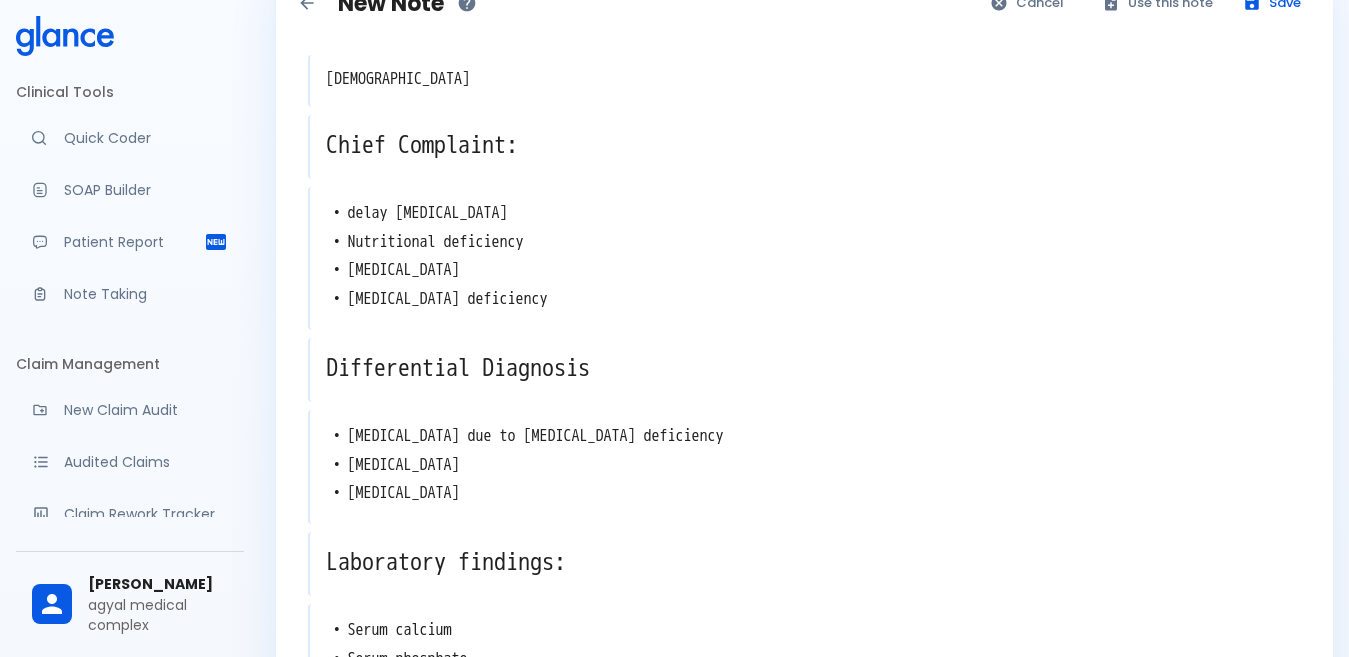 scroll, scrollTop: 0, scrollLeft: 0, axis: both 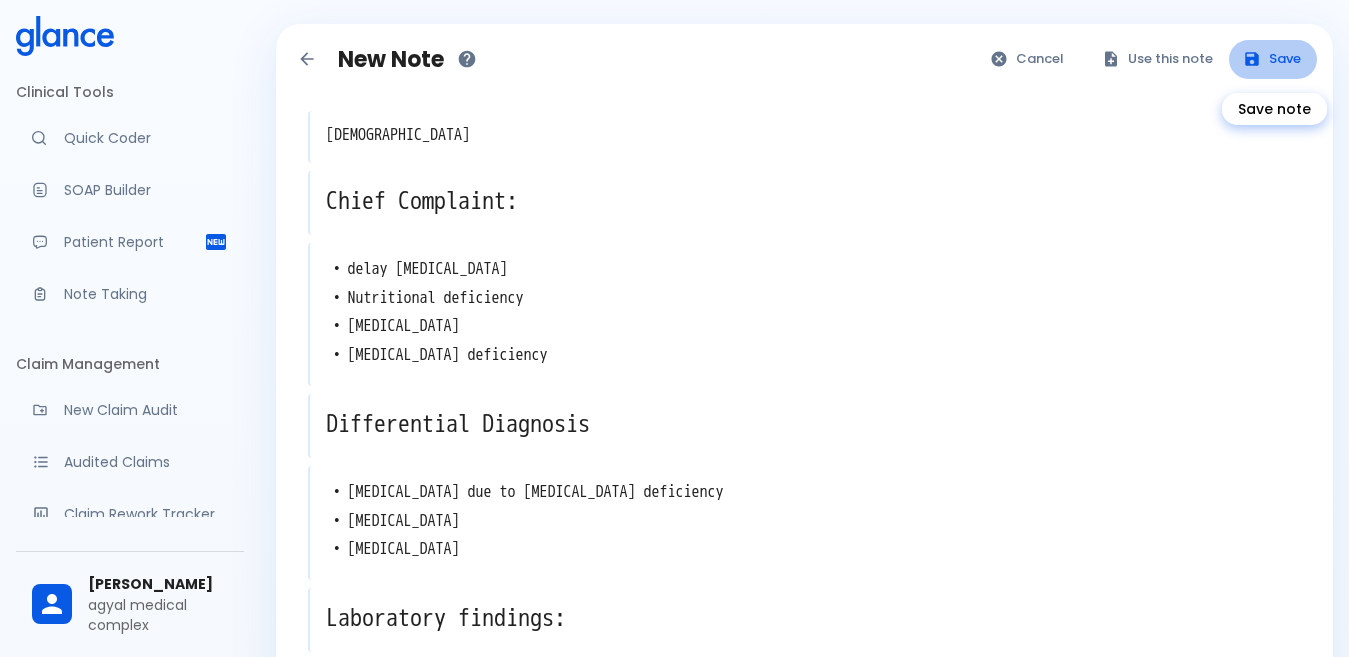 click on "Save" at bounding box center [1273, 59] 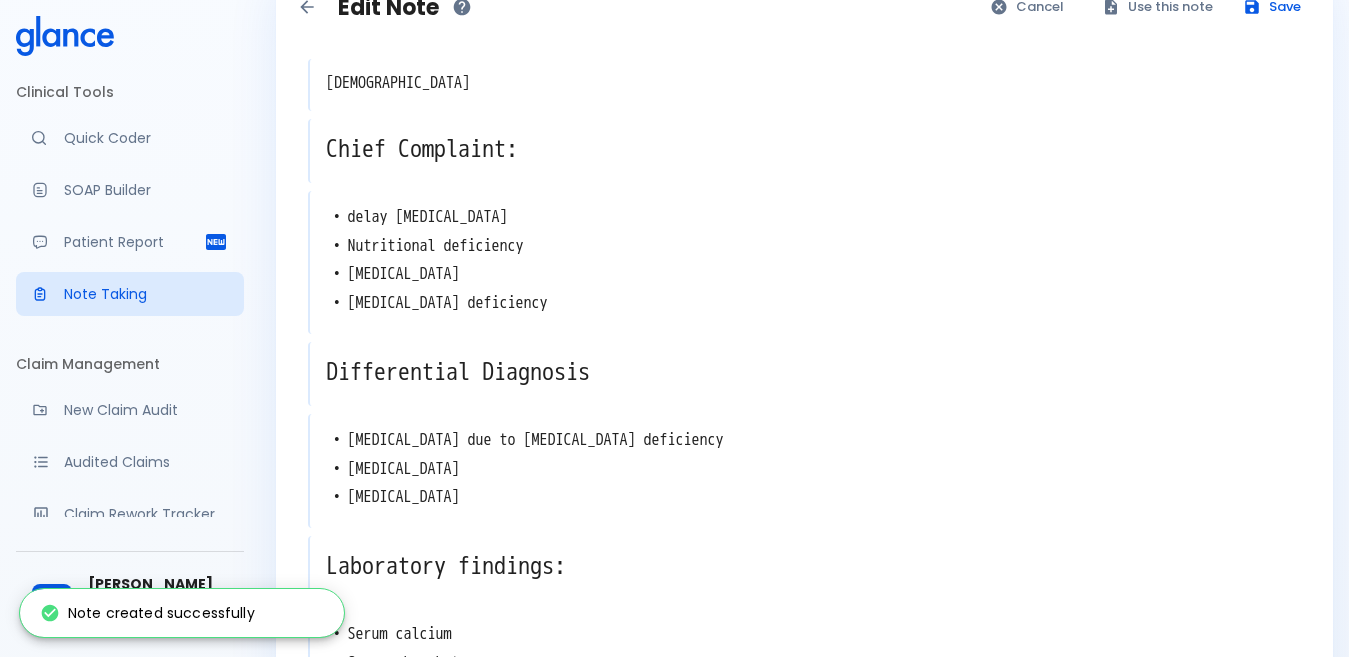 scroll, scrollTop: 45, scrollLeft: 0, axis: vertical 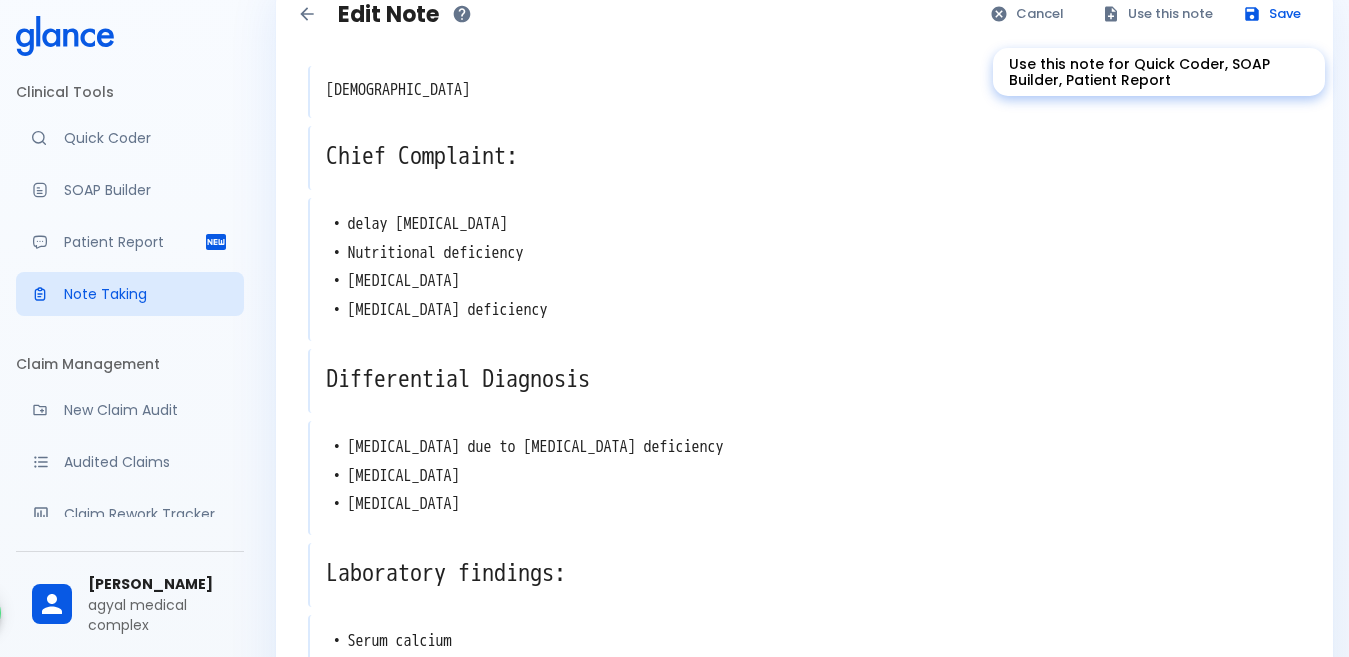 click on "Use this note" at bounding box center [1158, 14] 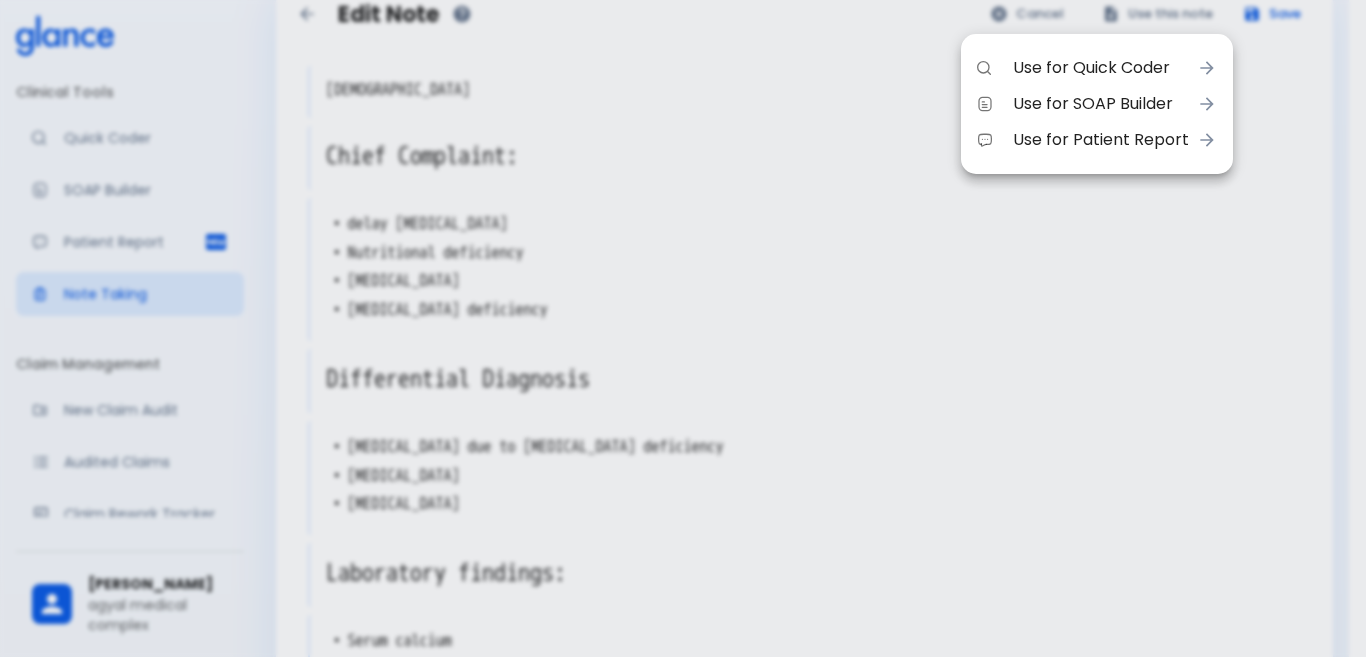 click on "Use for Quick Coder" at bounding box center [1101, 68] 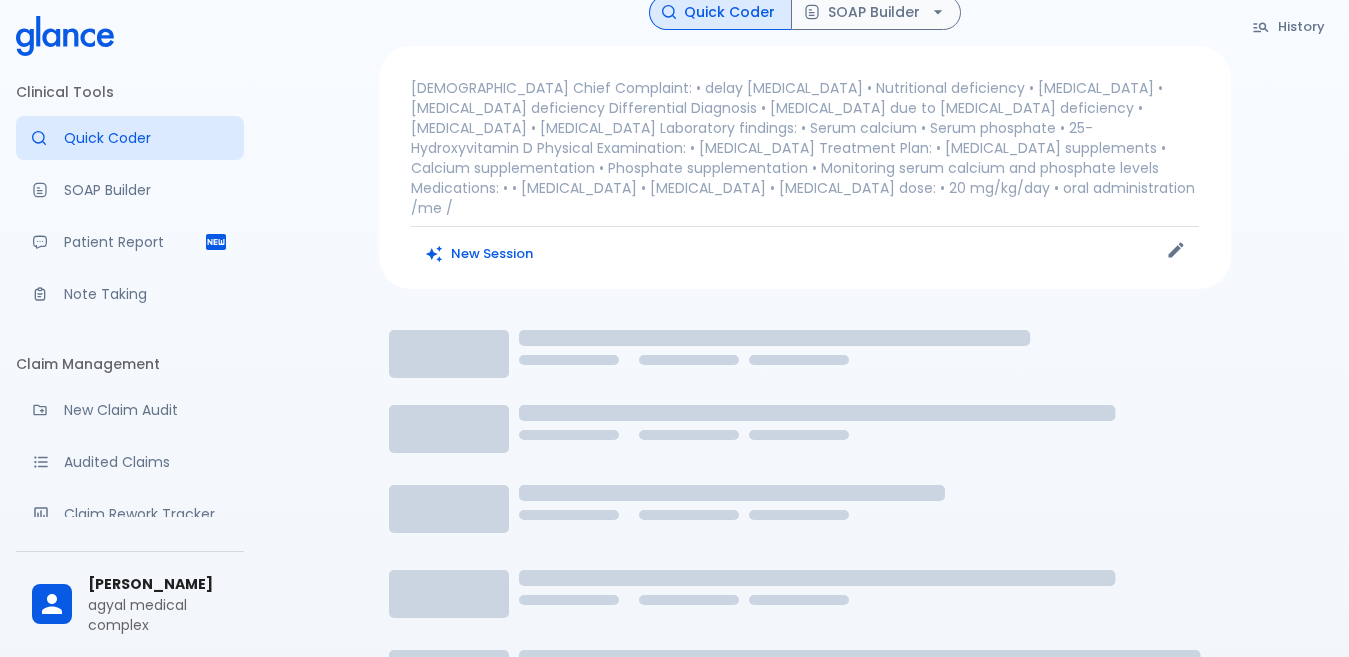 scroll, scrollTop: 0, scrollLeft: 0, axis: both 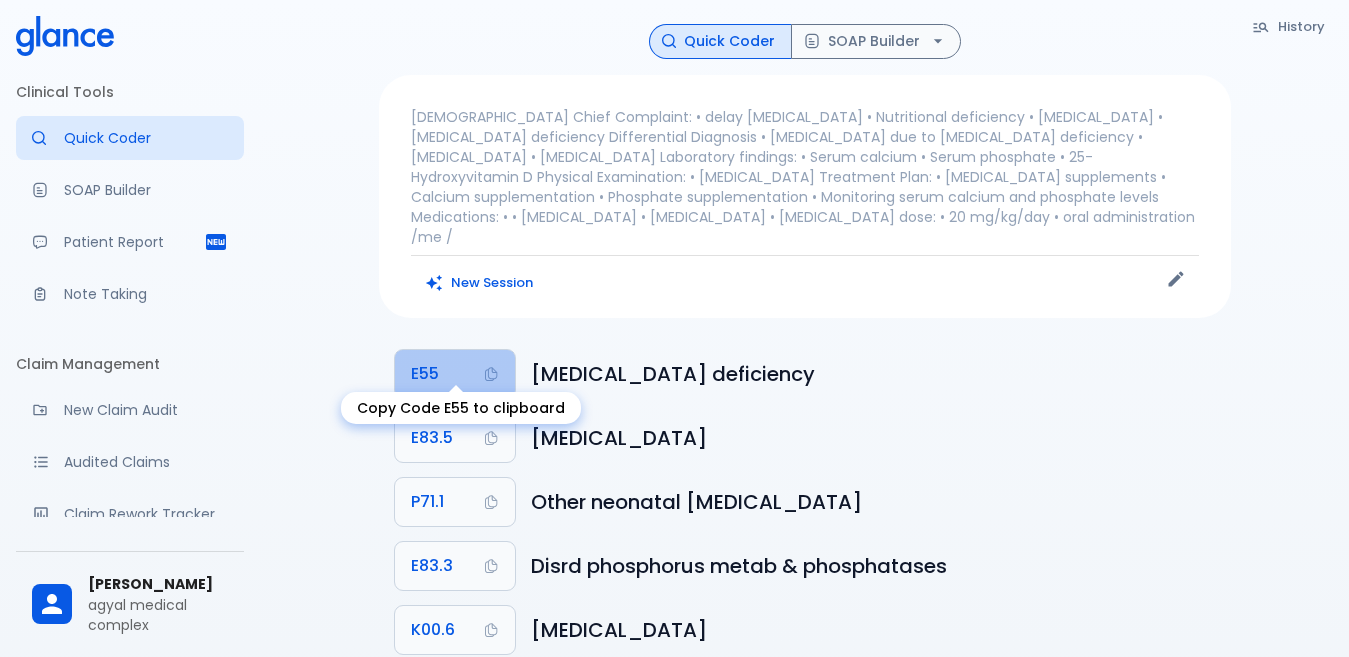 click on "E55" at bounding box center (455, 374) 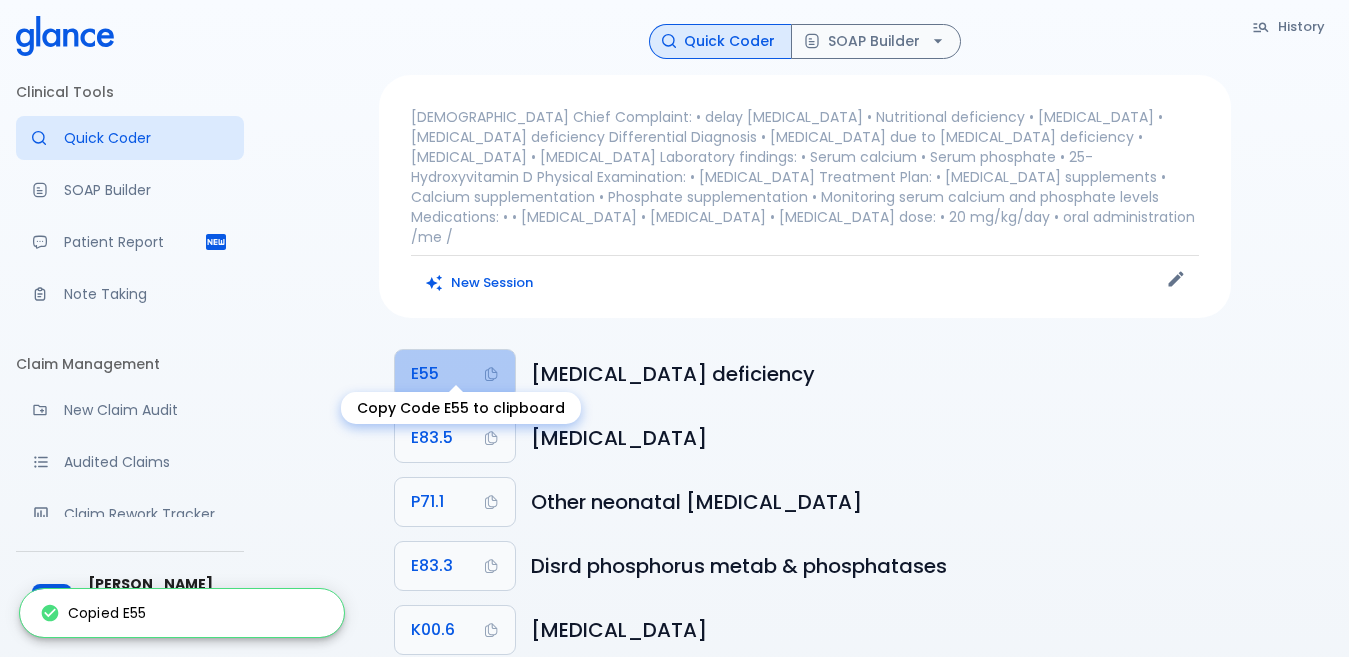 click on "E55" at bounding box center [455, 374] 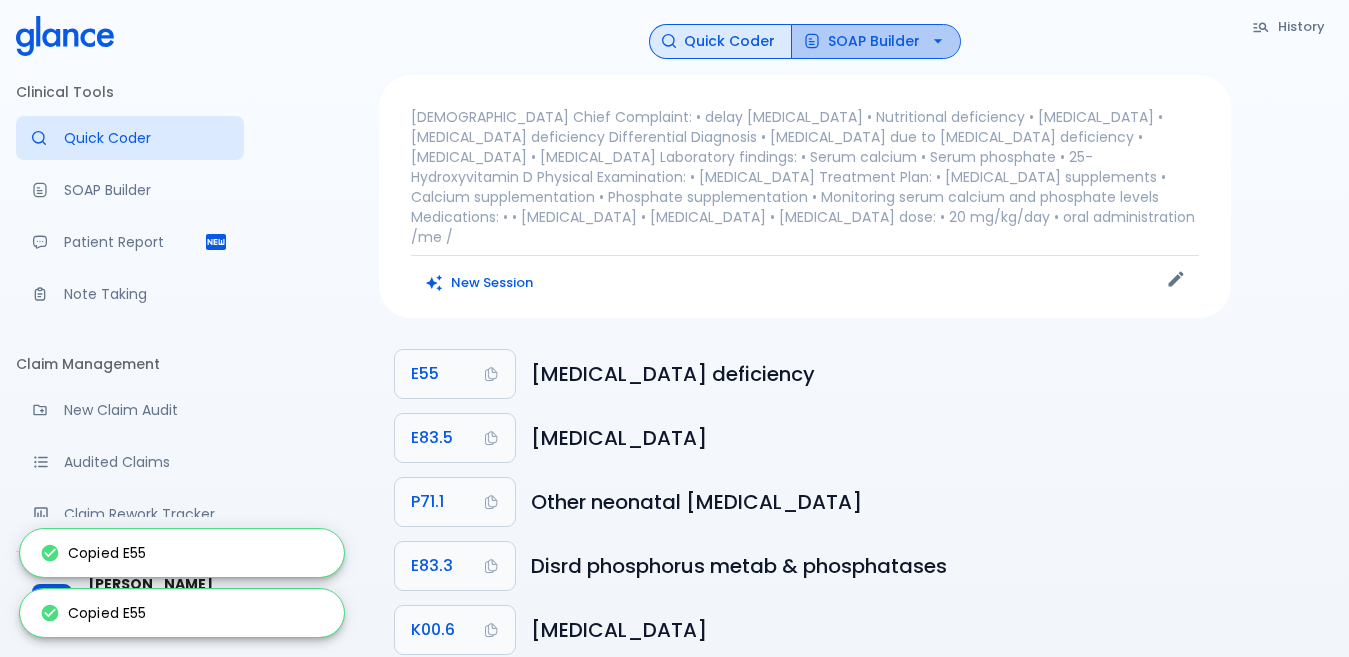 click on "SOAP Builder" at bounding box center [876, 41] 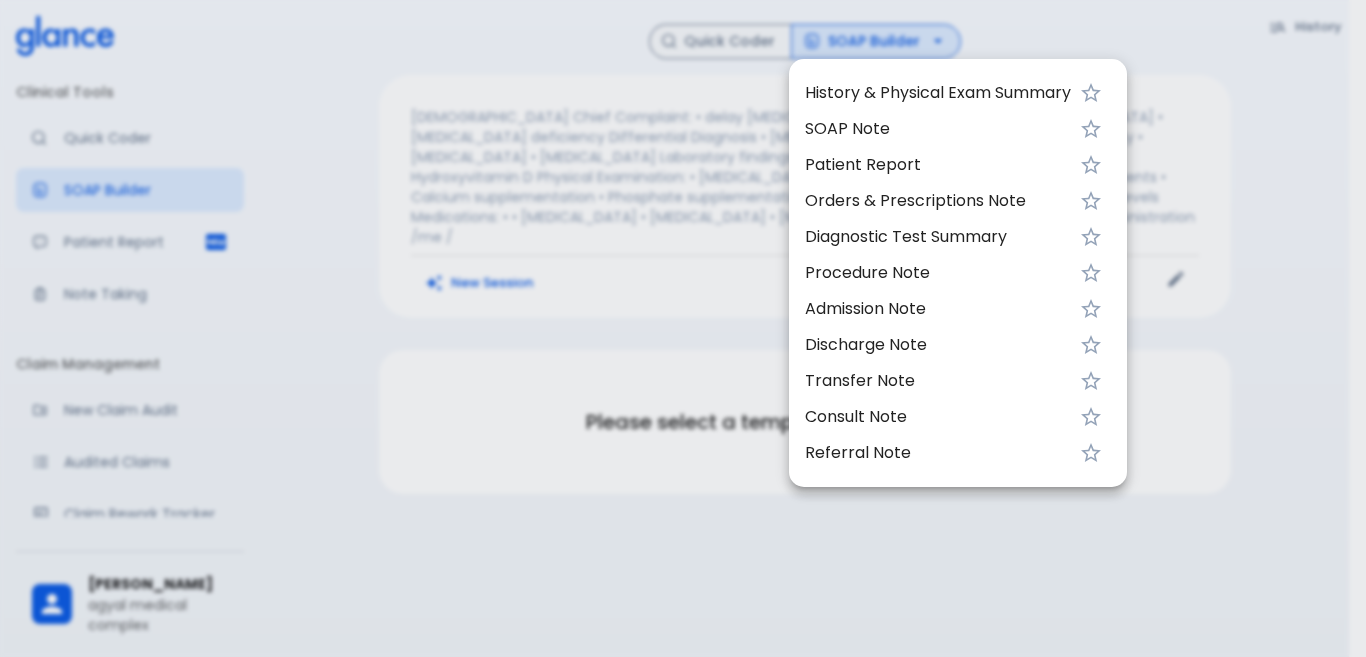 click on "History & Physical Exam Summary" at bounding box center (938, 93) 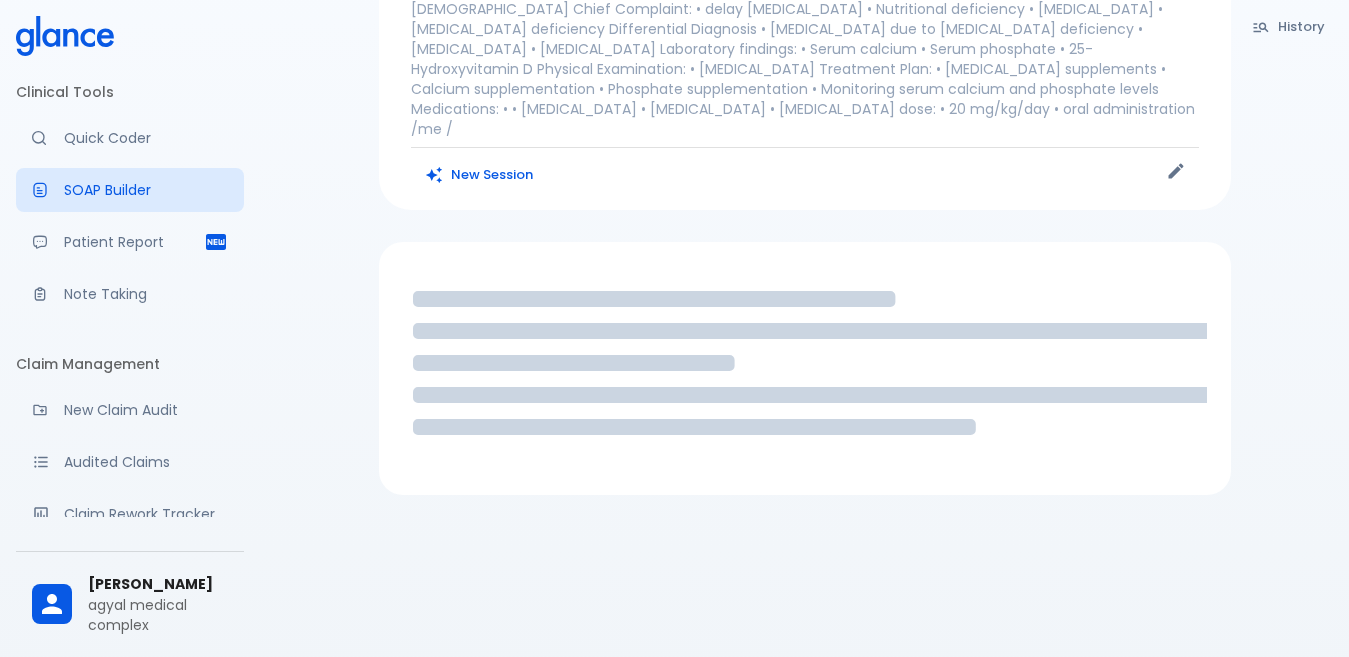 scroll, scrollTop: 110, scrollLeft: 0, axis: vertical 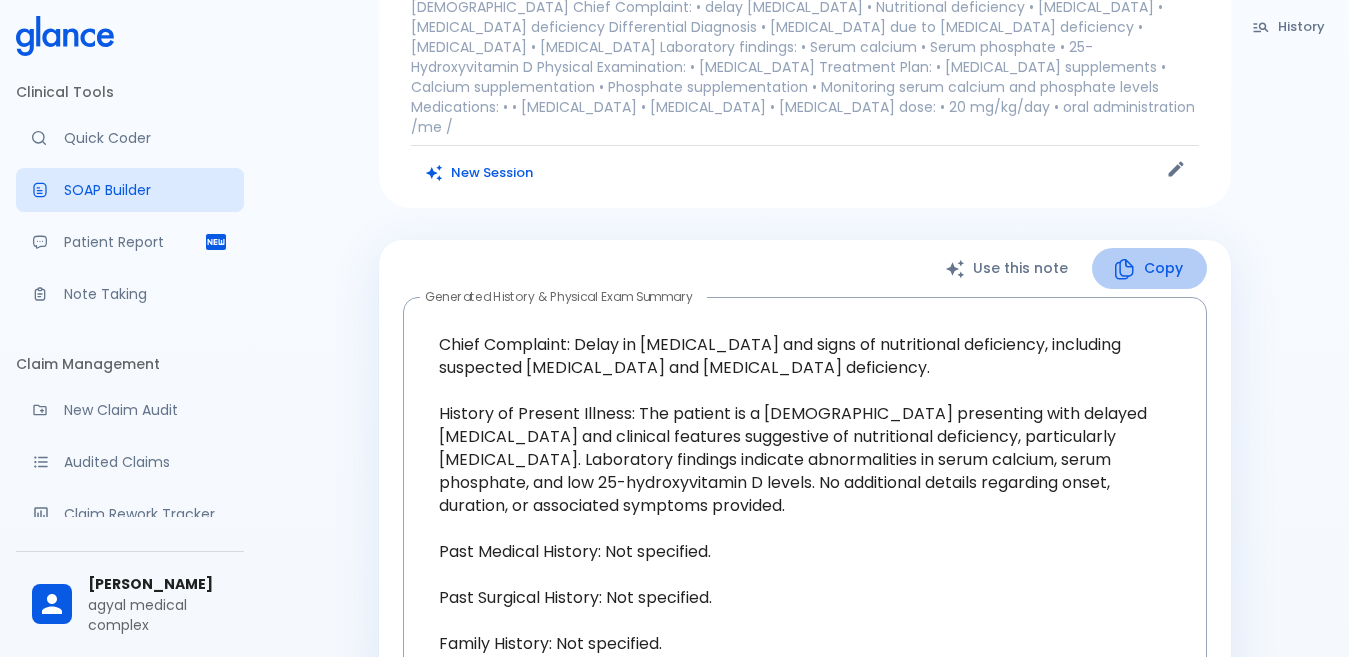 click on "Copy" at bounding box center (1149, 268) 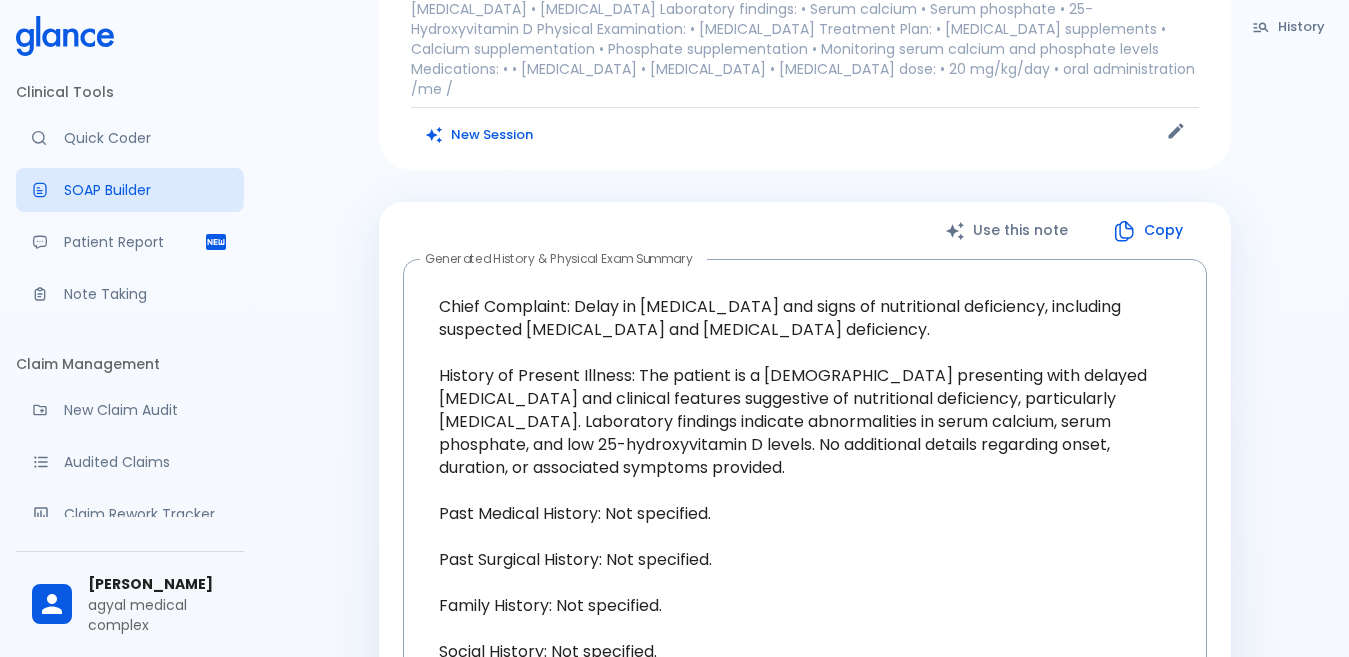 scroll, scrollTop: 110, scrollLeft: 0, axis: vertical 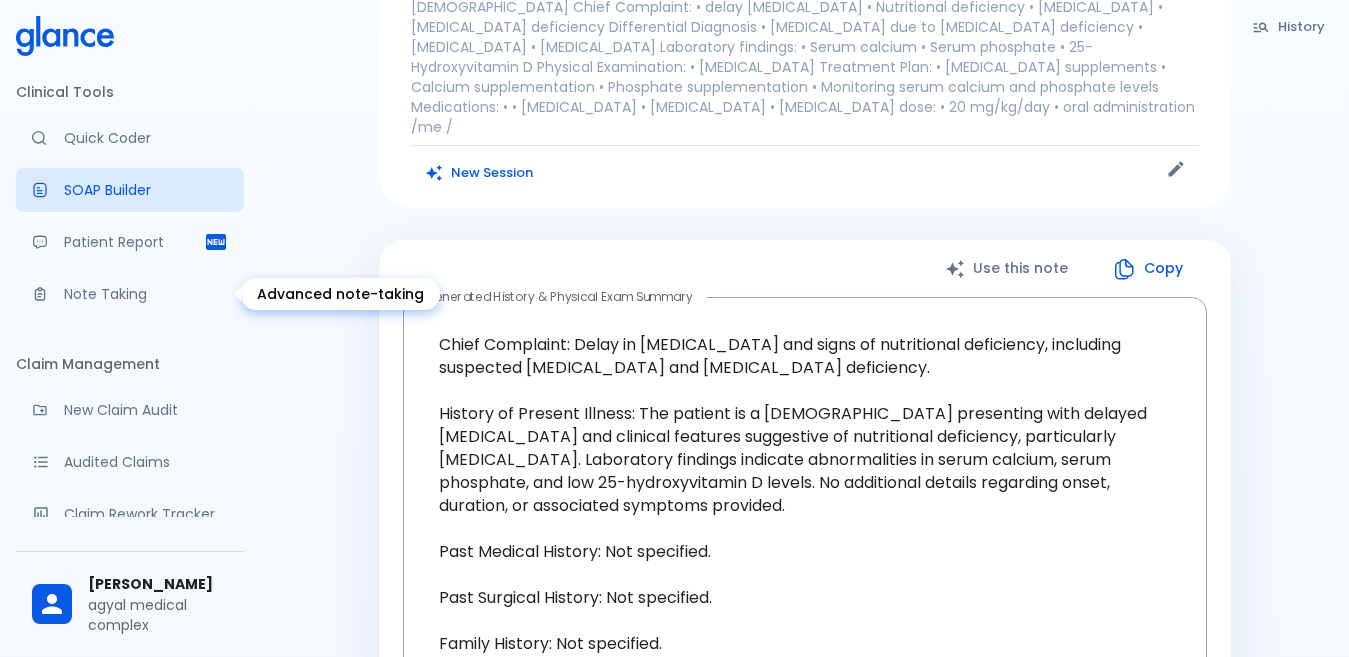click on "Note Taking" at bounding box center [146, 294] 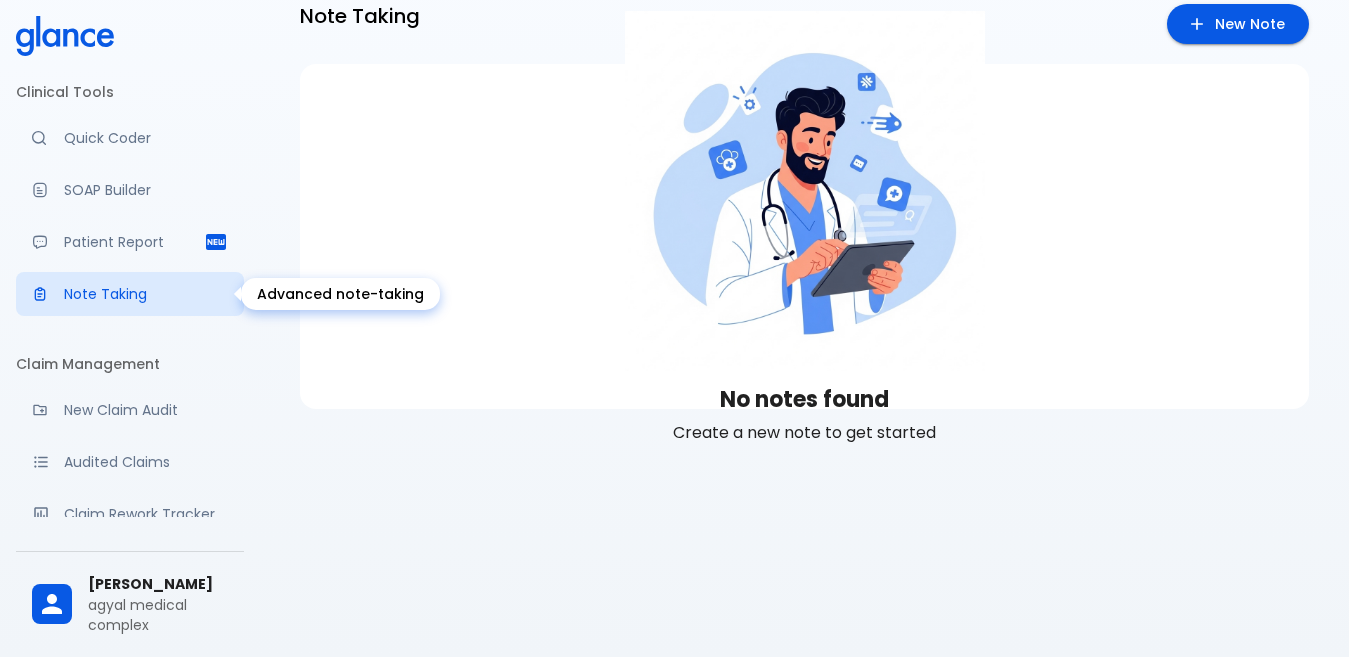 scroll, scrollTop: 48, scrollLeft: 0, axis: vertical 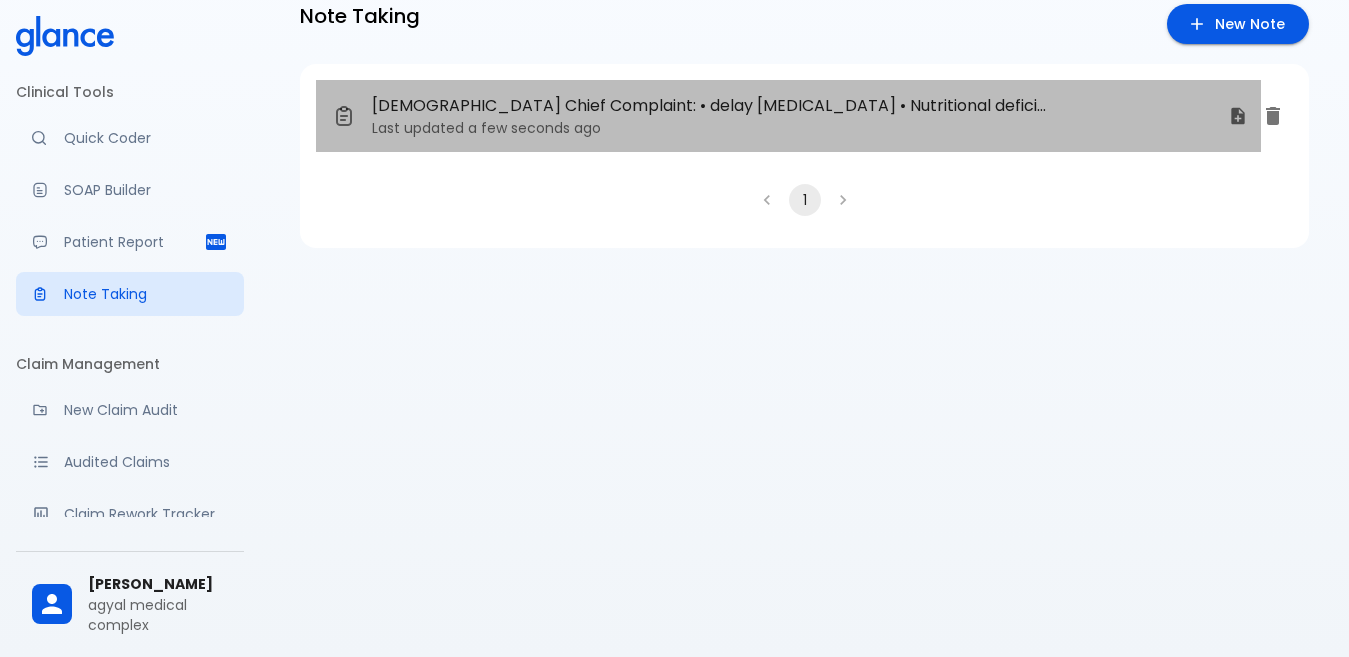 click on "a few seconds ago" at bounding box center (534, 128) 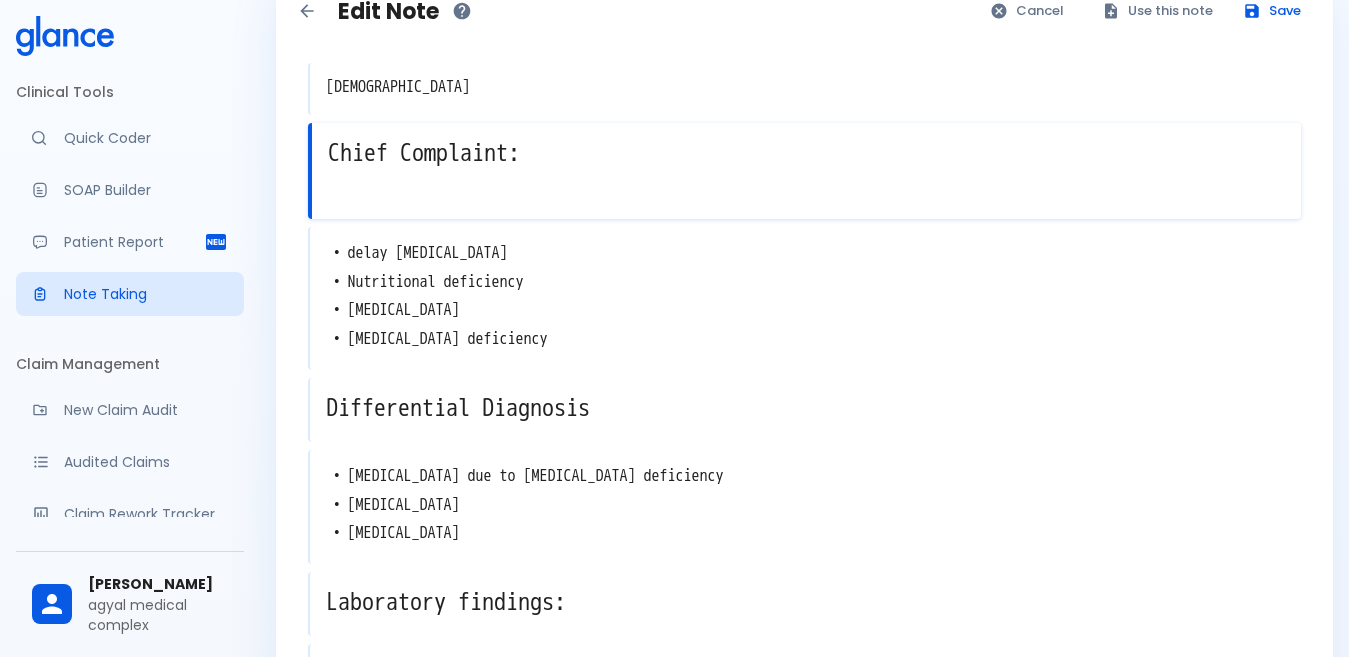 drag, startPoint x: 323, startPoint y: 166, endPoint x: 451, endPoint y: 359, distance: 231.588 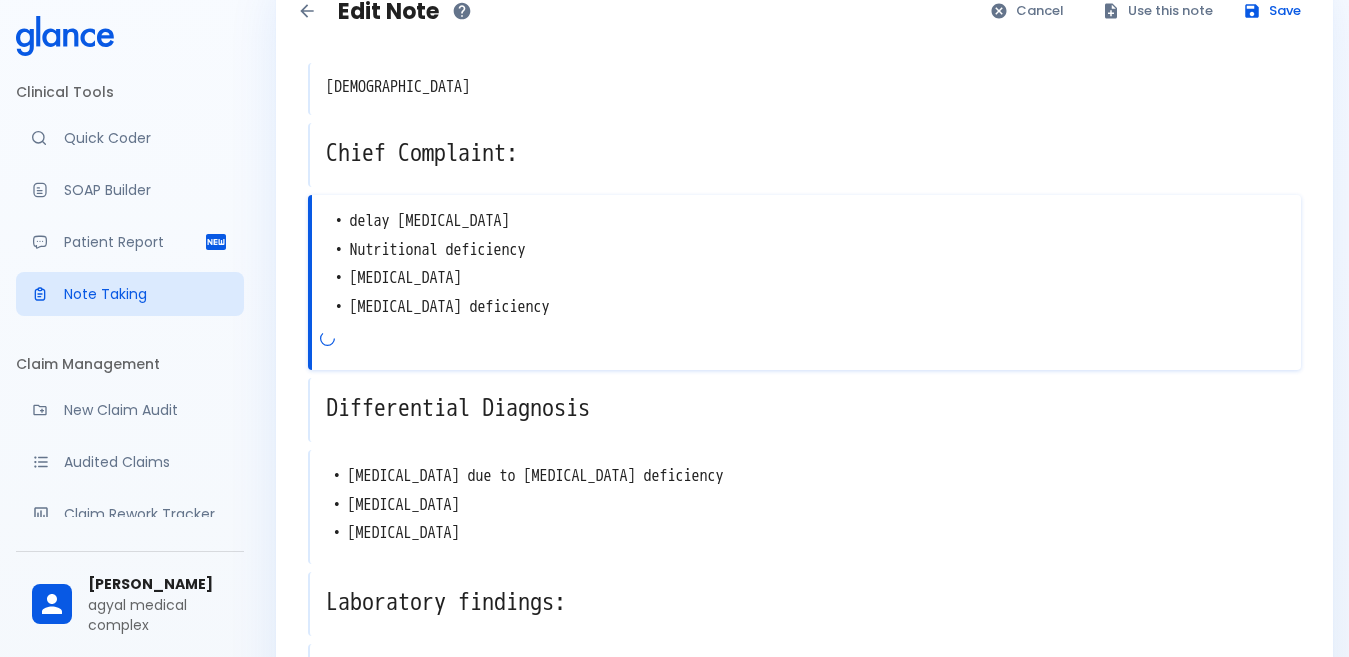 click on "• delay [MEDICAL_DATA]
• Nutritional deficiency
• [MEDICAL_DATA]
• [MEDICAL_DATA] deficiency x" at bounding box center (804, 282) 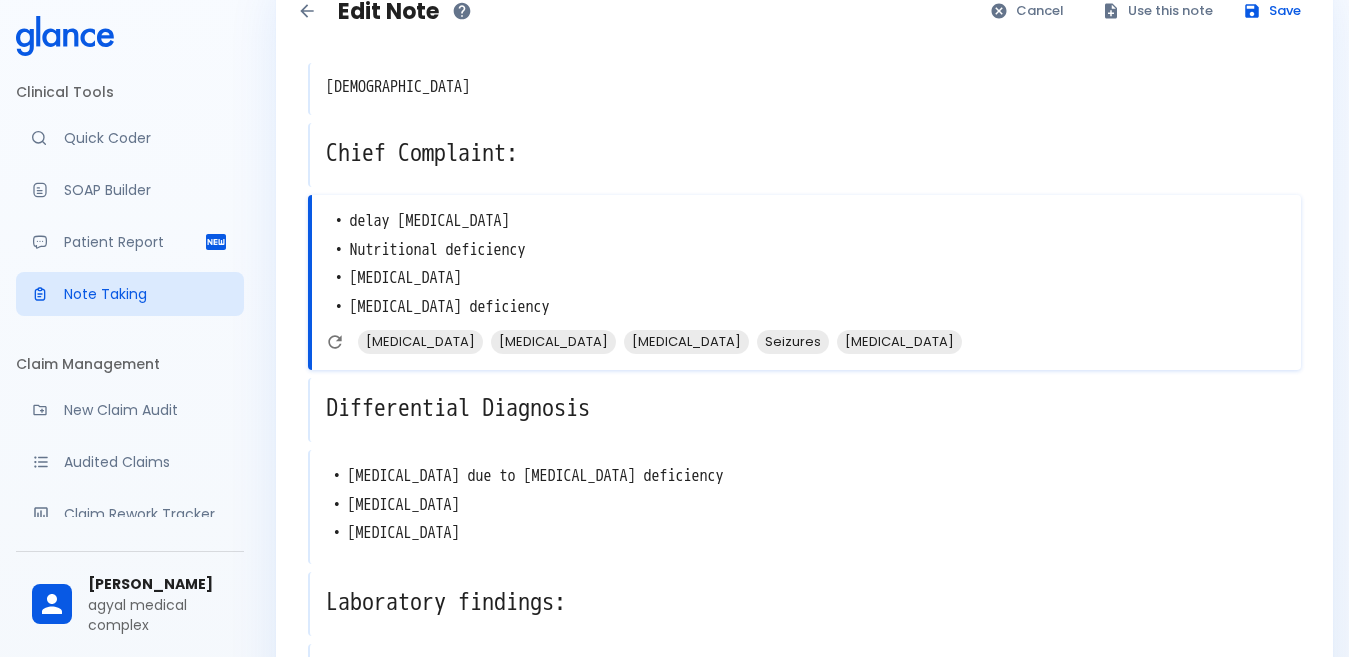 click on "• delay [MEDICAL_DATA]
• Nutritional deficiency
• [MEDICAL_DATA]
• [MEDICAL_DATA] deficiency" at bounding box center [806, 264] 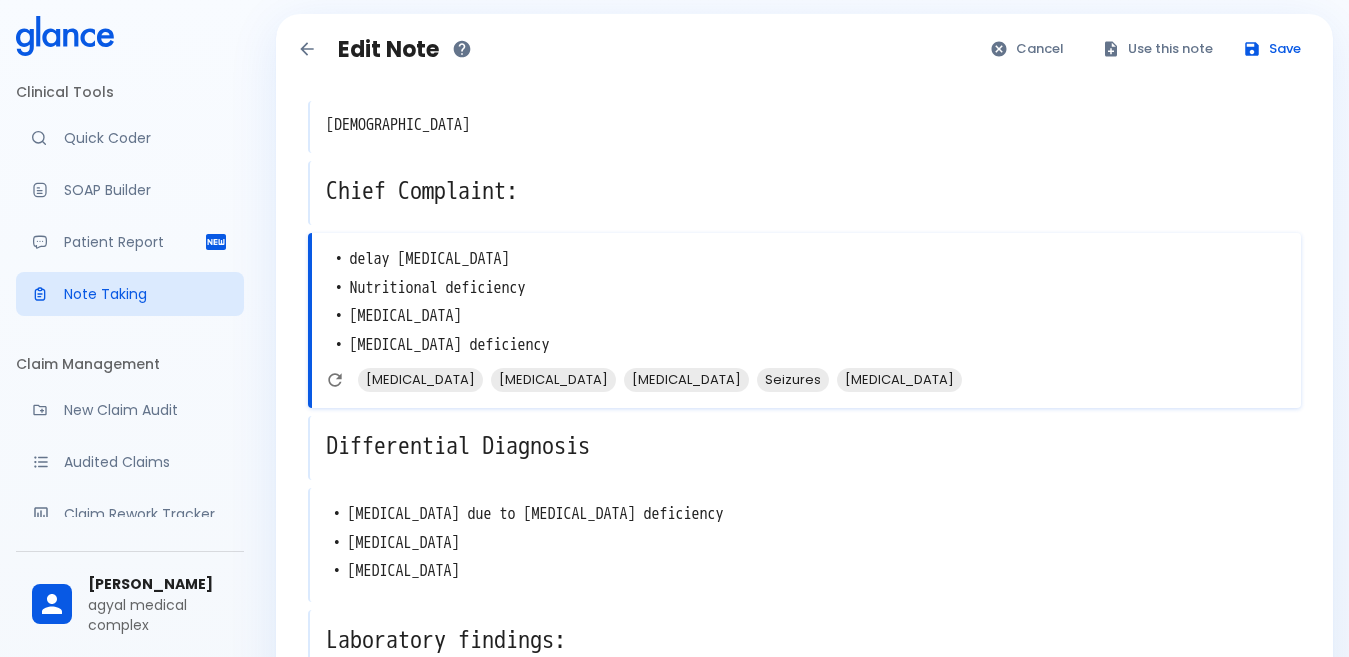 scroll, scrollTop: 0, scrollLeft: 0, axis: both 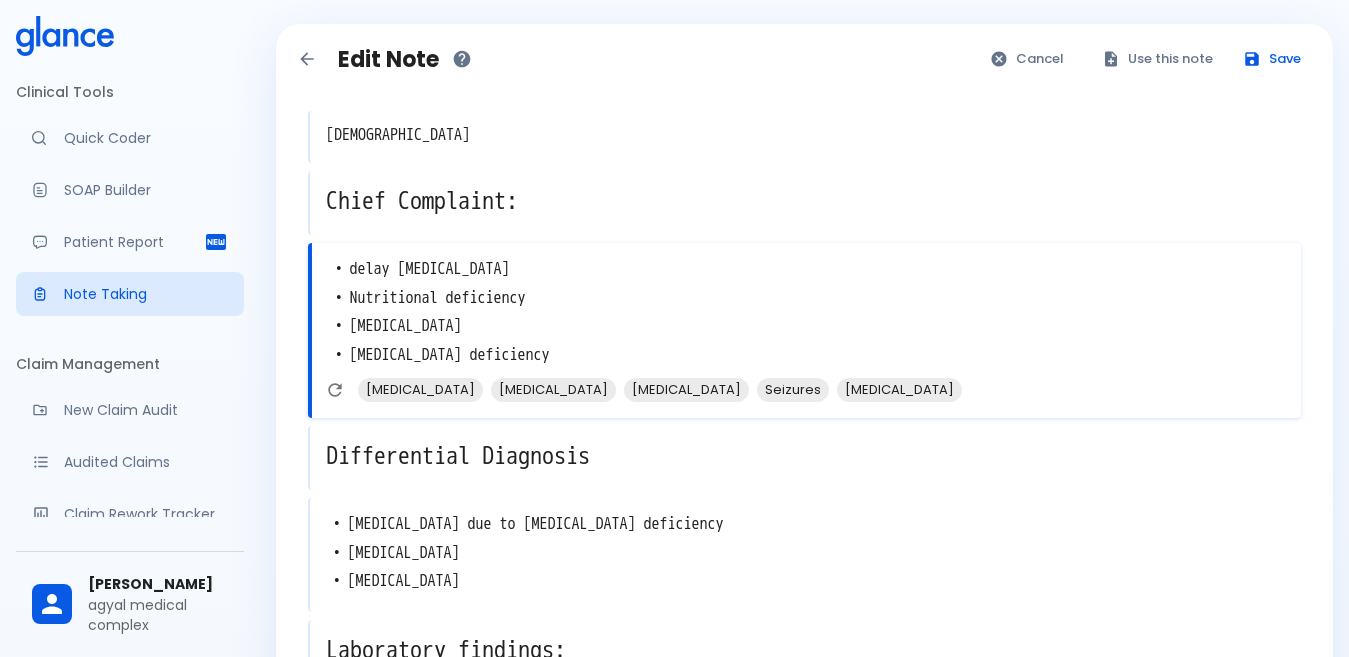 click on "Use this note" at bounding box center (1158, 59) 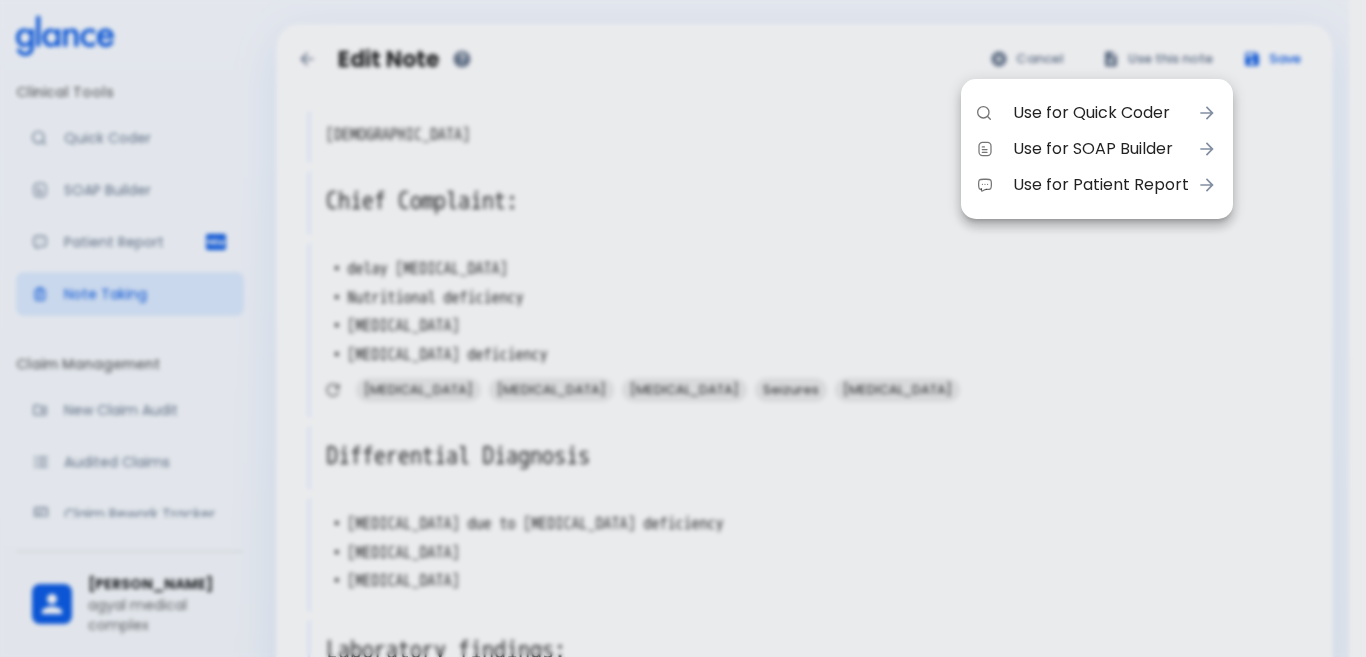 click on "Use for SOAP Builder" at bounding box center (1101, 149) 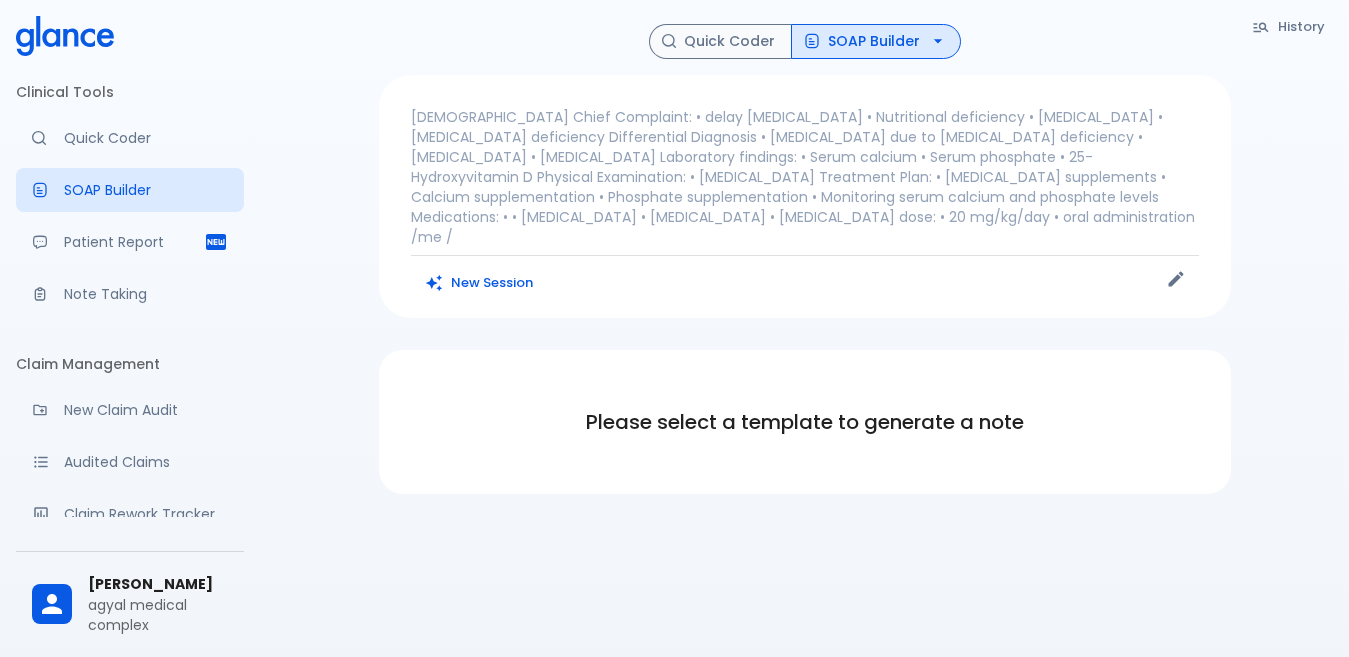 click on "SOAP Builder" at bounding box center [876, 41] 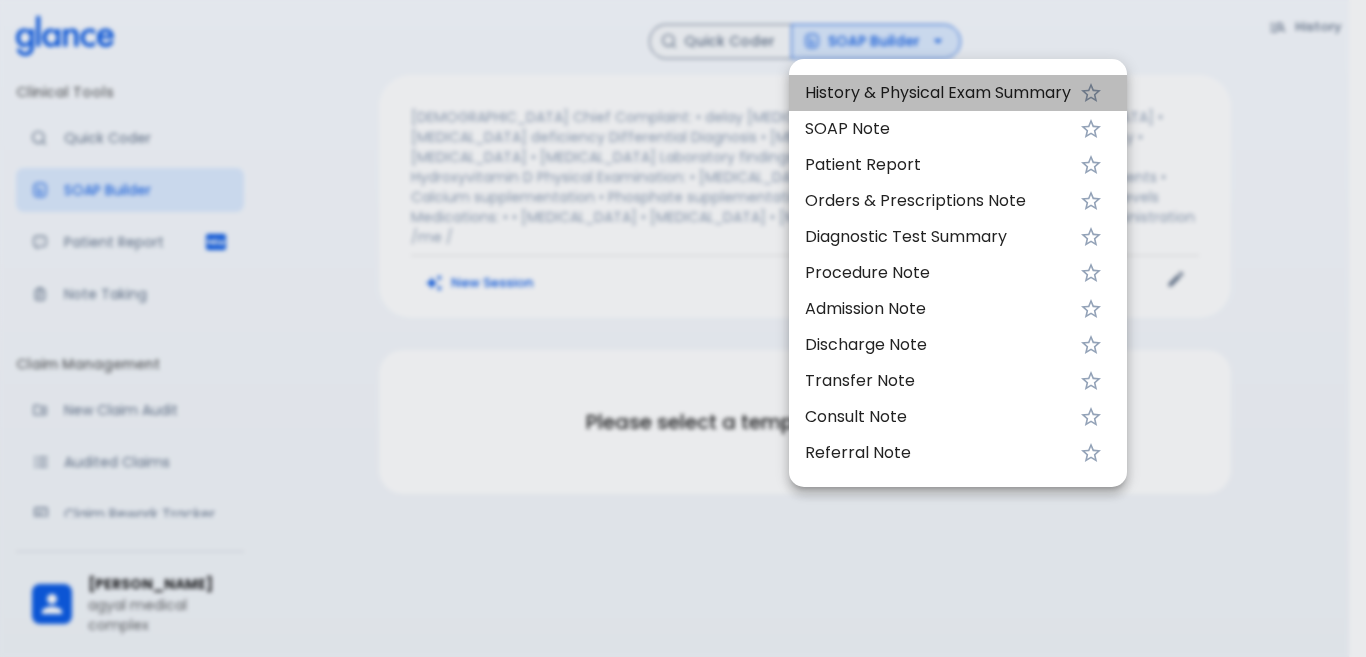 click on "History & Physical Exam Summary" at bounding box center (938, 93) 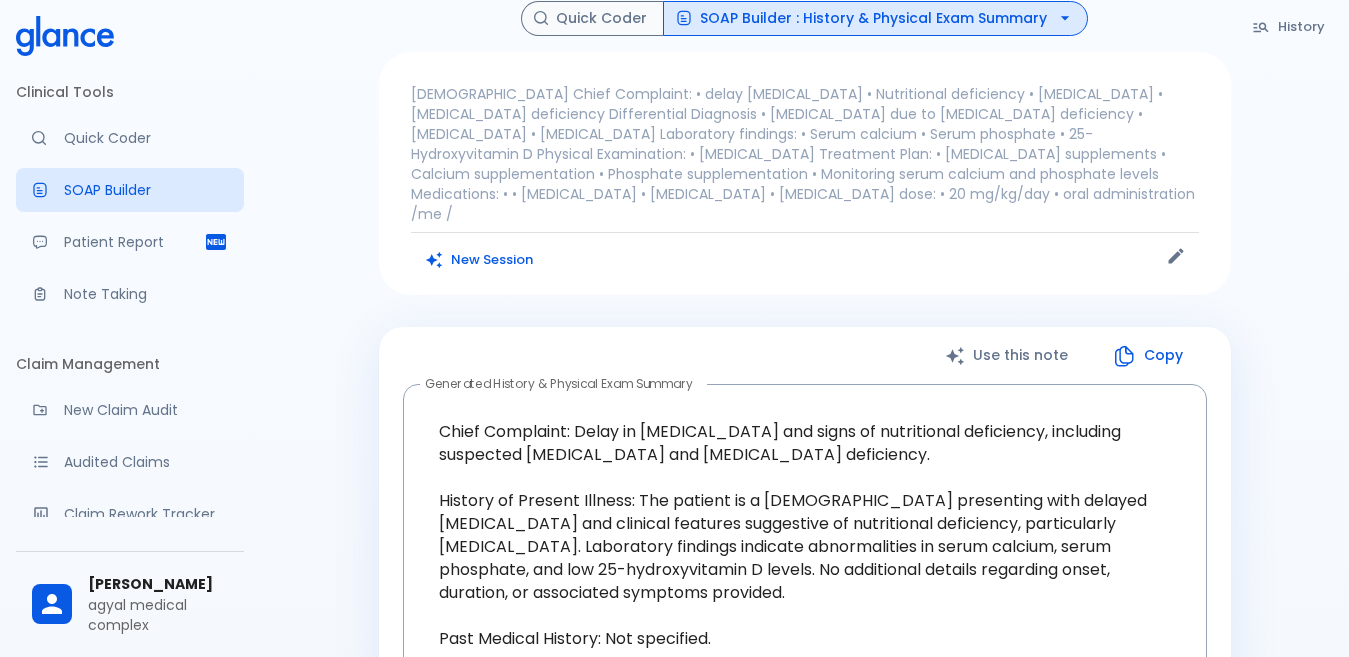 scroll, scrollTop: 0, scrollLeft: 0, axis: both 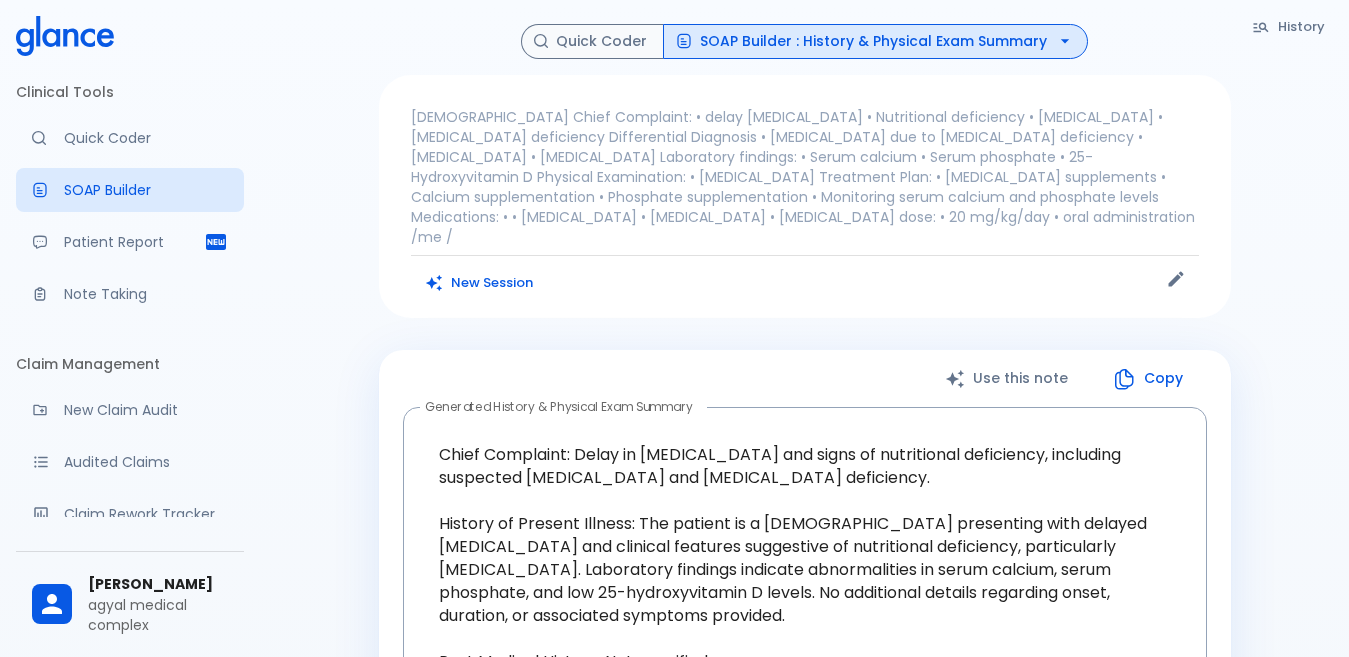 click on "Copy" at bounding box center [1149, 378] 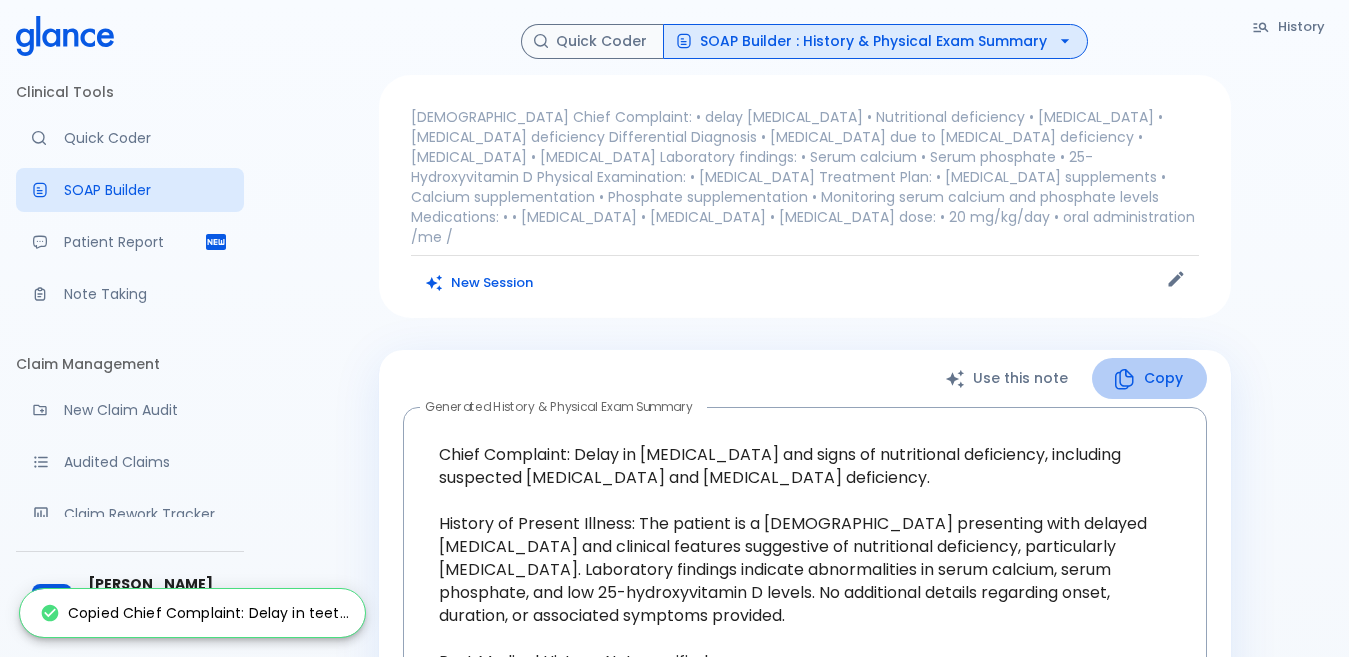 click on "Copy" at bounding box center [1149, 378] 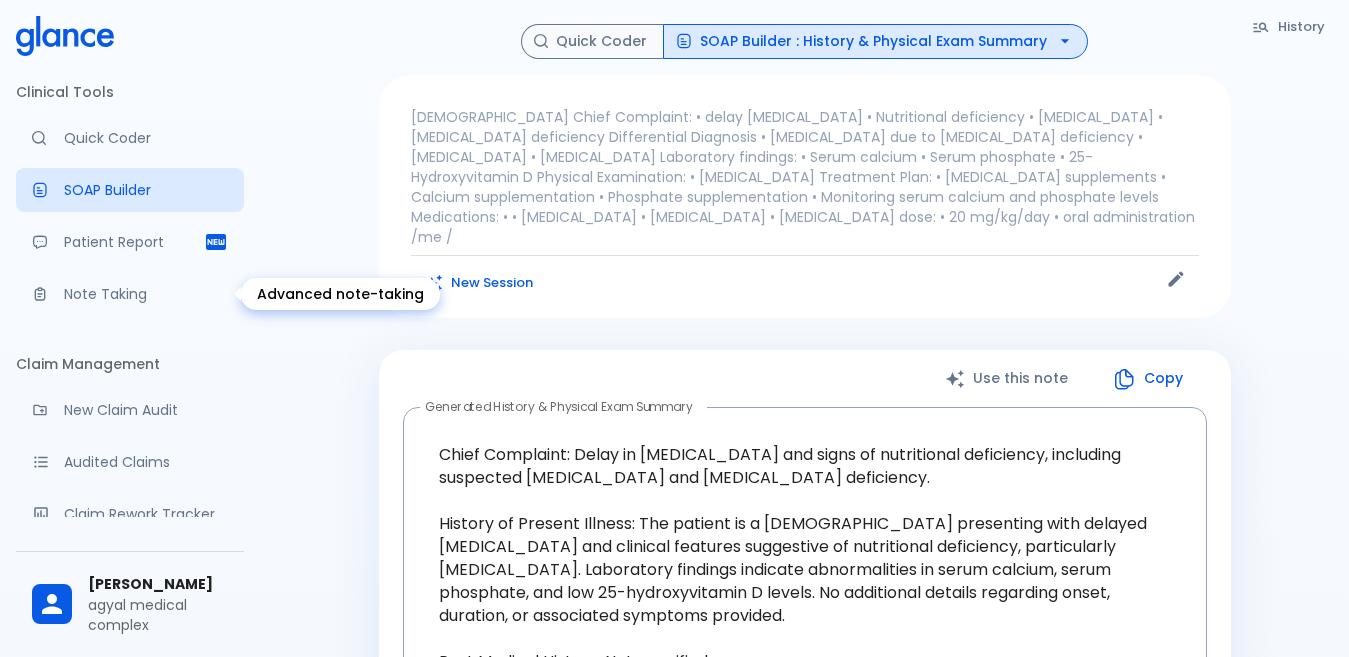 click 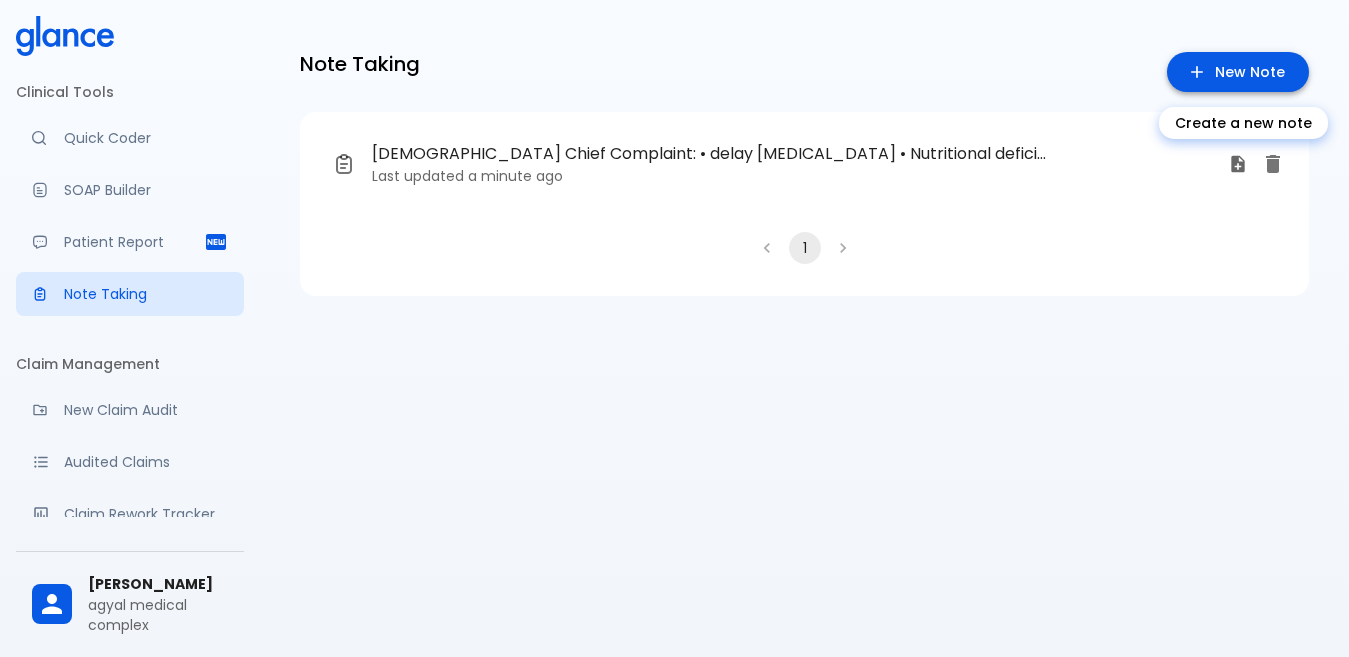click on "New Note" at bounding box center (1238, 72) 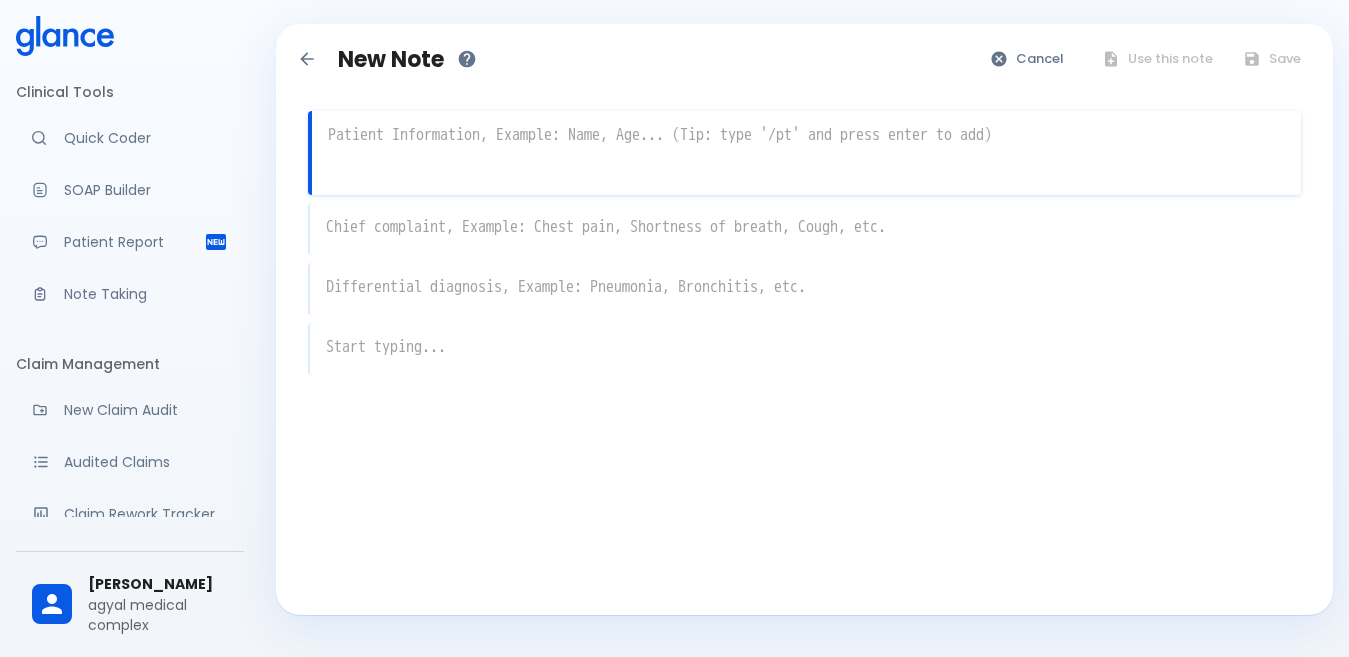click on "x" at bounding box center [804, 229] 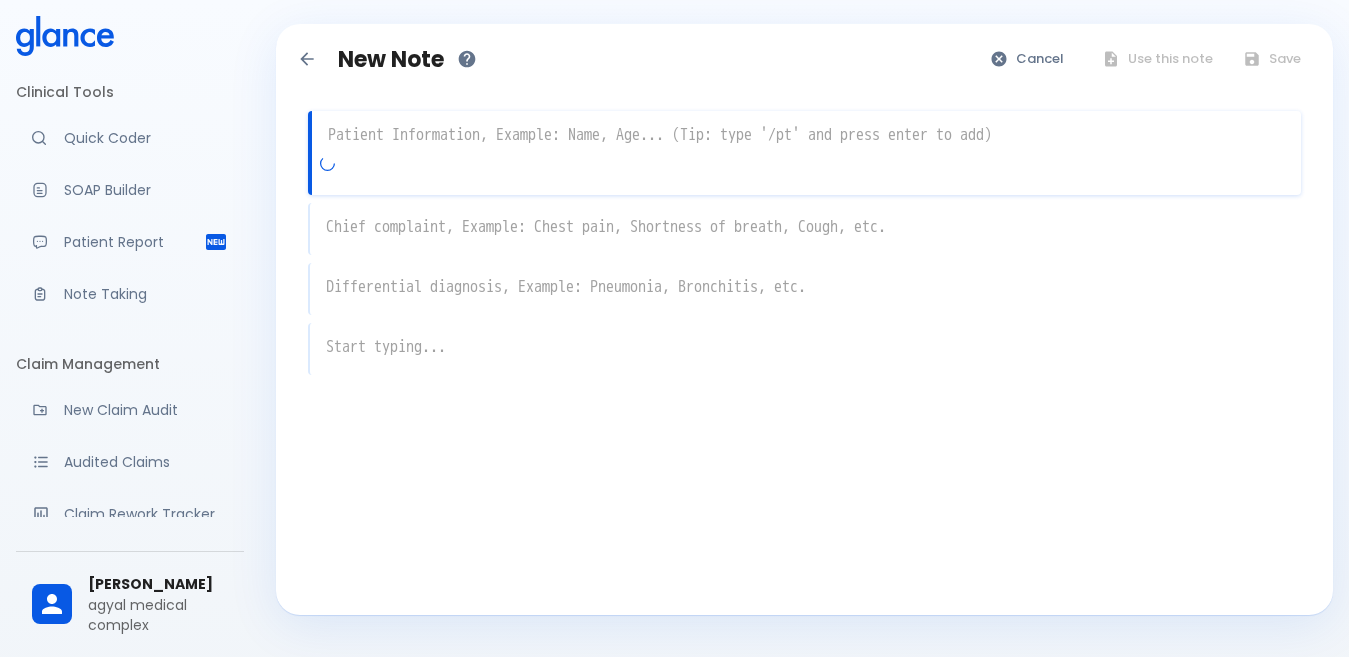 click at bounding box center (806, 135) 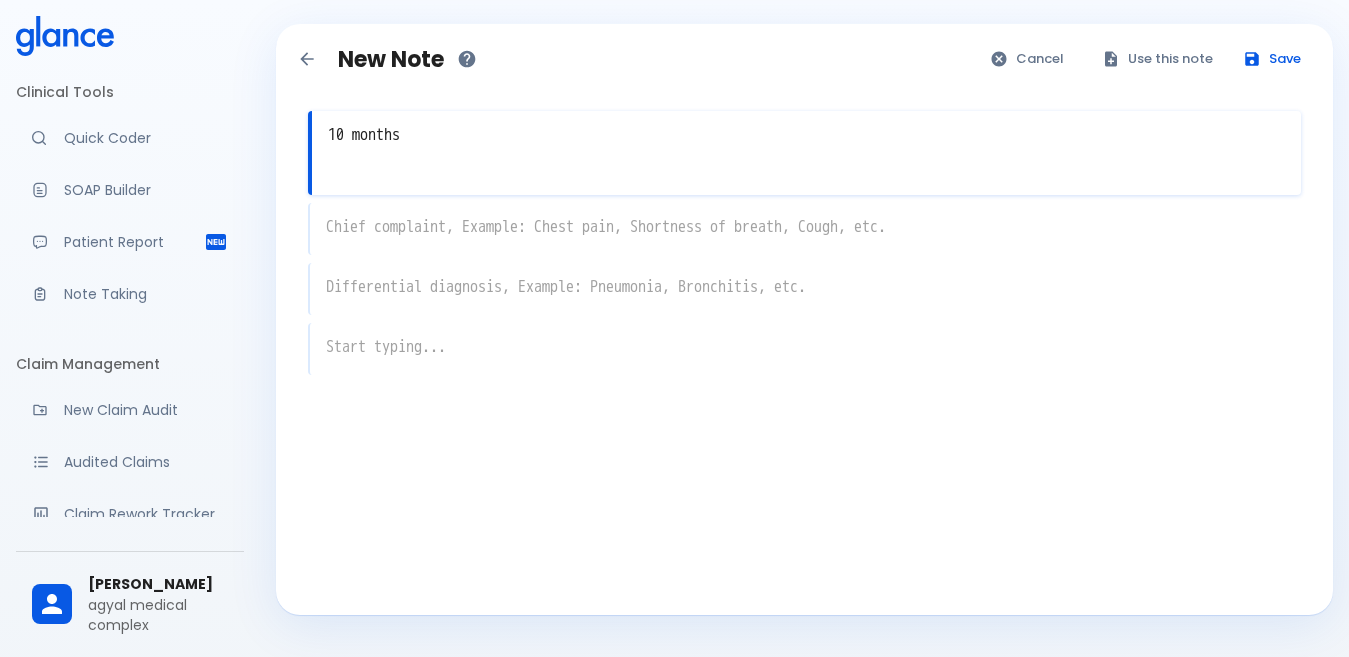 type on "10 months" 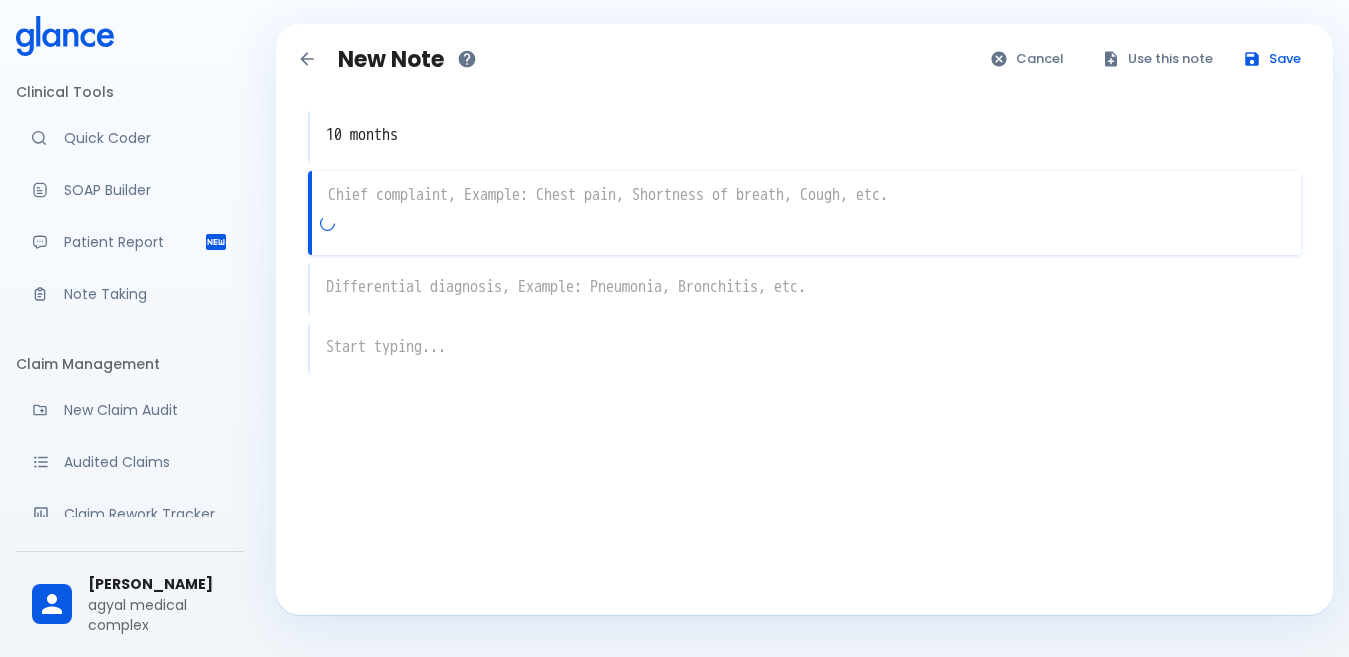 click on "x" at bounding box center [804, 213] 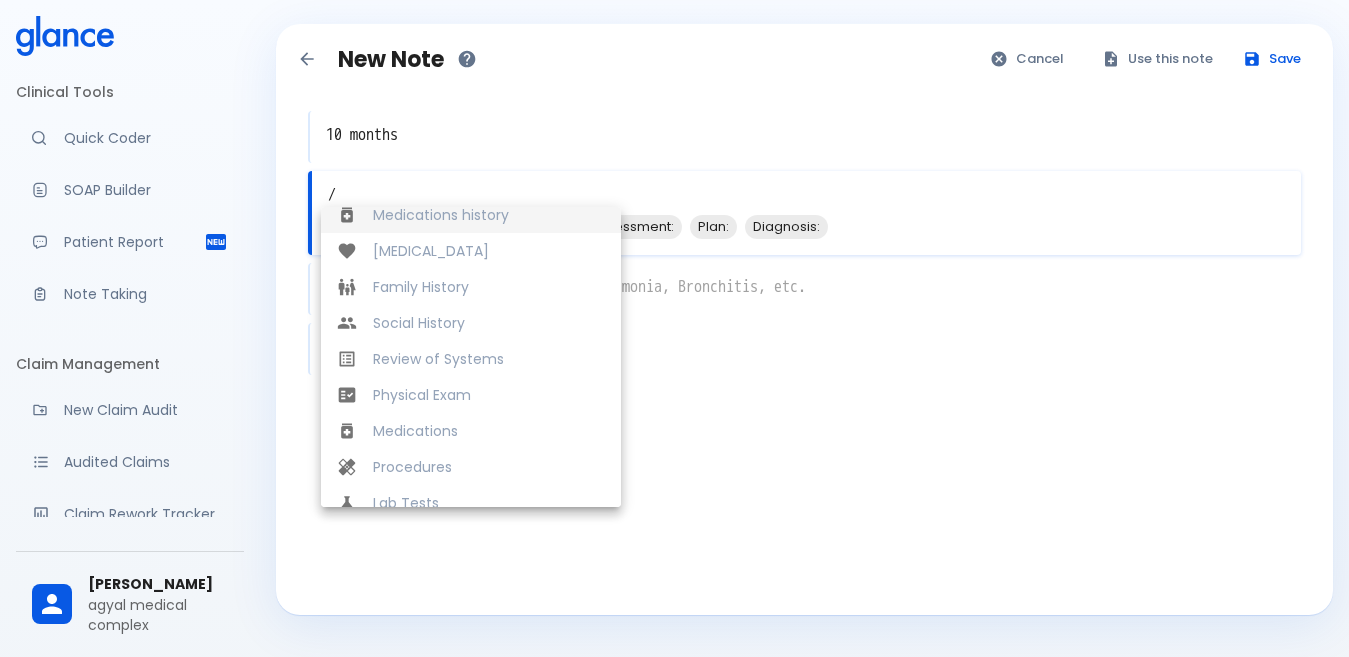 scroll, scrollTop: 384, scrollLeft: 0, axis: vertical 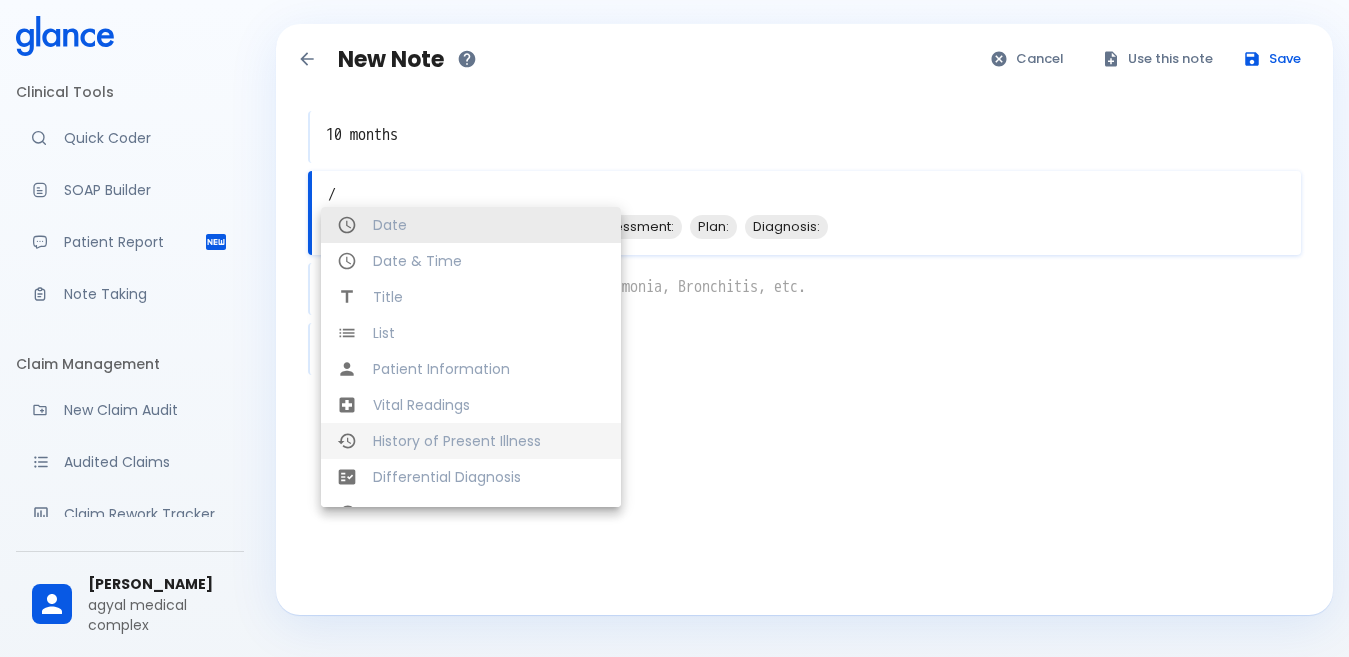 click on "History of Present Illness" at bounding box center (489, 441) 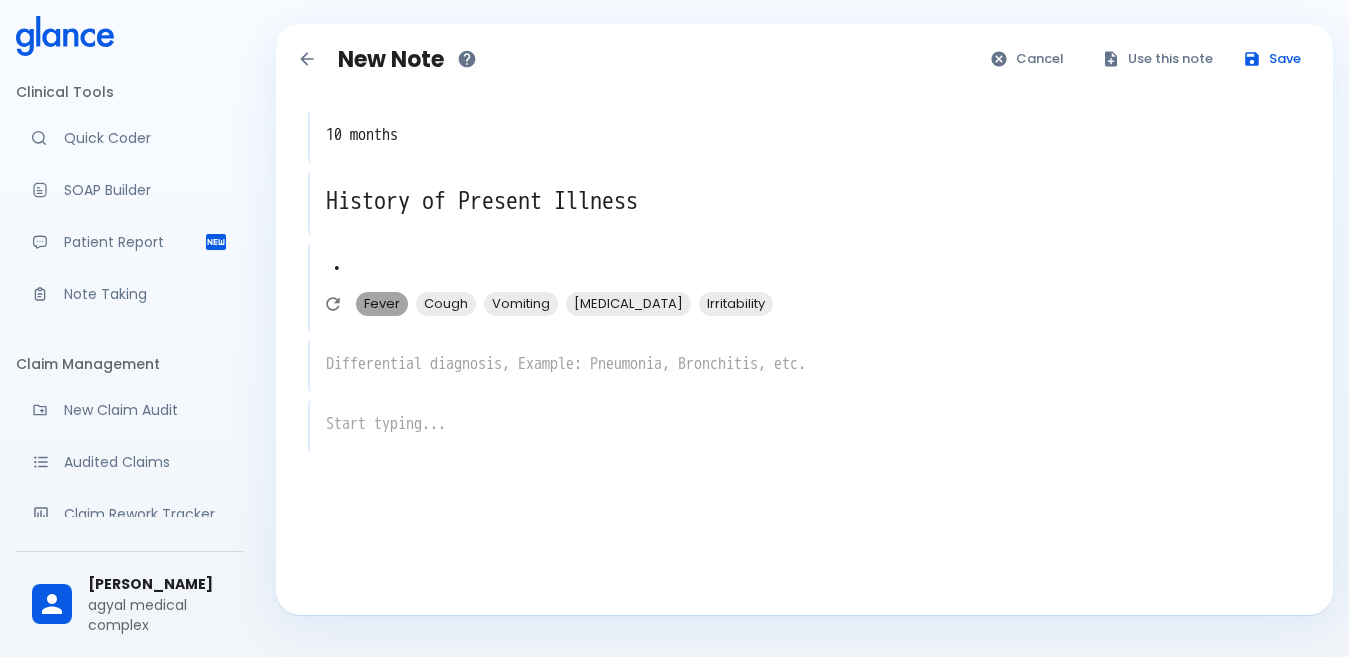 click on "Fever" at bounding box center [382, 303] 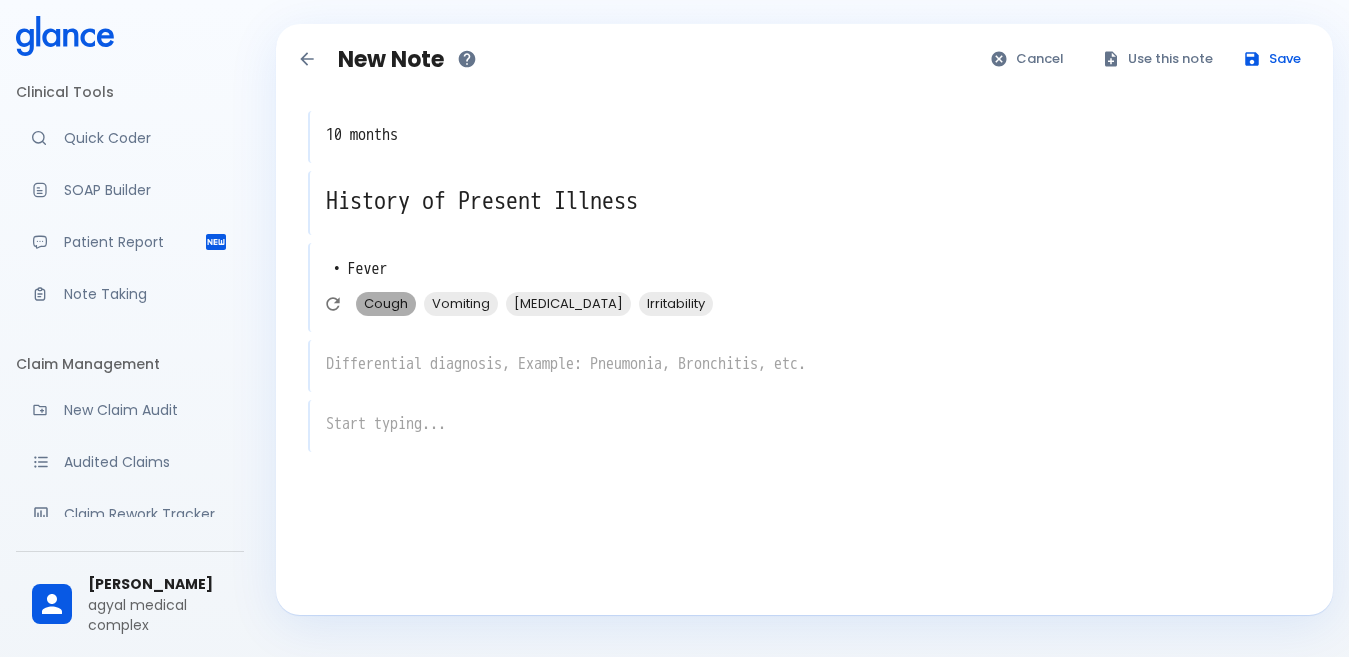 click on "Cough" at bounding box center [386, 303] 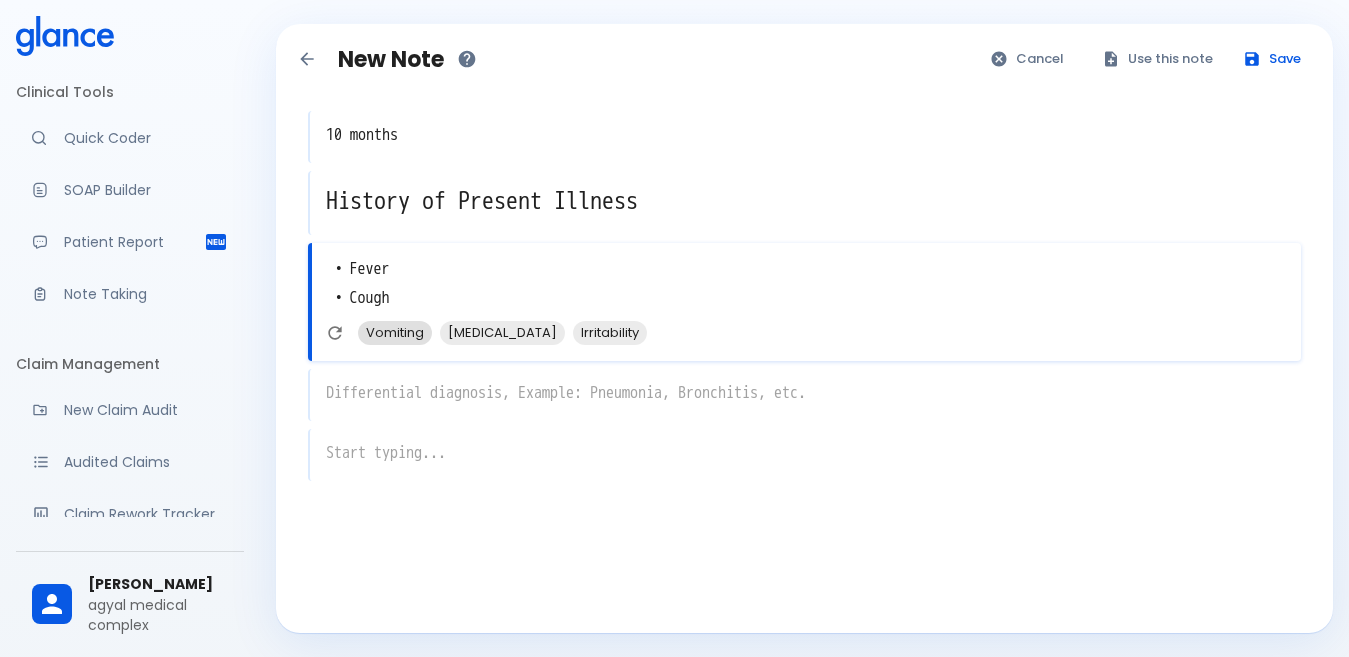 click on "Vomiting" at bounding box center (395, 332) 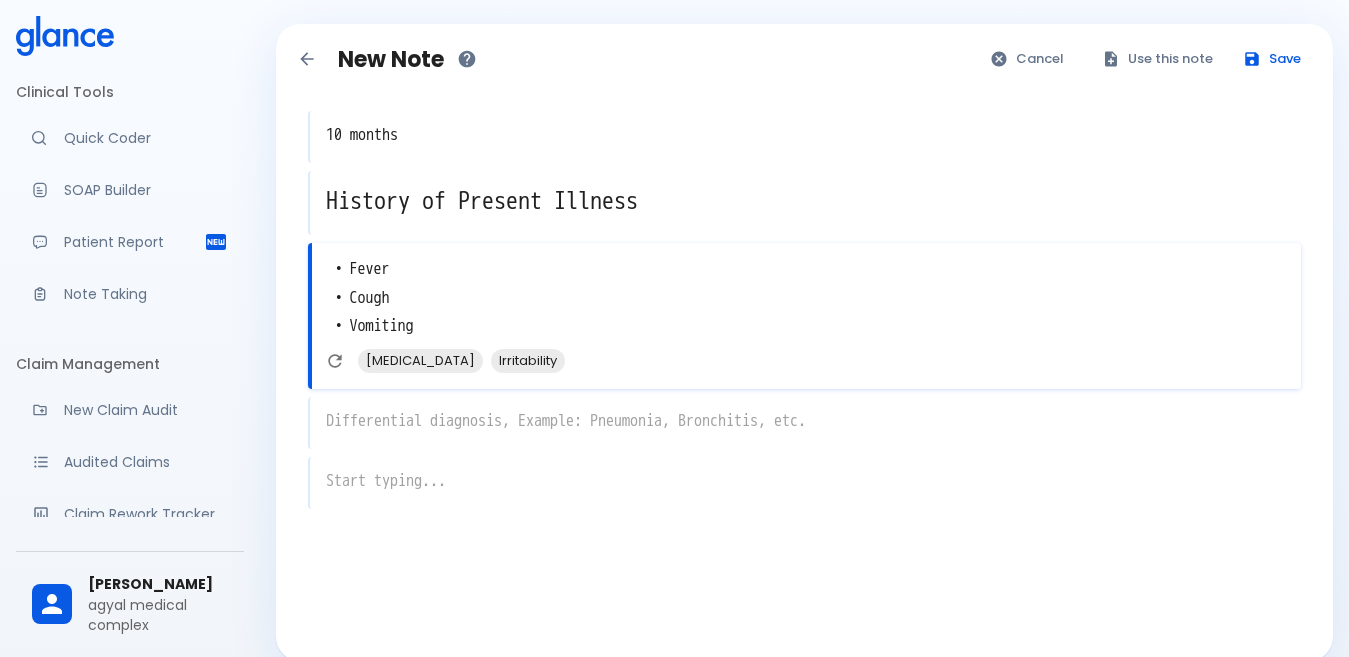 click at bounding box center [805, 481] 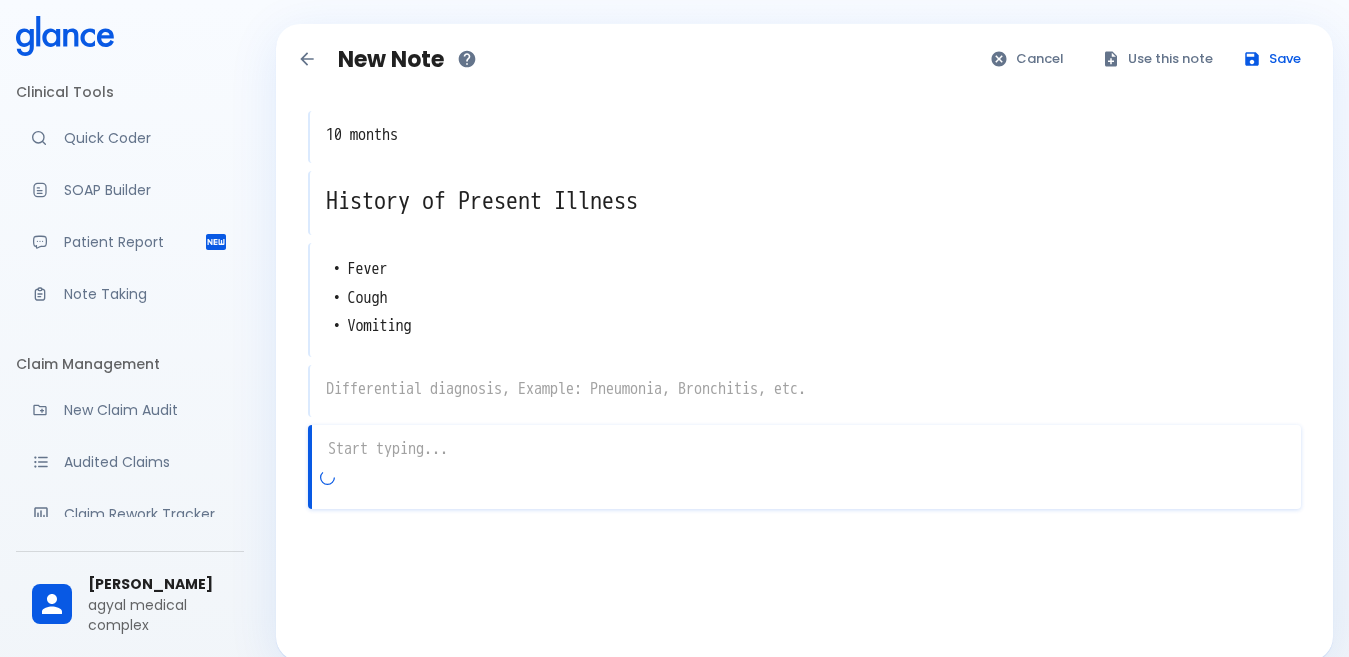 click at bounding box center (805, 389) 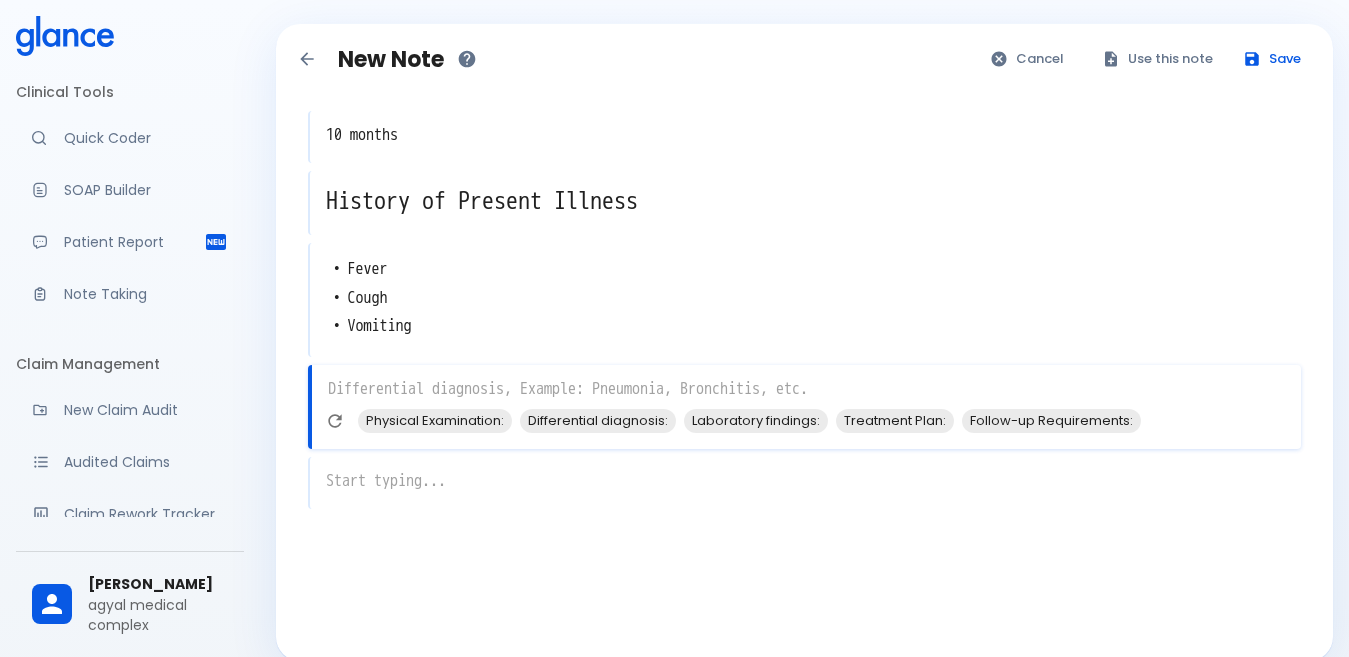 click at bounding box center (806, 389) 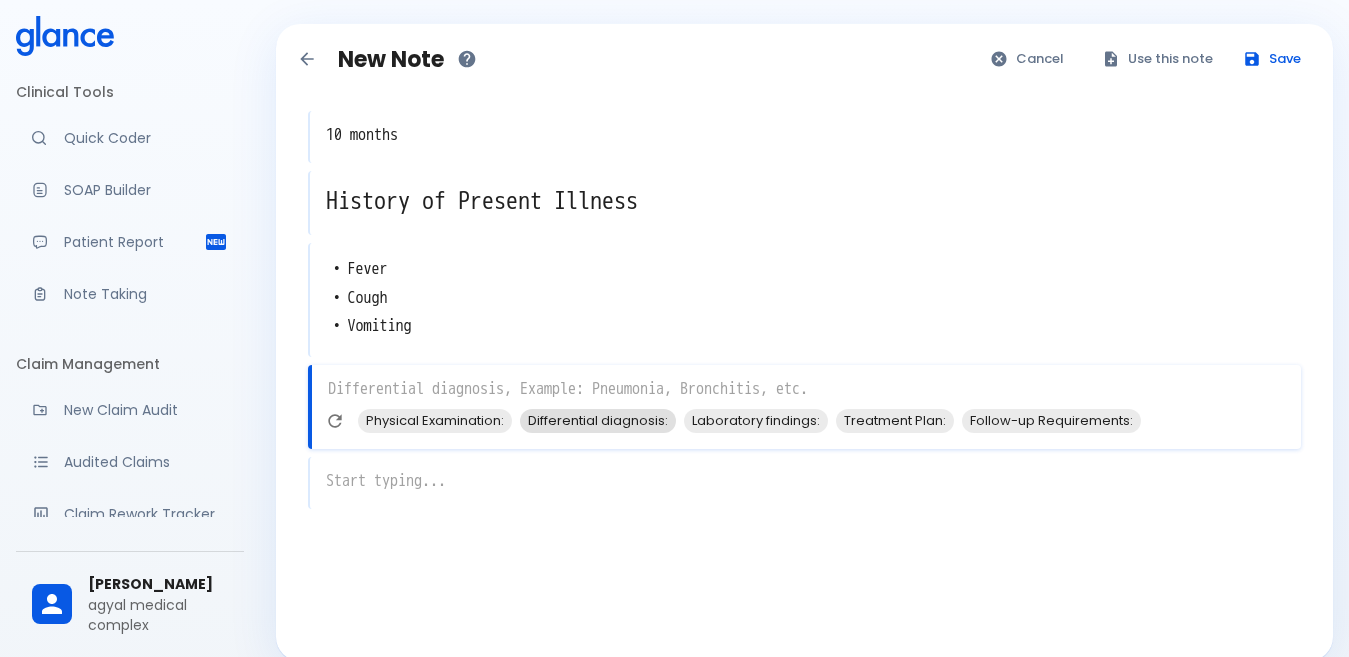 click on "Differential diagnosis:" at bounding box center [598, 420] 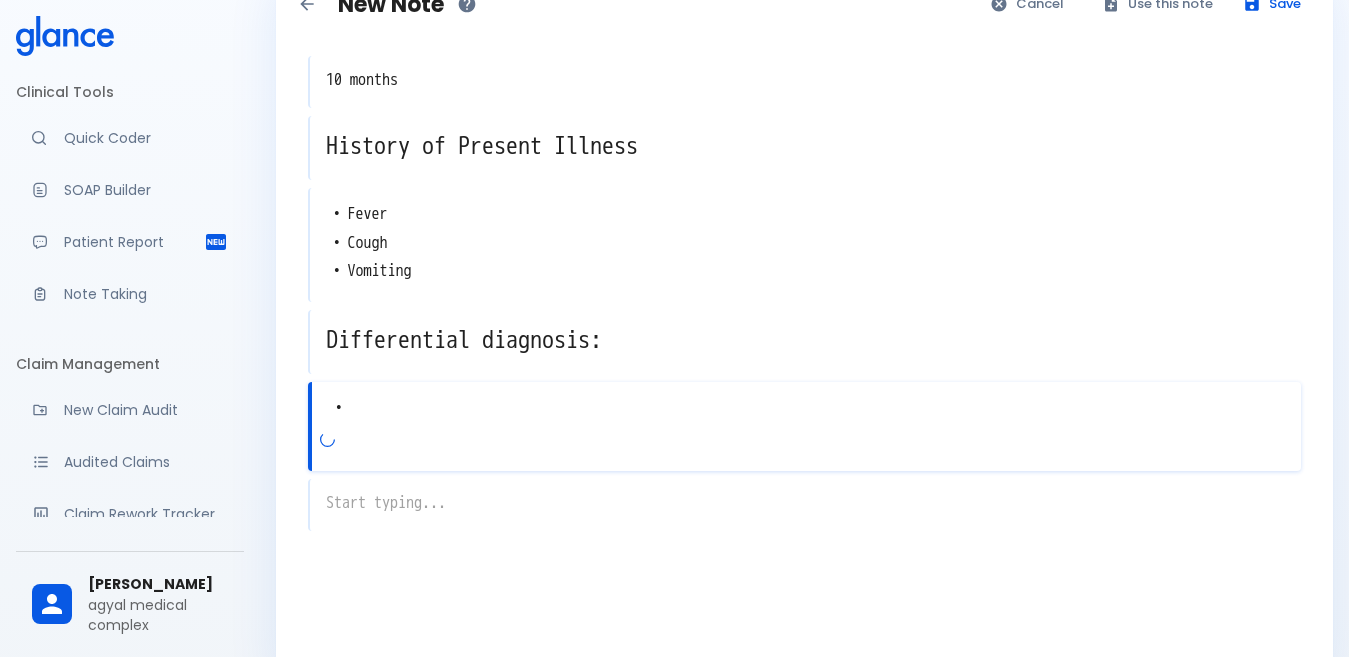 scroll, scrollTop: 105, scrollLeft: 0, axis: vertical 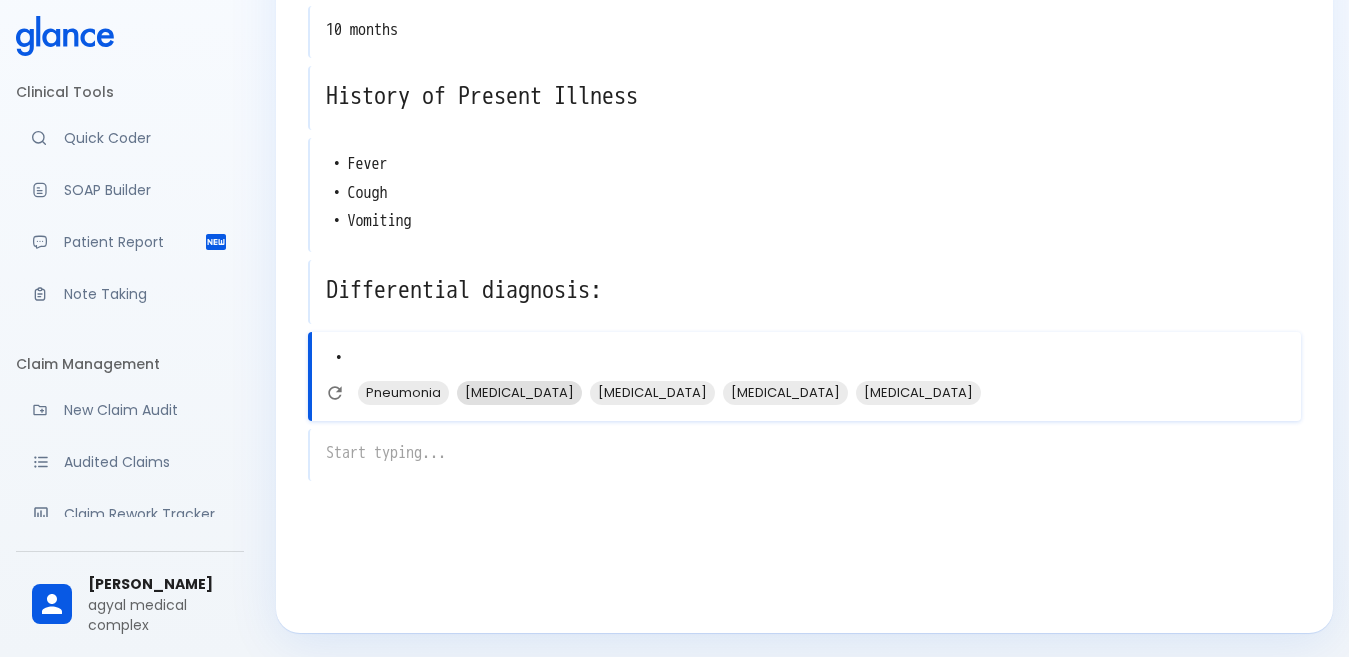 click on "[MEDICAL_DATA]" at bounding box center [519, 392] 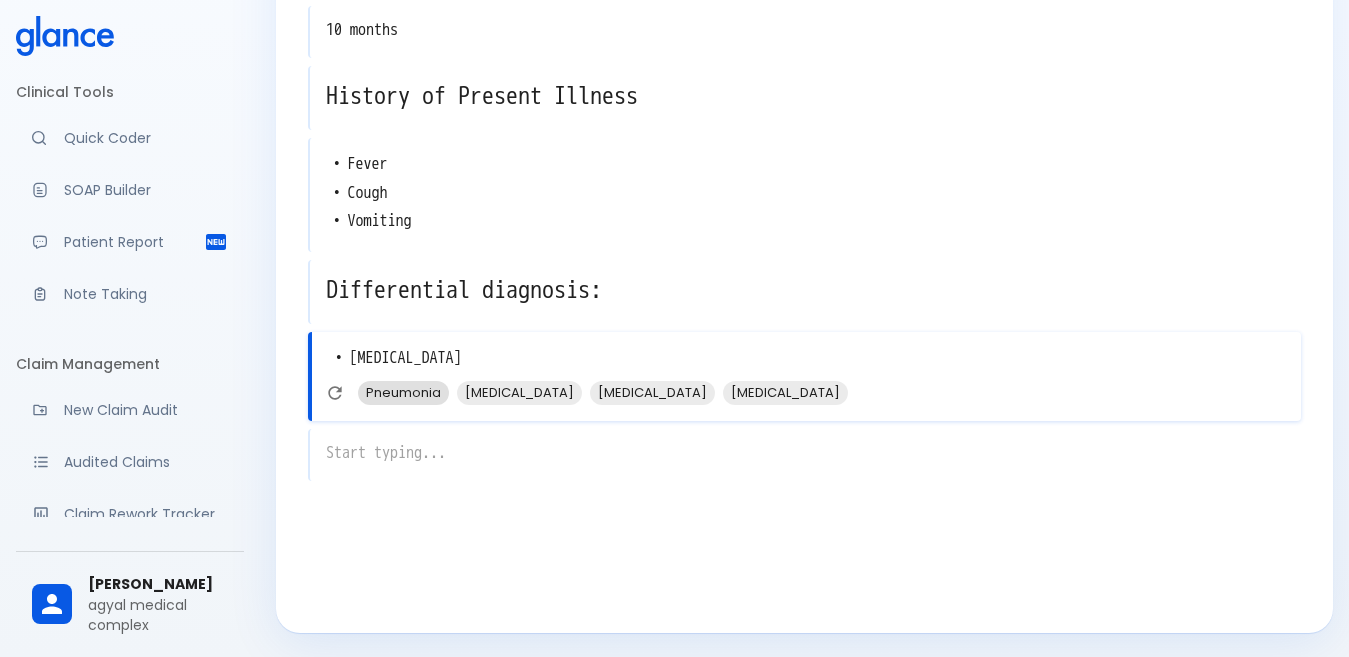 click on "Pneumonia" at bounding box center [403, 392] 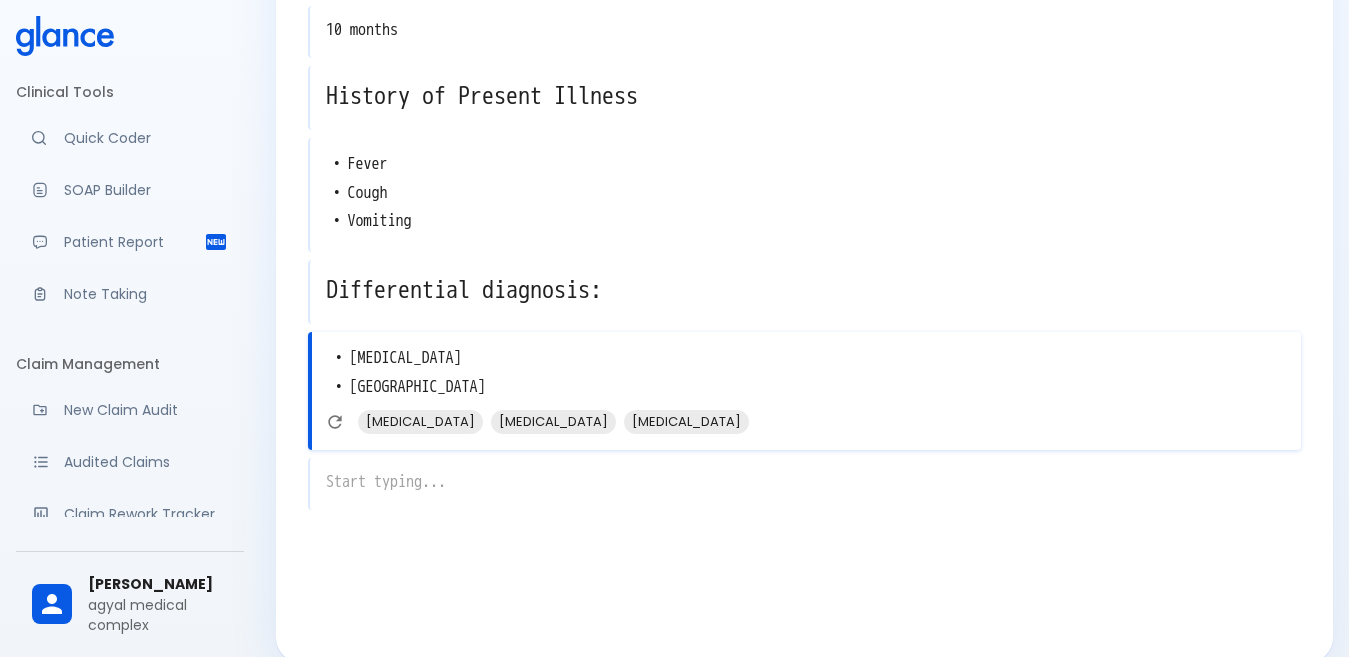 click on "x" at bounding box center [804, 484] 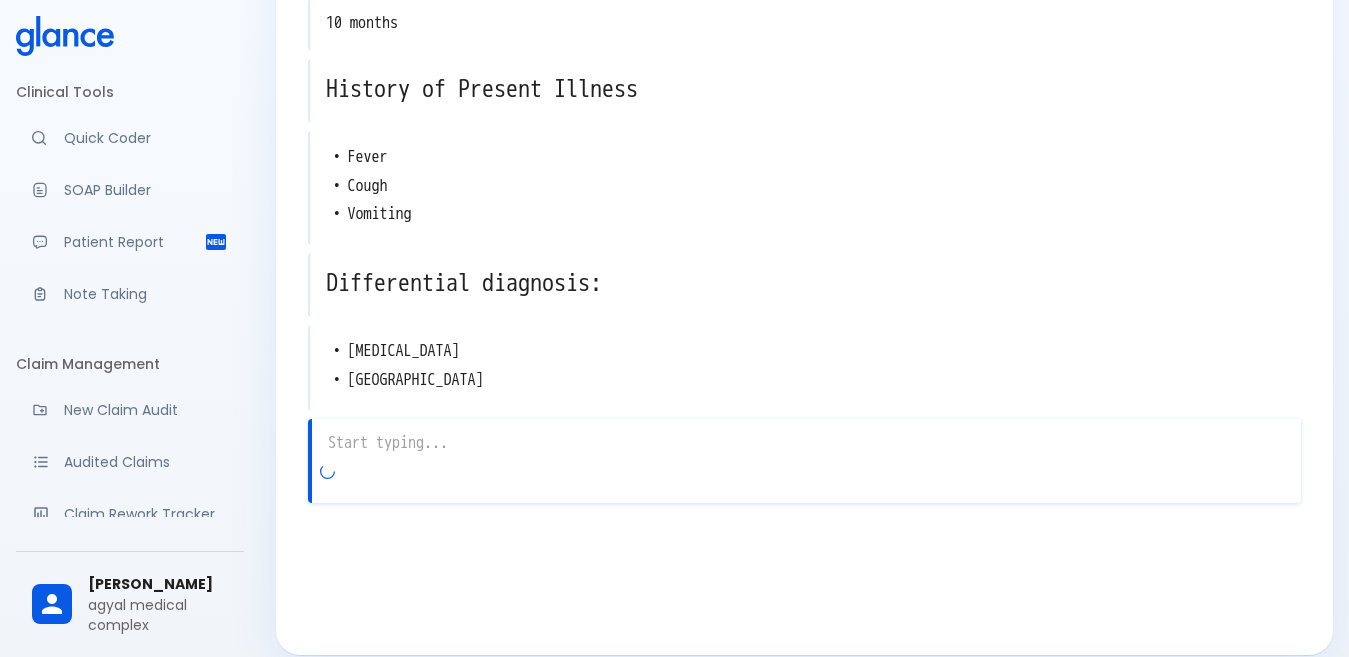 scroll, scrollTop: 134, scrollLeft: 0, axis: vertical 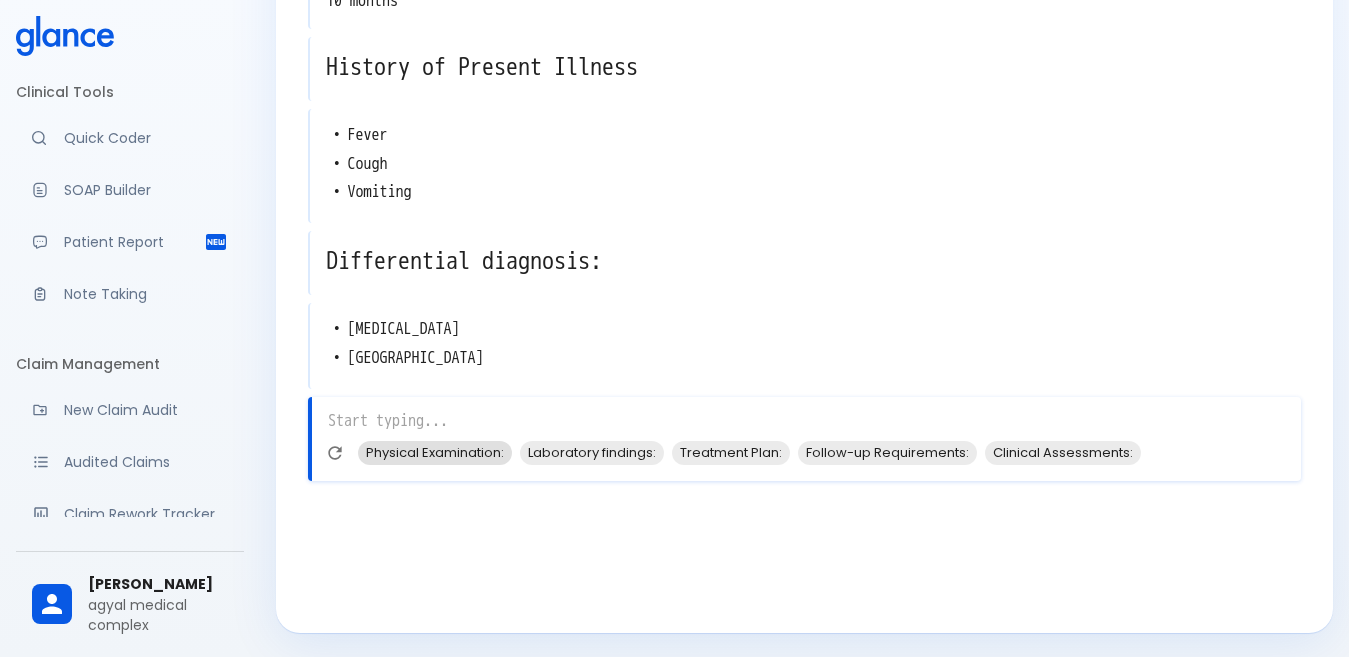 click on "Physical Examination:" at bounding box center [435, 452] 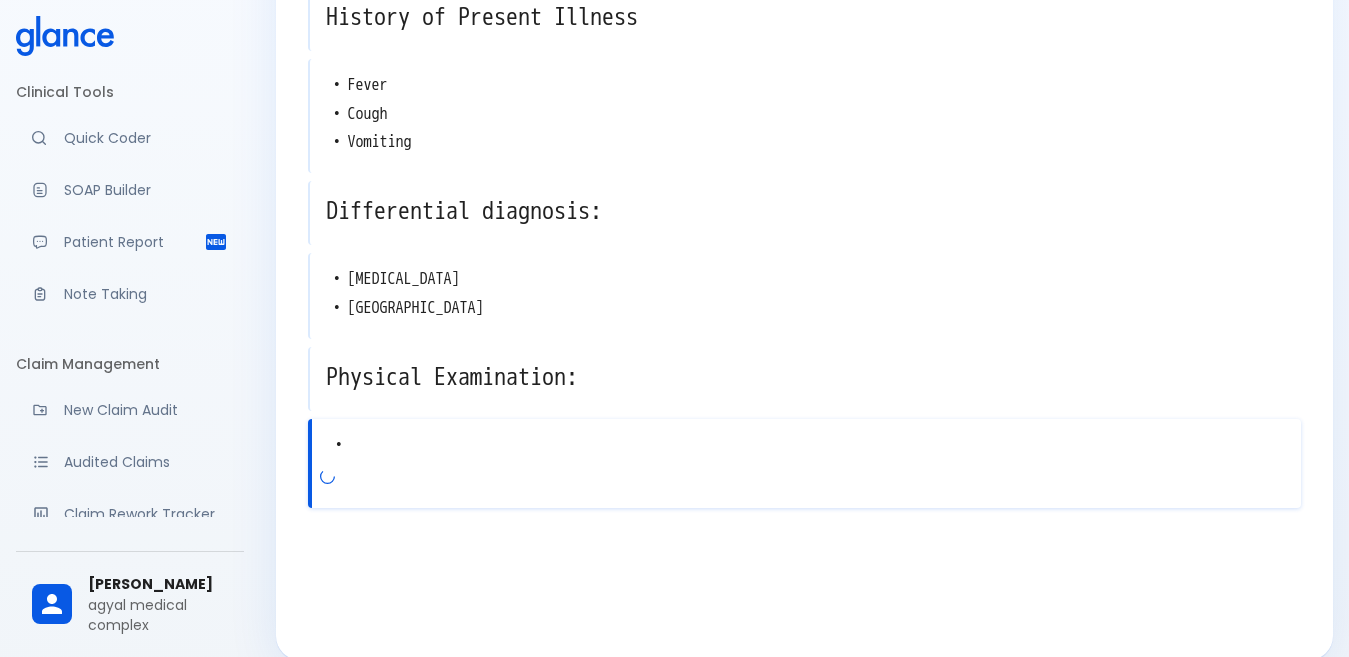 scroll, scrollTop: 211, scrollLeft: 0, axis: vertical 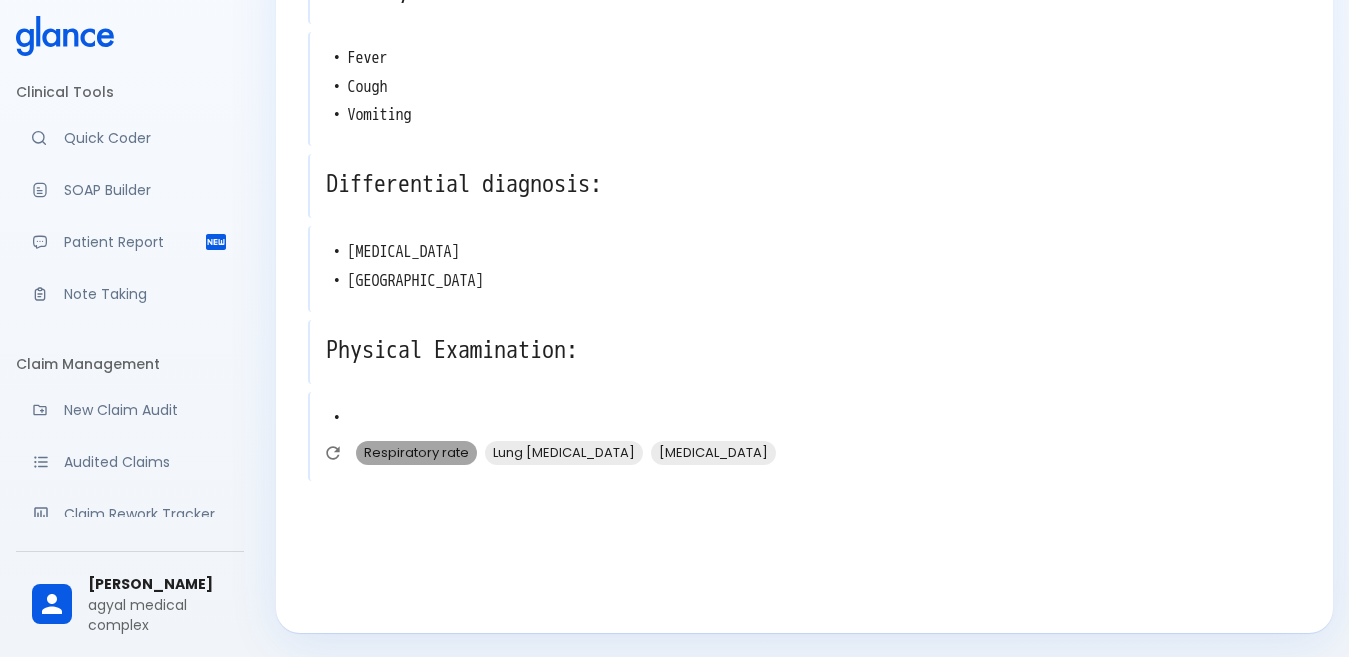click on "Respiratory rate" at bounding box center (416, 452) 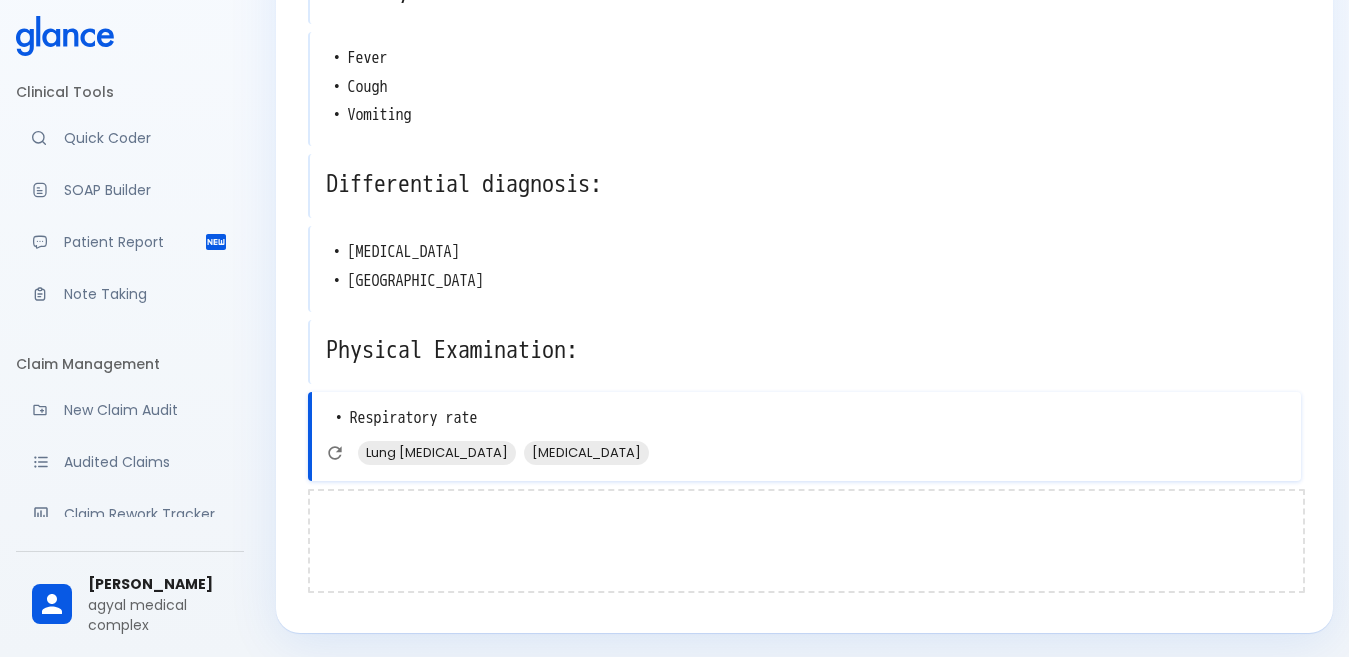 click at bounding box center (806, 541) 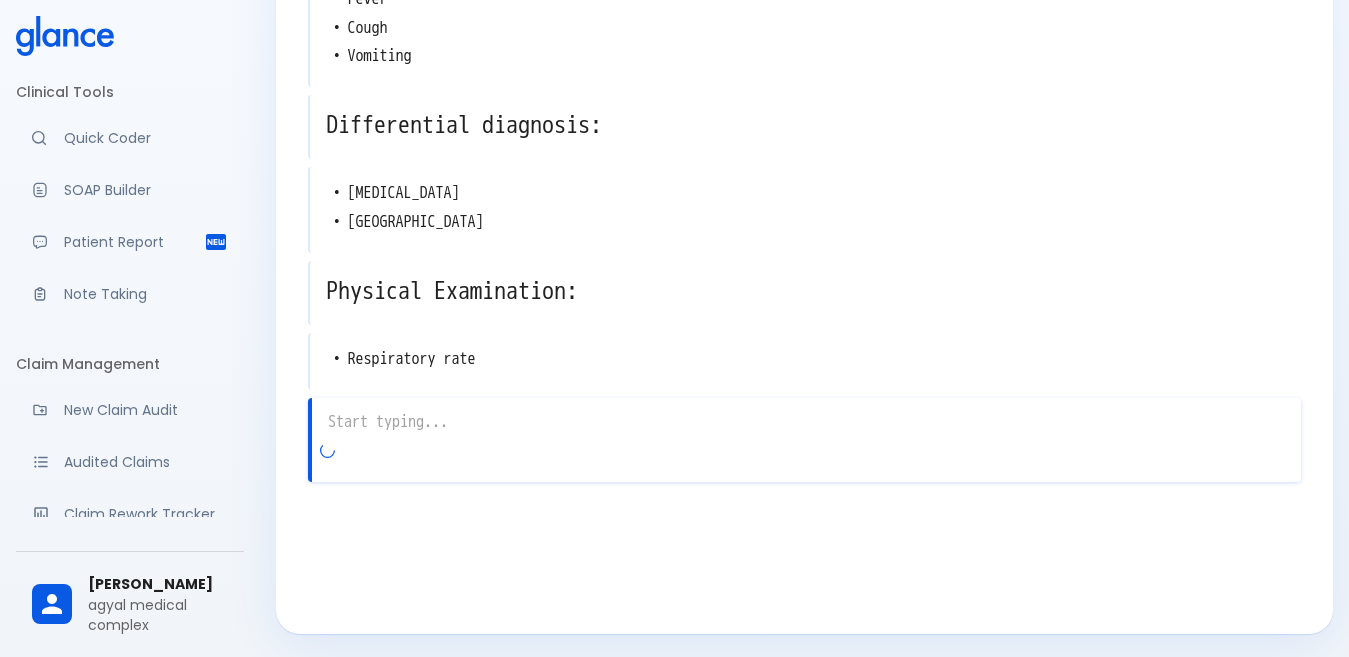 scroll, scrollTop: 271, scrollLeft: 0, axis: vertical 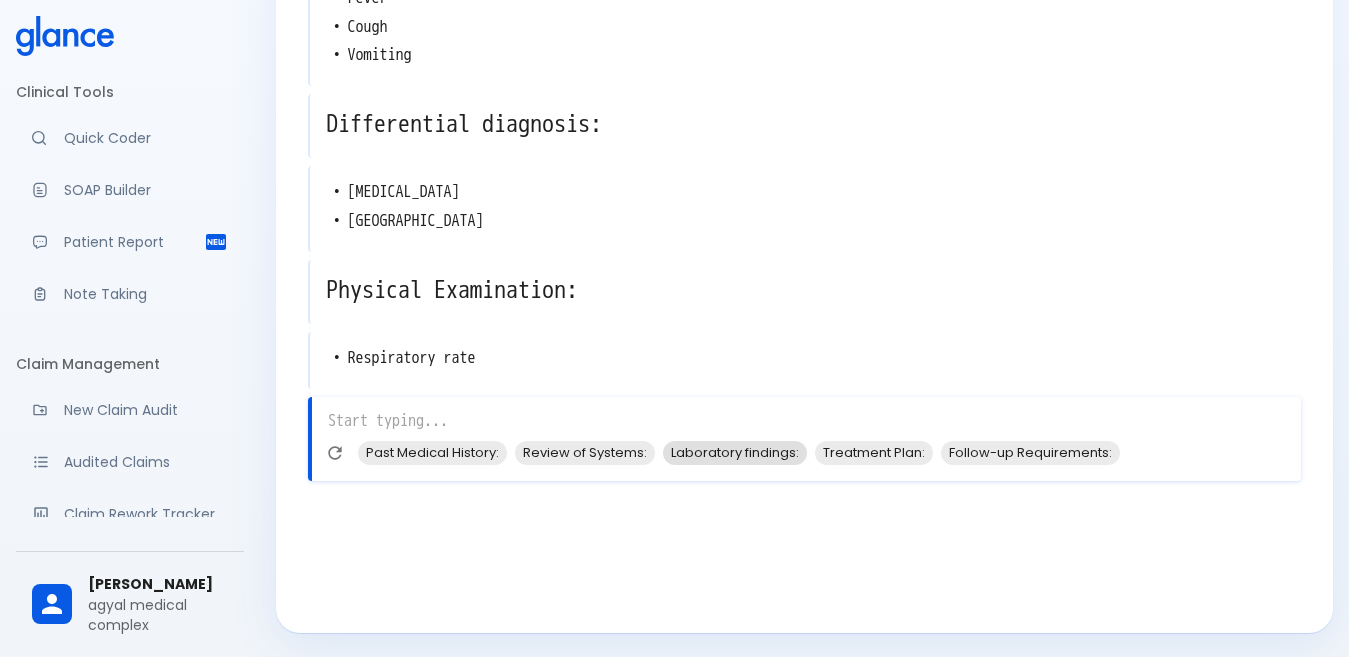 click on "Laboratory findings:" at bounding box center [735, 452] 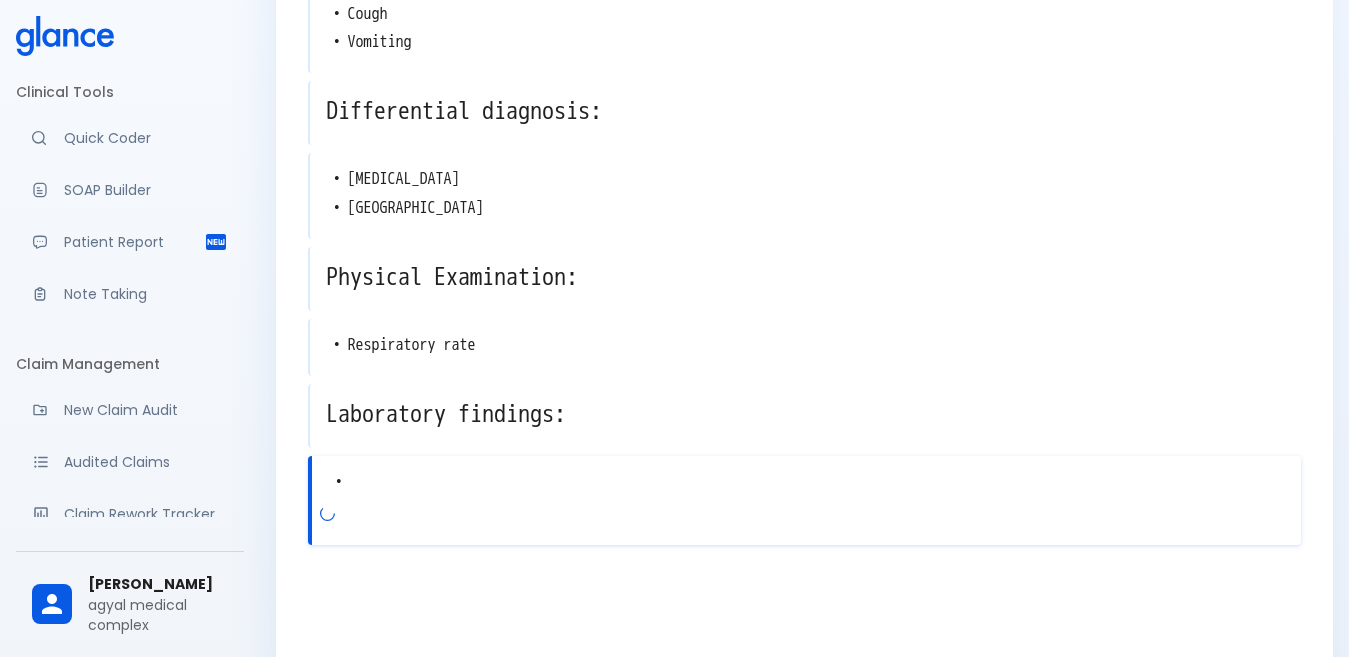 scroll, scrollTop: 348, scrollLeft: 0, axis: vertical 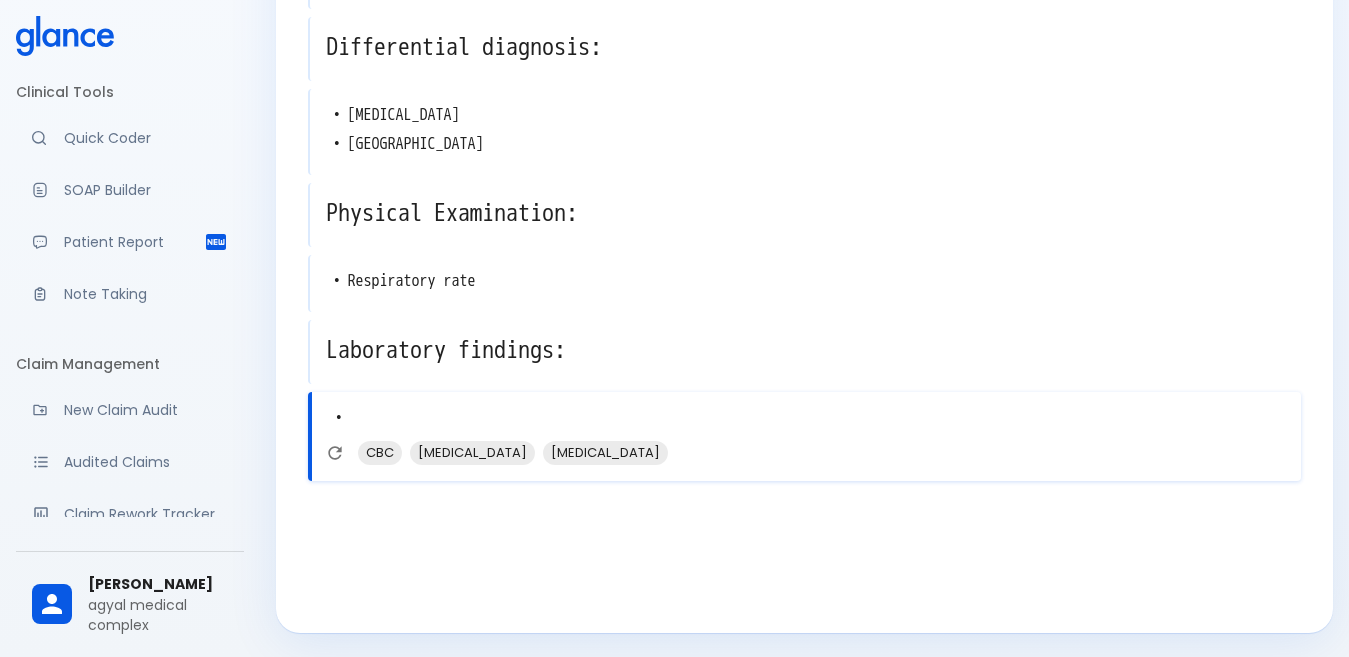 click on "CBC [MEDICAL_DATA] [MEDICAL_DATA]" at bounding box center [810, 459] 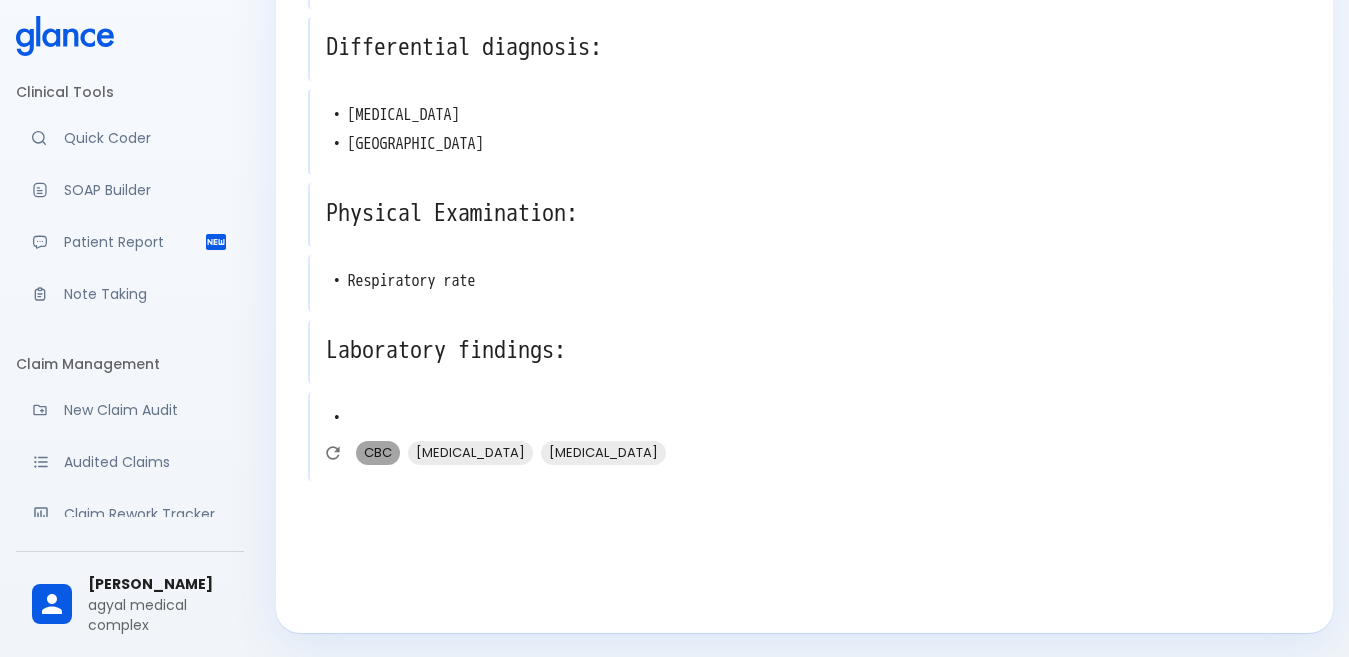click on "CBC" at bounding box center (378, 452) 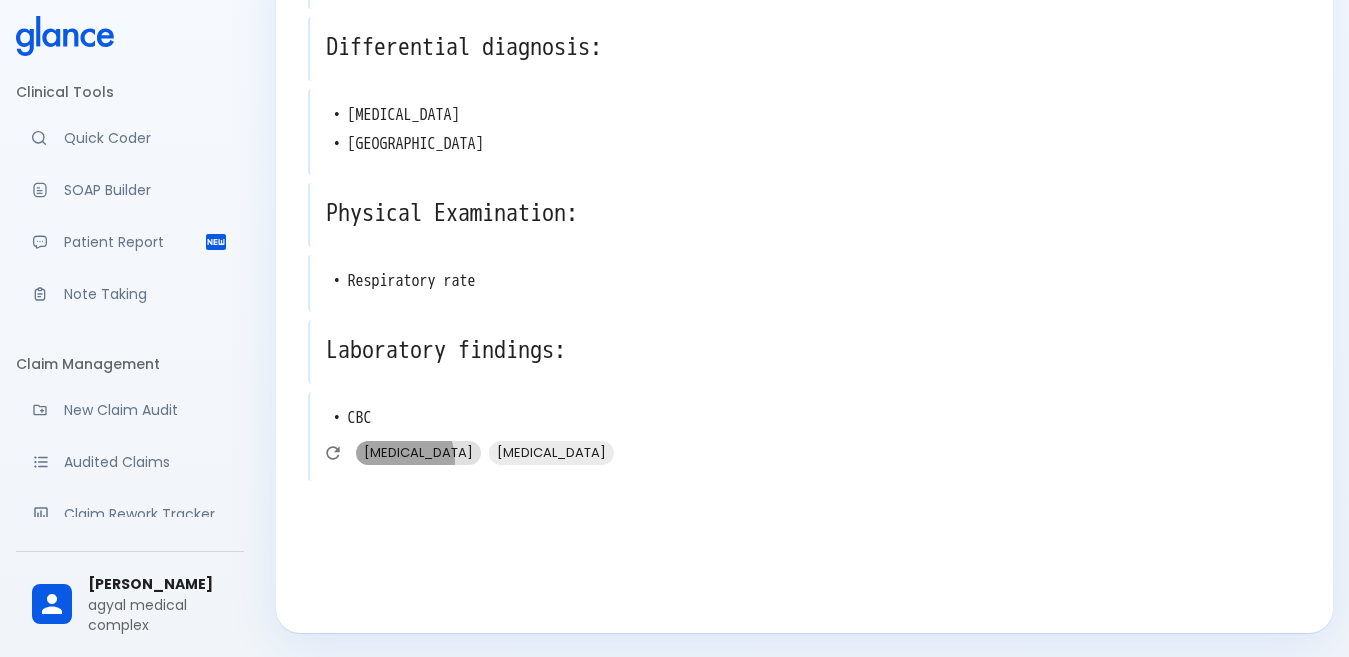 click on "[MEDICAL_DATA]" at bounding box center [418, 452] 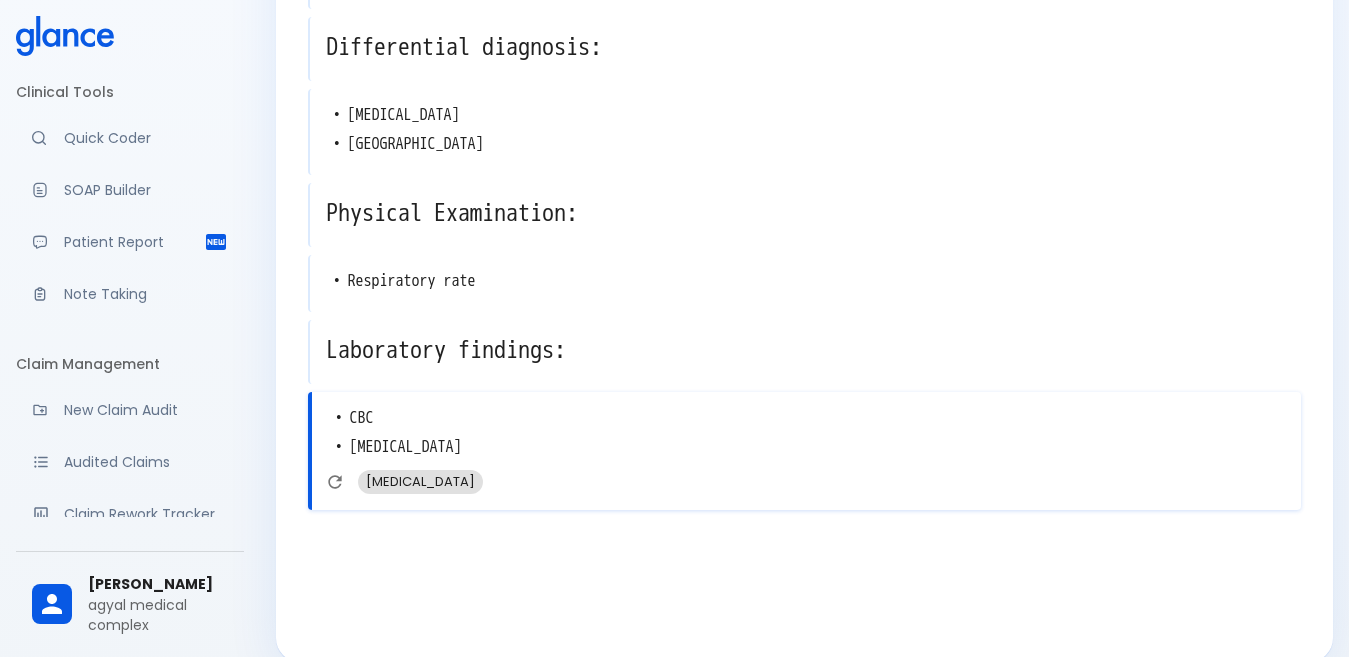 click on "[MEDICAL_DATA]" at bounding box center (420, 481) 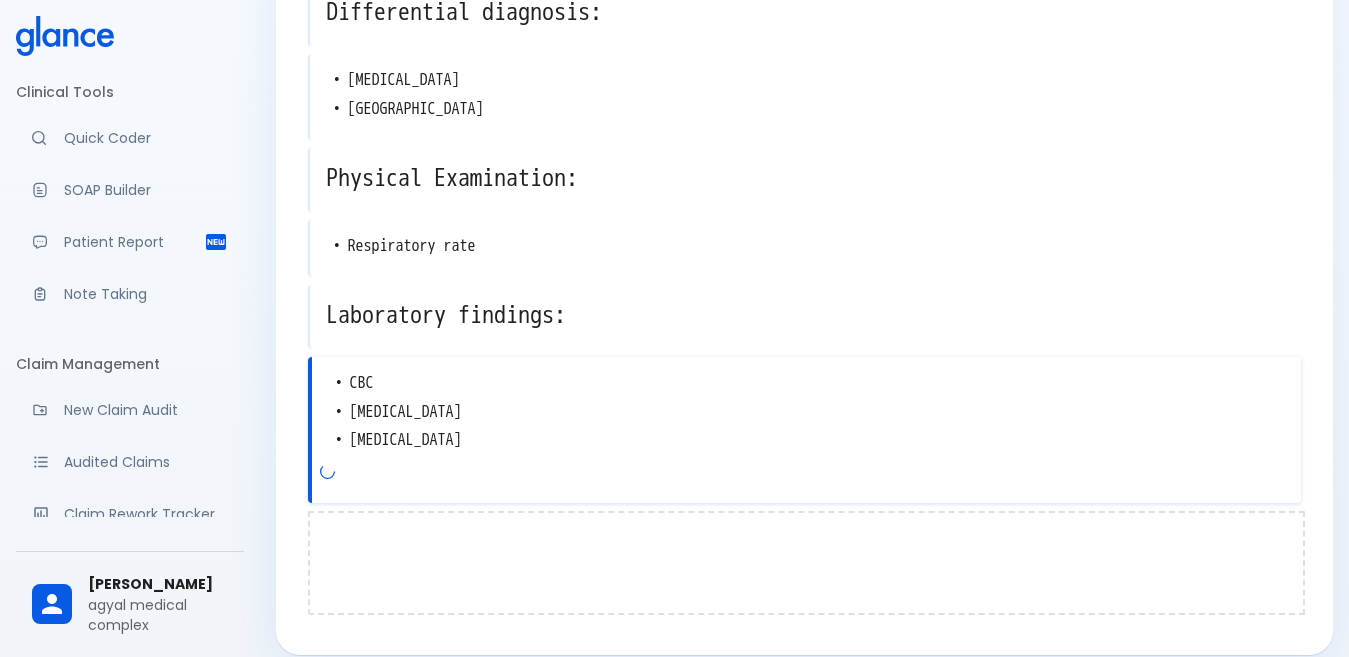 scroll, scrollTop: 405, scrollLeft: 0, axis: vertical 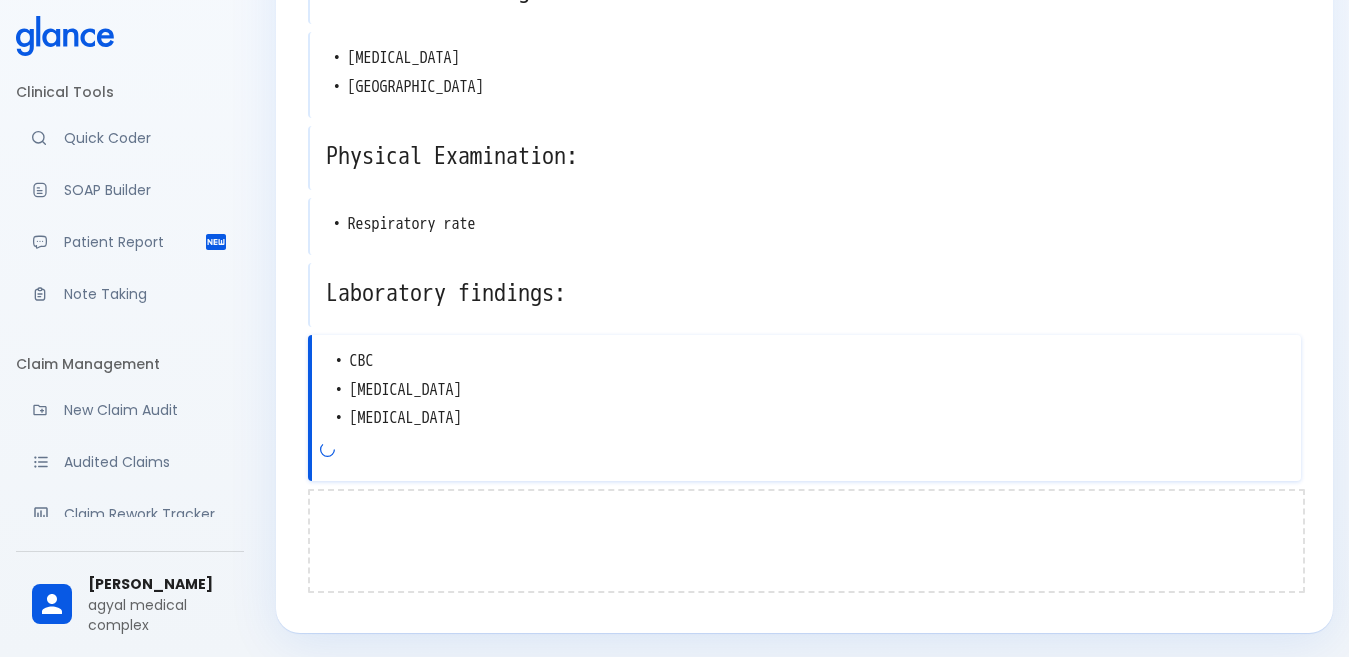 click at bounding box center [806, 541] 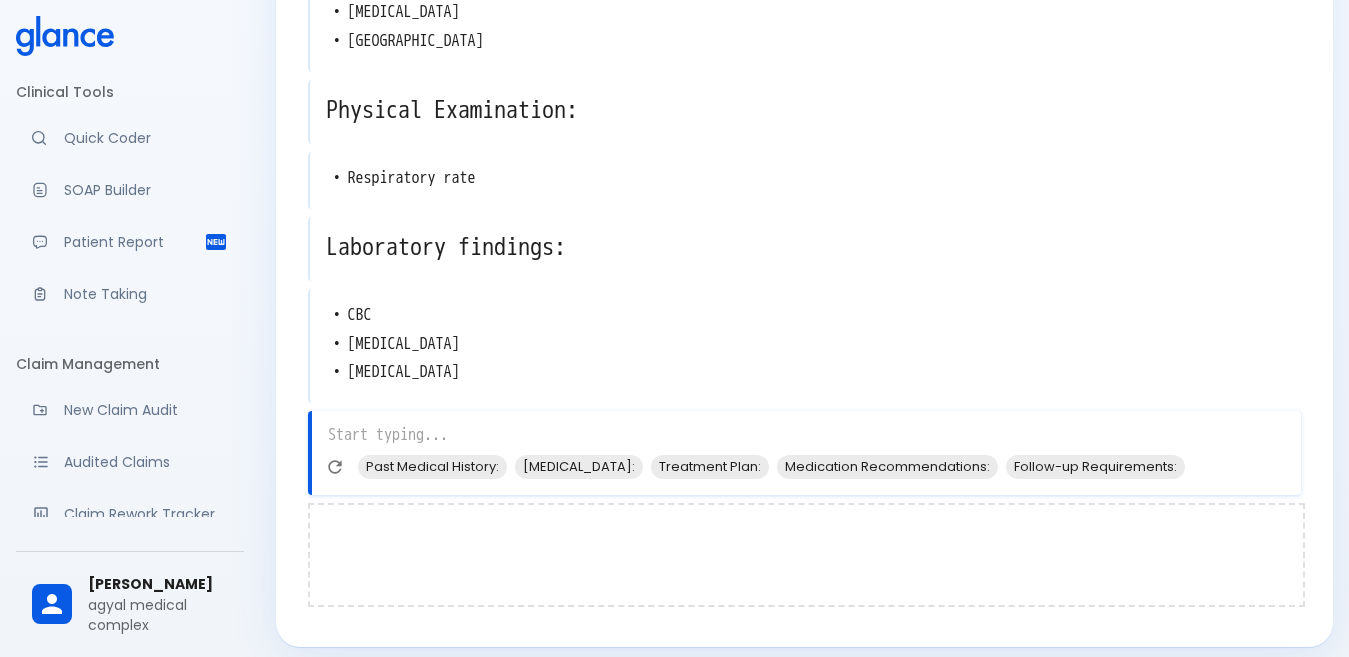scroll, scrollTop: 465, scrollLeft: 0, axis: vertical 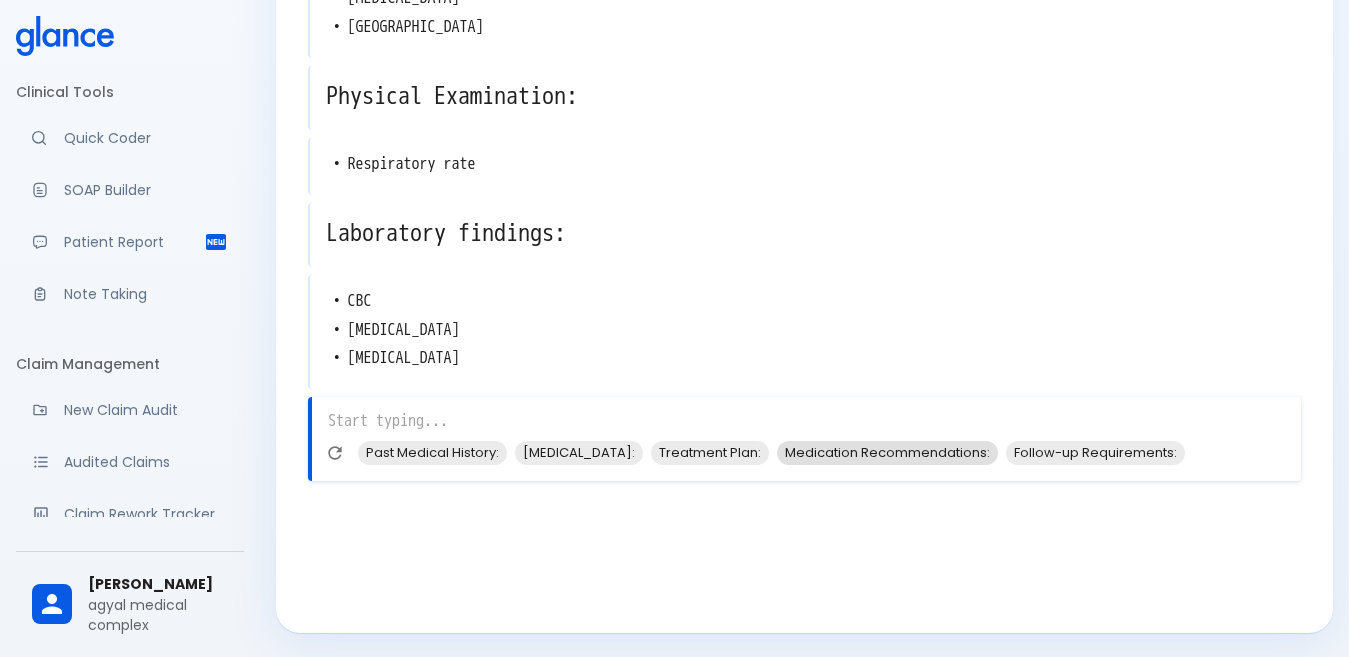 click on "Medication Recommendations:" at bounding box center [887, 452] 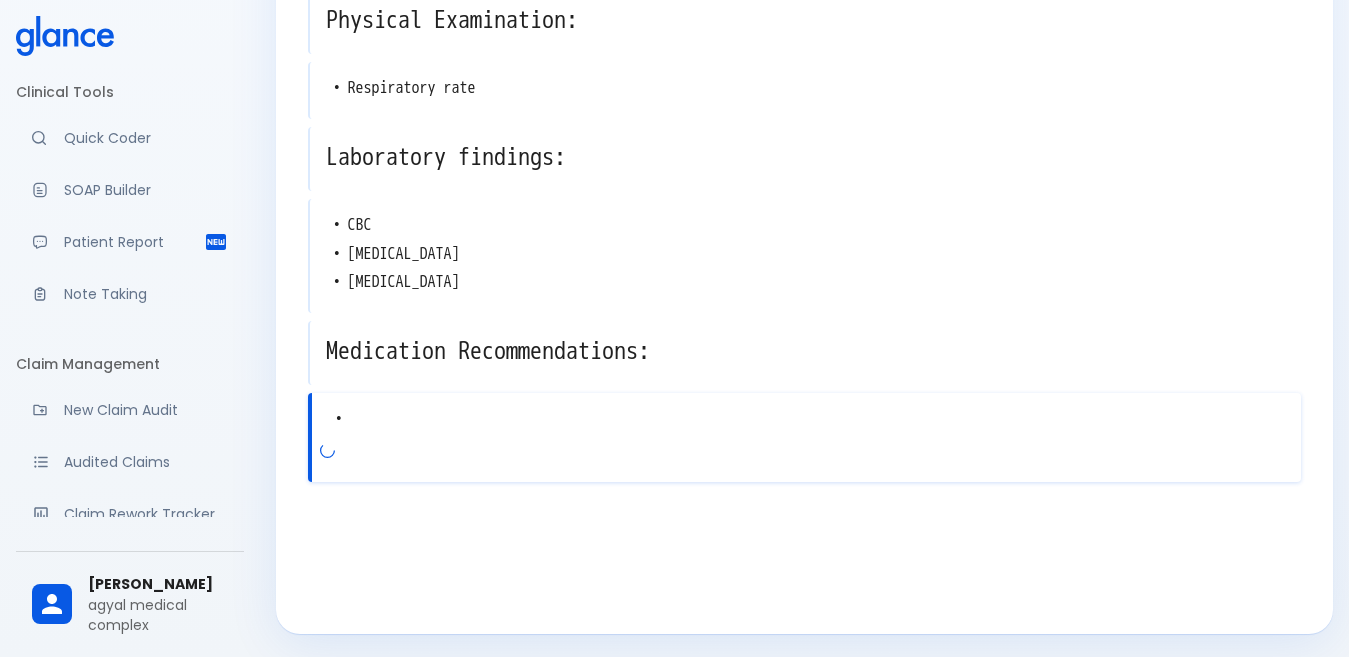 scroll, scrollTop: 542, scrollLeft: 0, axis: vertical 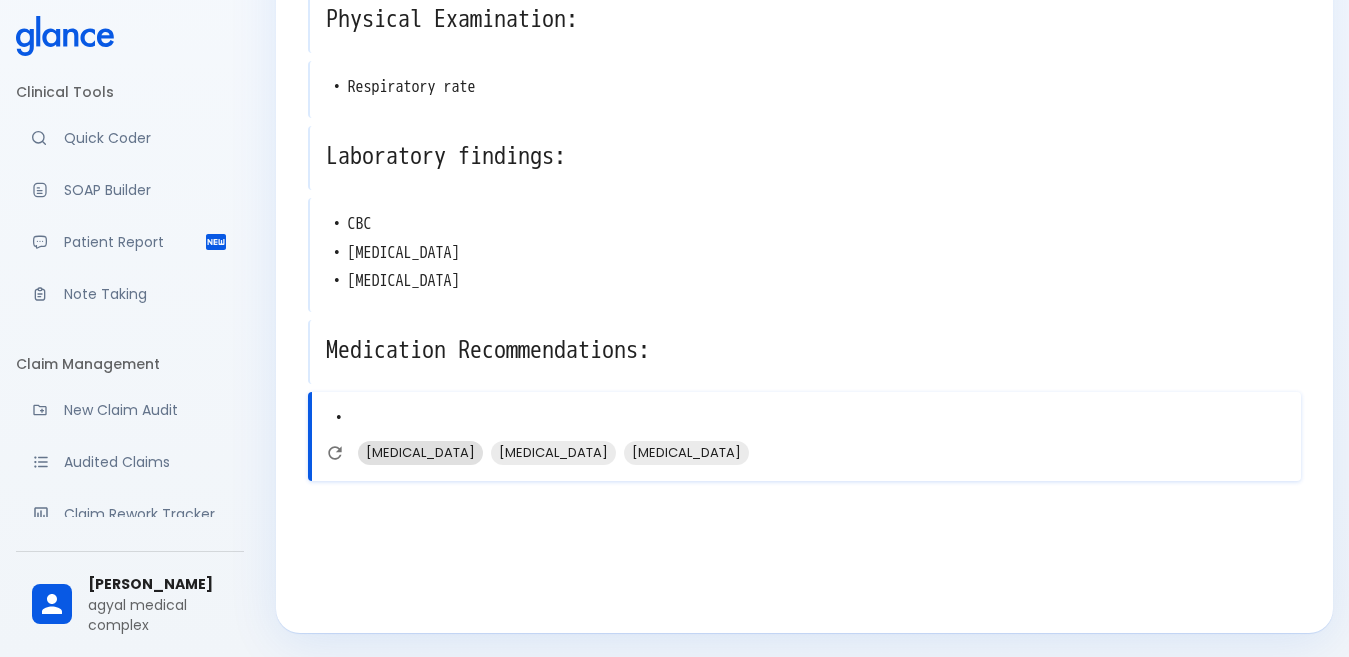 click on "[MEDICAL_DATA]" at bounding box center (420, 452) 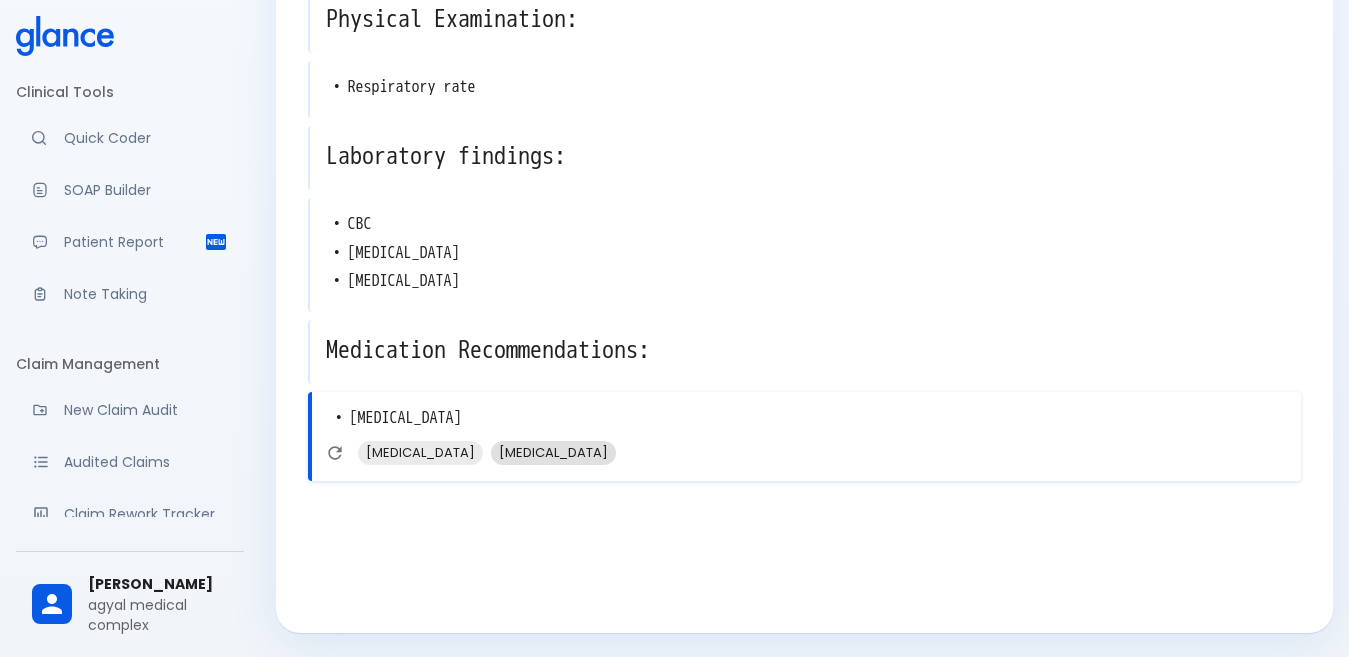 click on "[MEDICAL_DATA]" at bounding box center (553, 452) 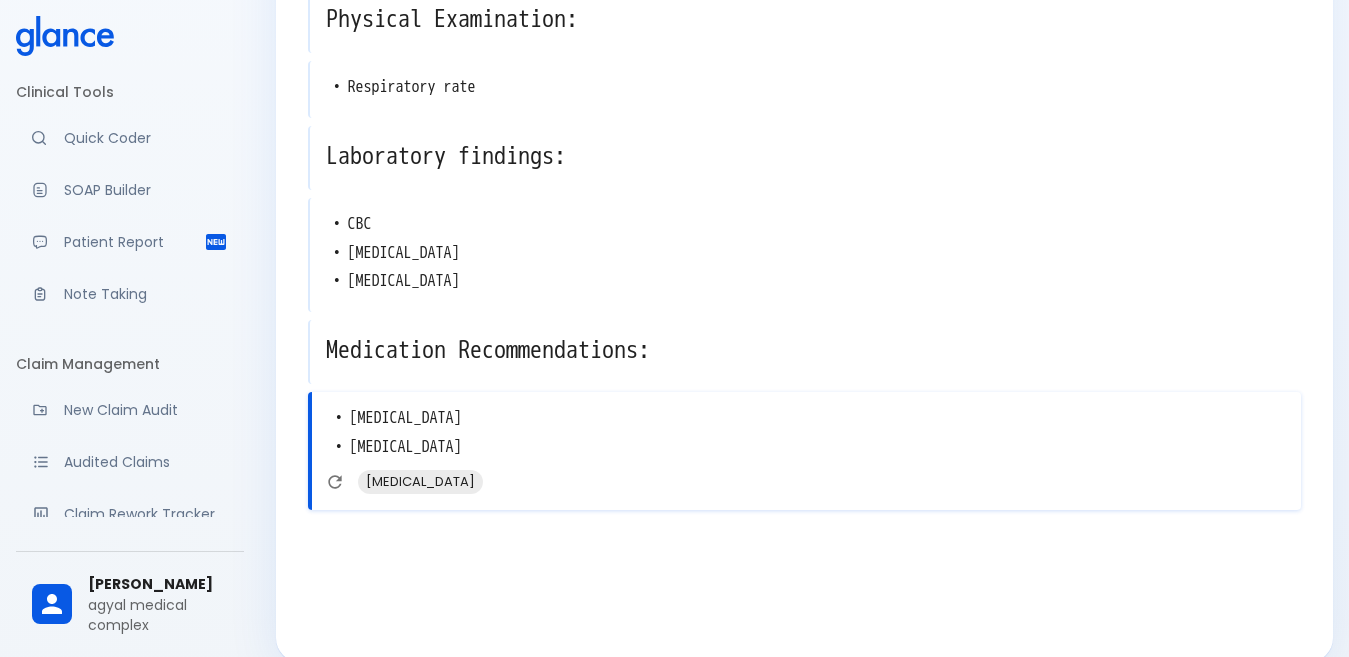 scroll, scrollTop: 571, scrollLeft: 0, axis: vertical 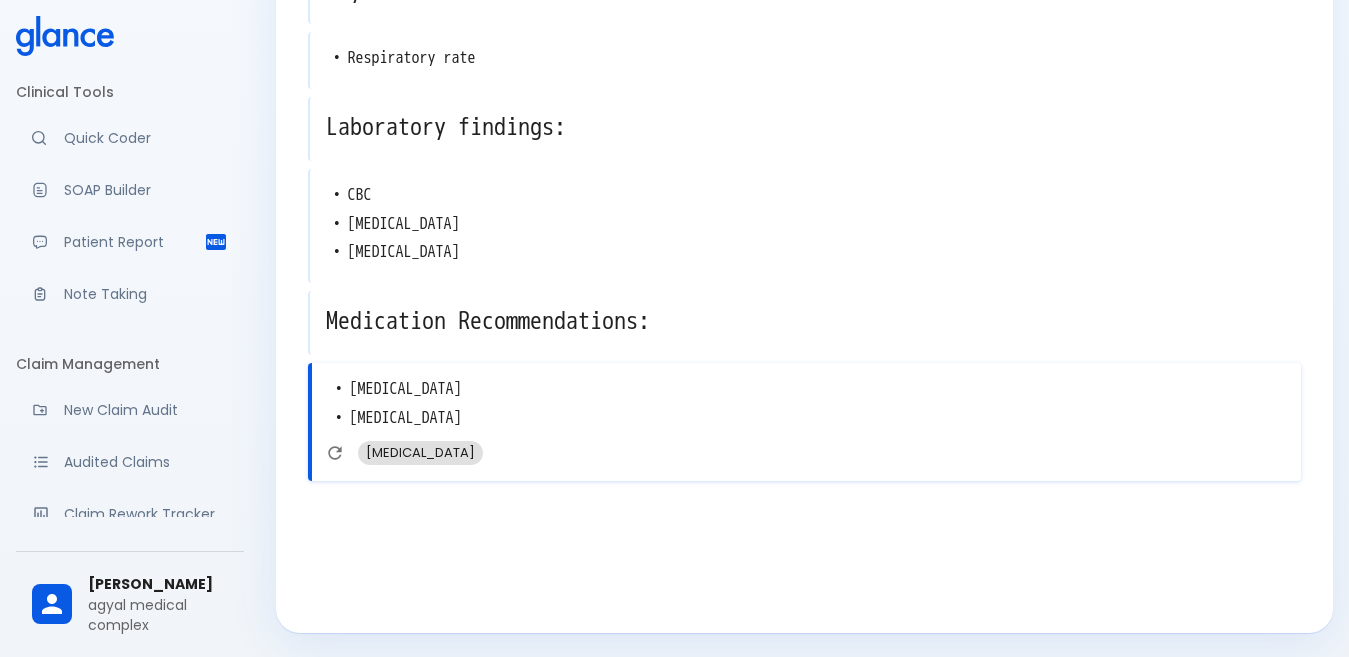click on "[MEDICAL_DATA]" at bounding box center (420, 452) 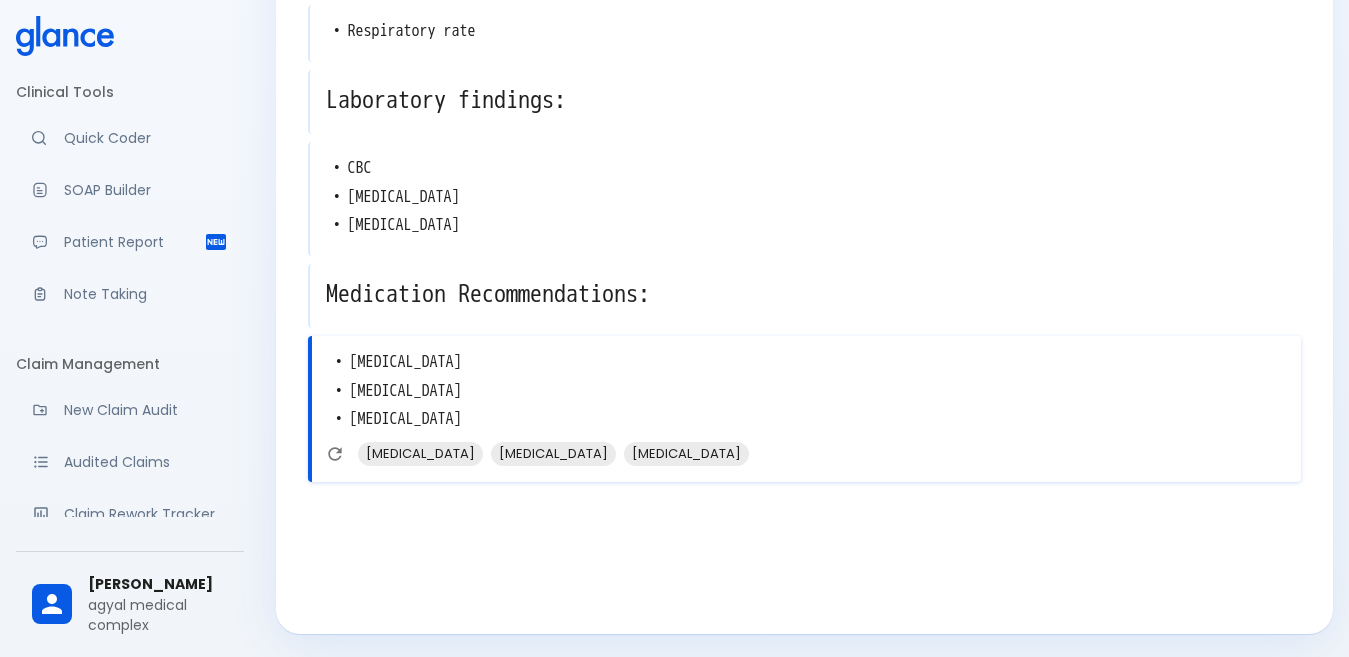 scroll, scrollTop: 599, scrollLeft: 0, axis: vertical 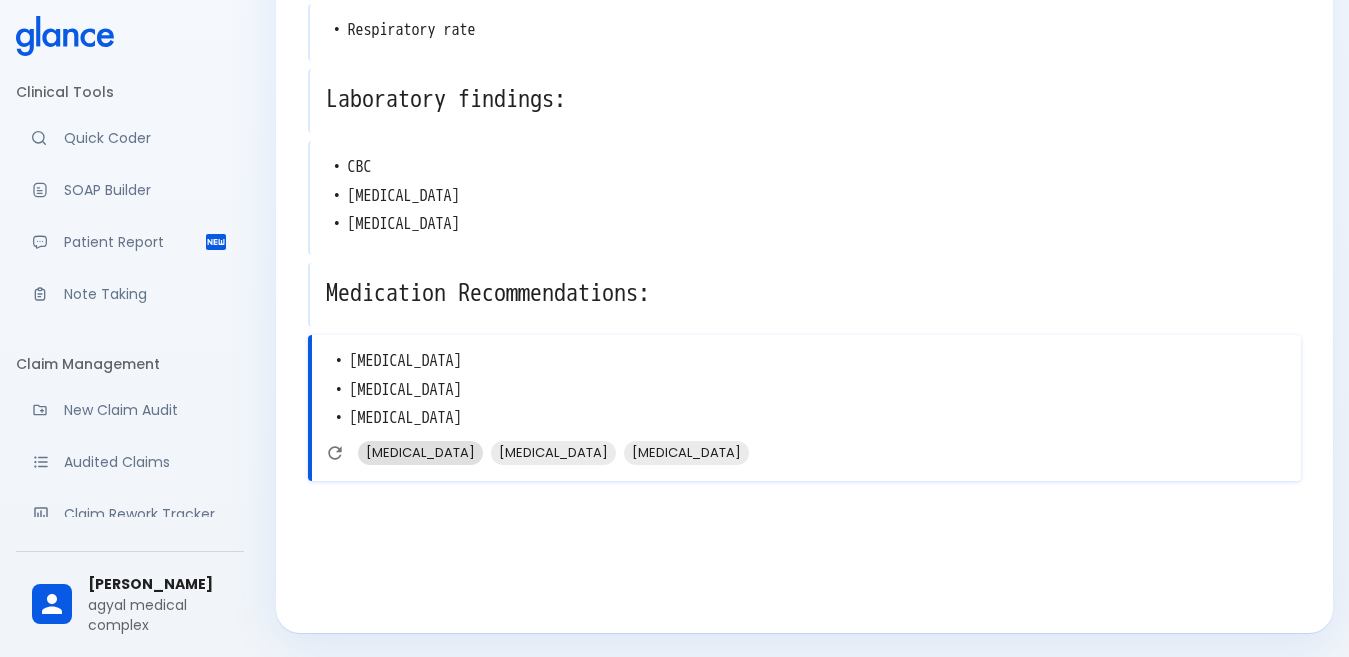 click on "[MEDICAL_DATA]" at bounding box center [420, 452] 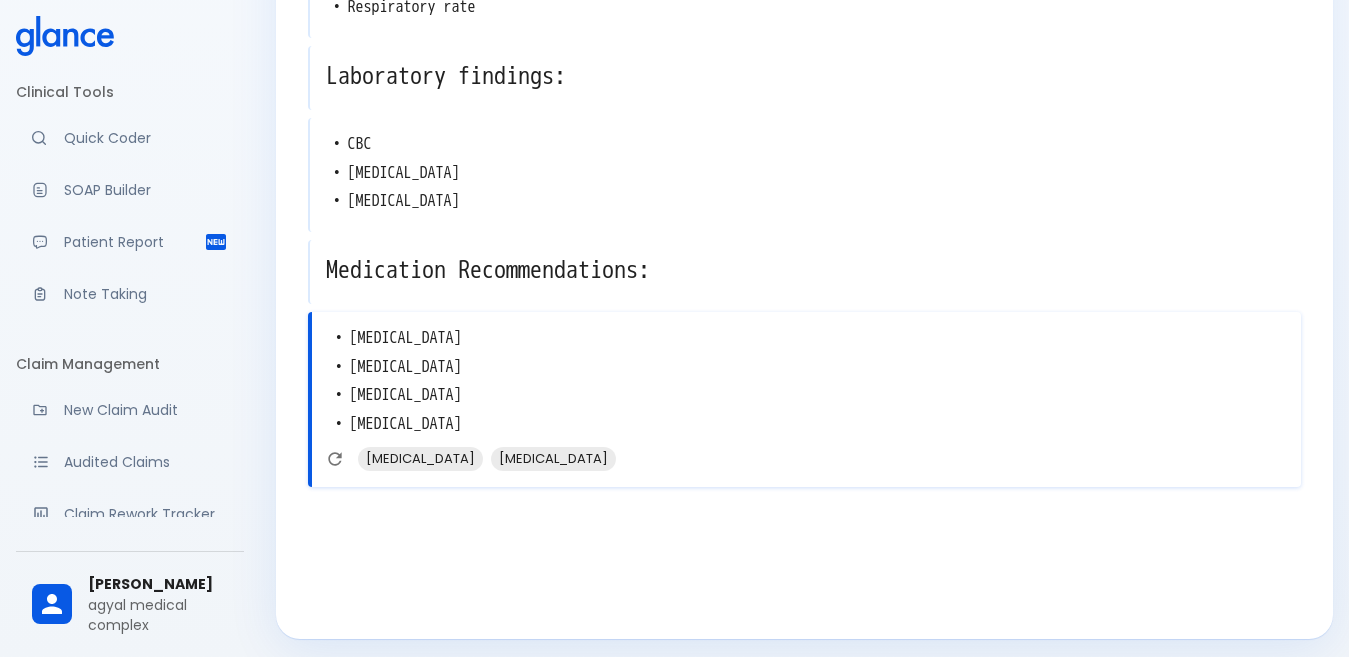 scroll, scrollTop: 628, scrollLeft: 0, axis: vertical 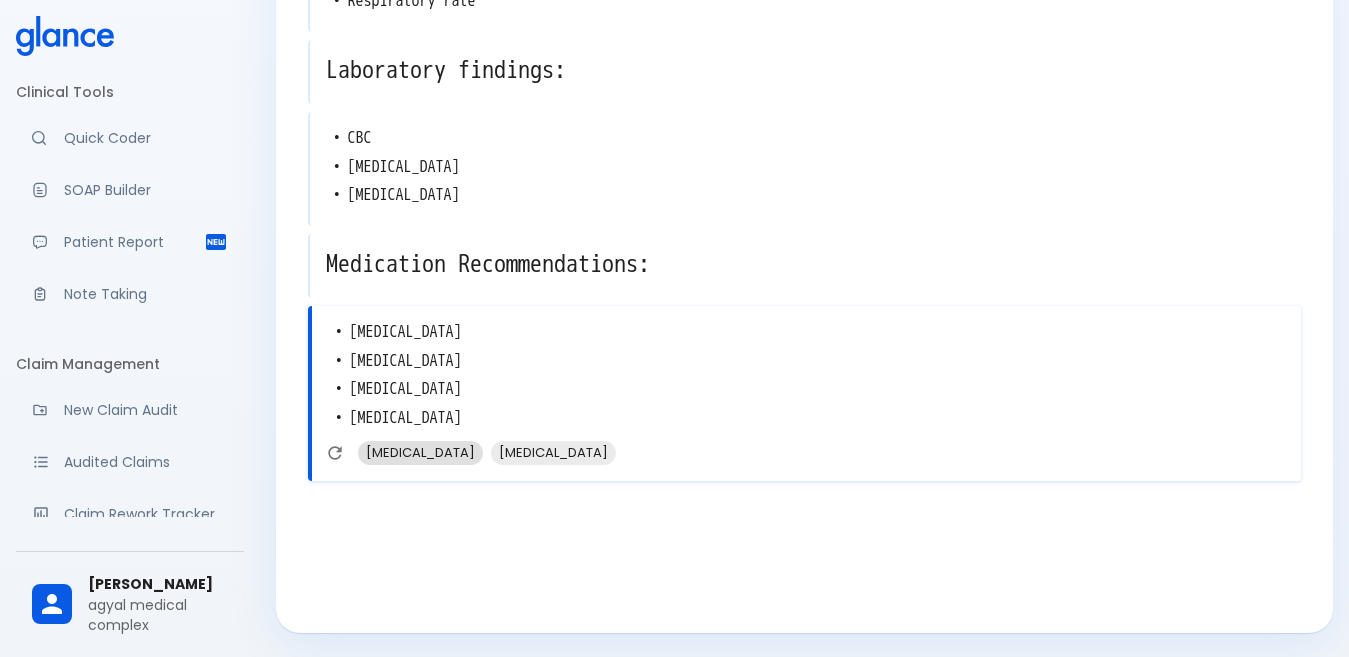 click on "[MEDICAL_DATA]" at bounding box center [420, 452] 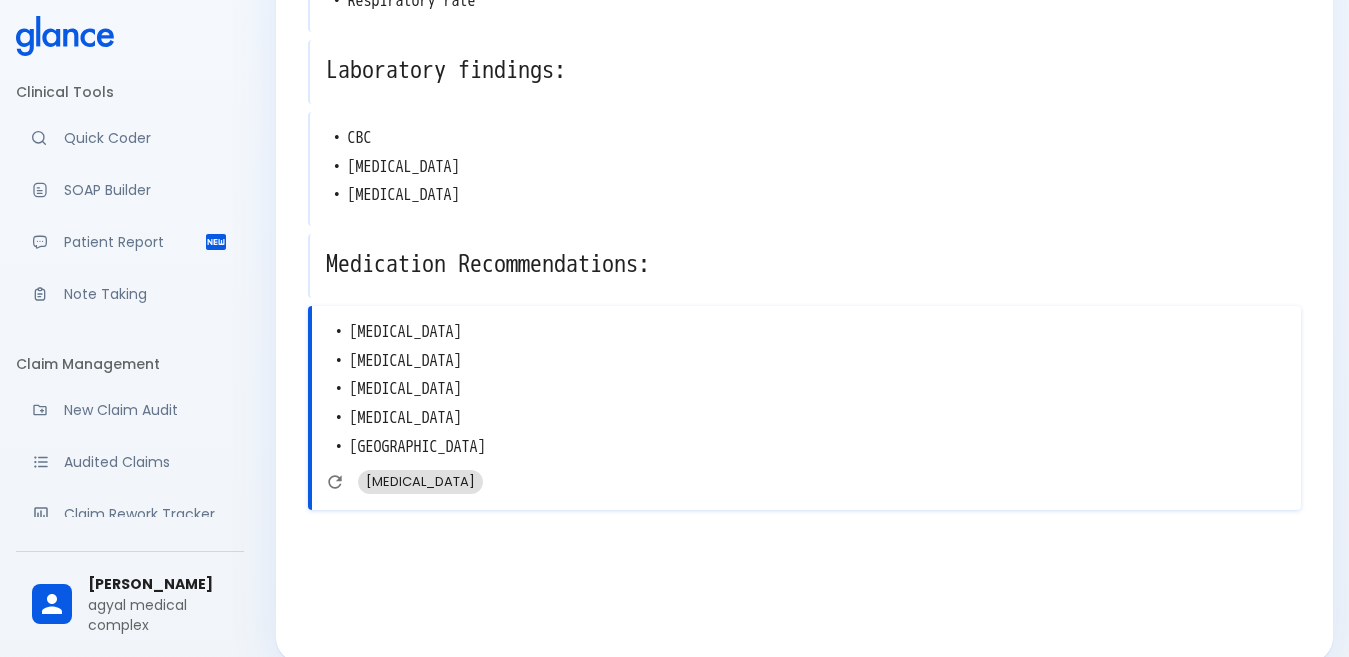 click on "[MEDICAL_DATA]" at bounding box center [420, 481] 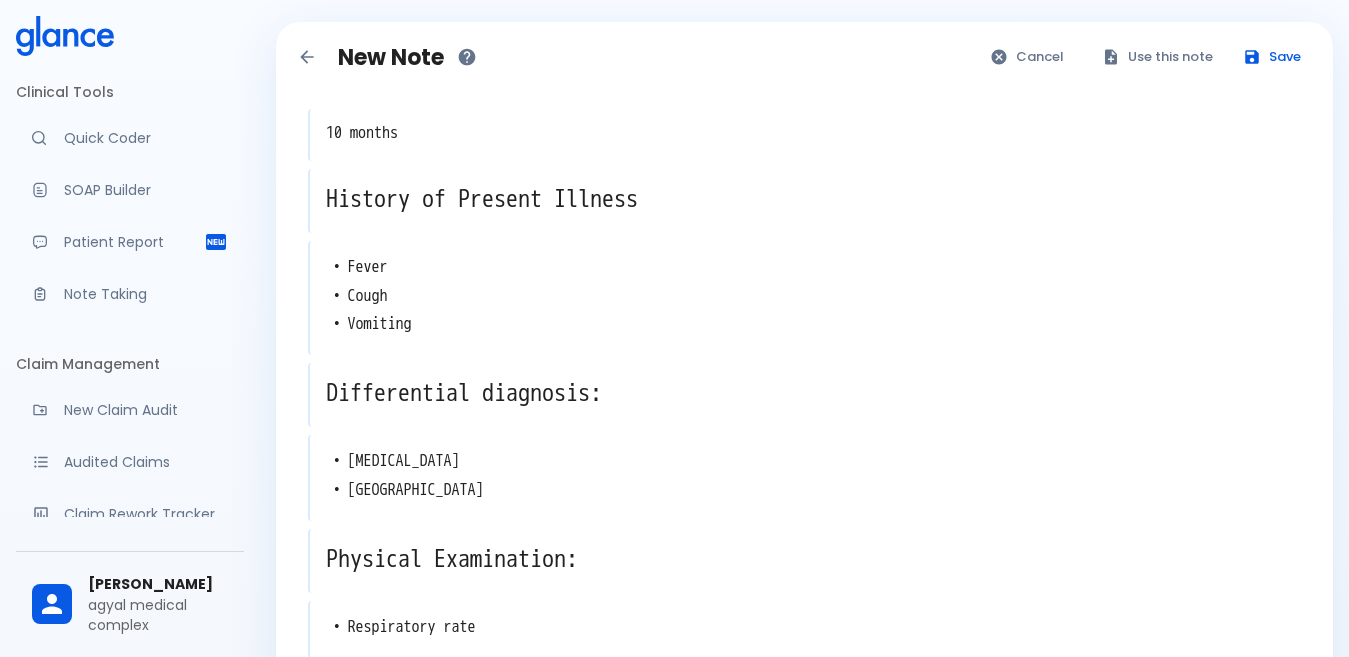 scroll, scrollTop: 0, scrollLeft: 0, axis: both 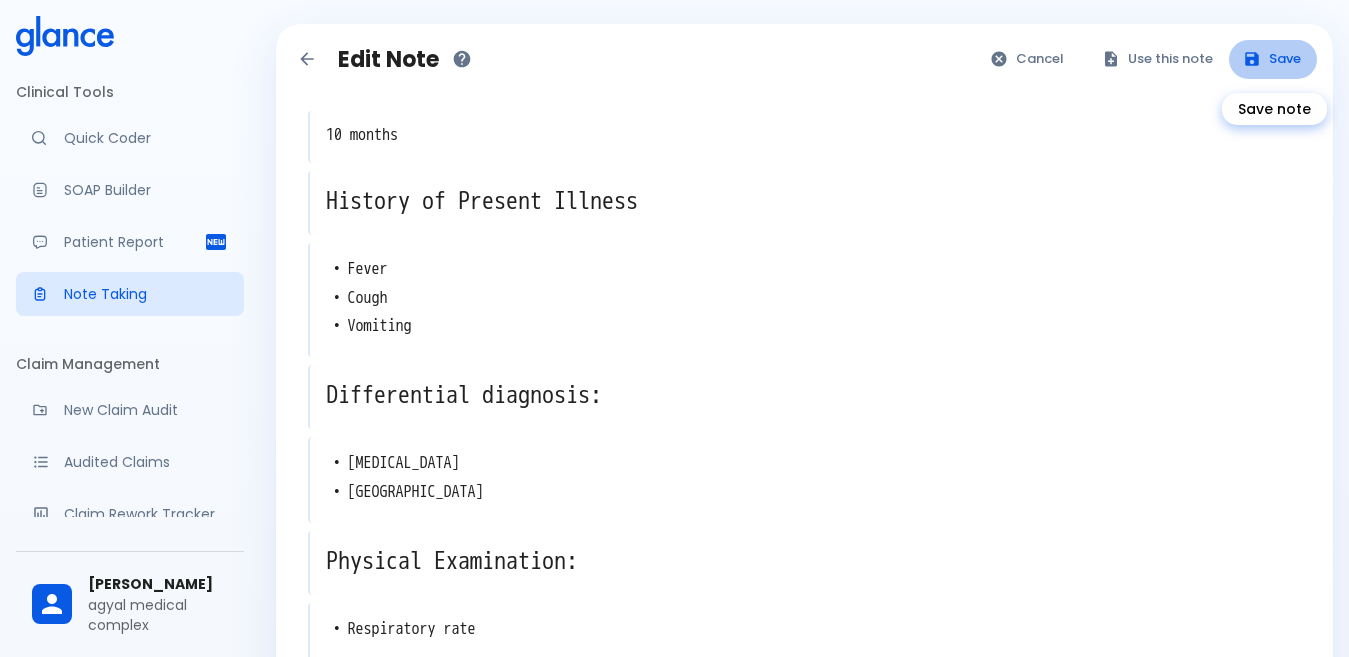 click on "Save" at bounding box center (1273, 59) 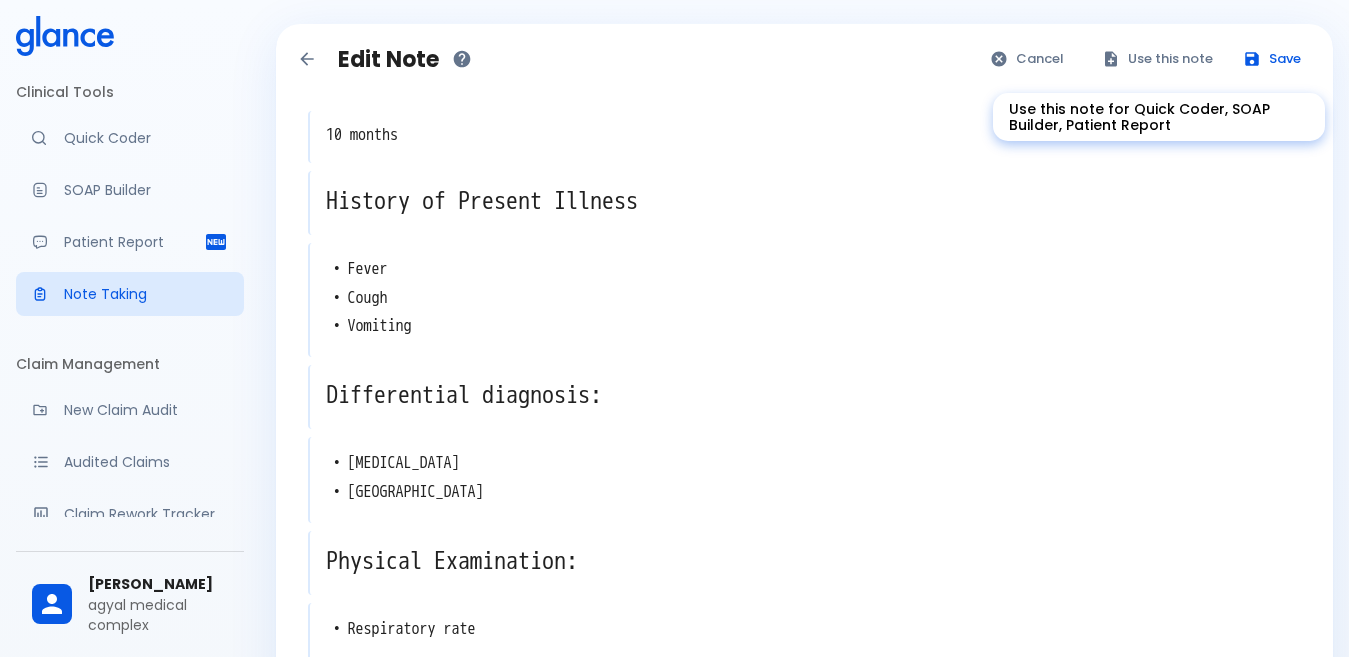 click on "Use this note" at bounding box center [1158, 59] 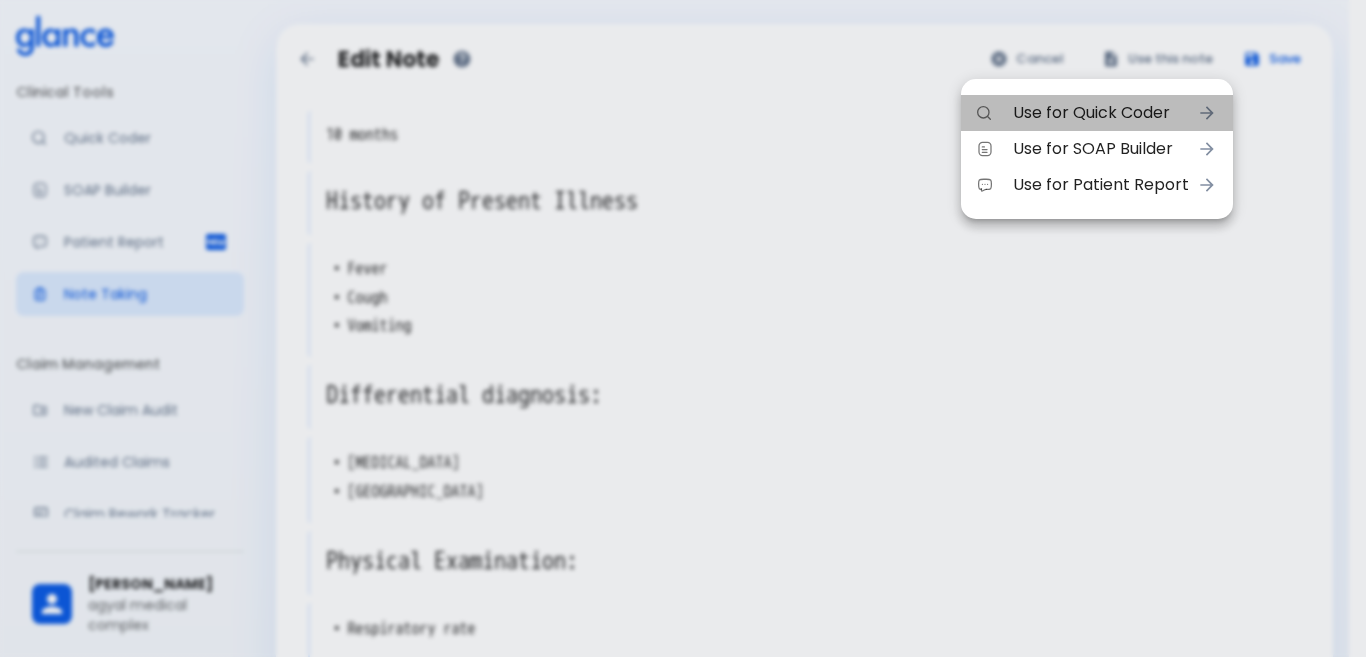 click on "Use for Quick Coder" at bounding box center (1101, 113) 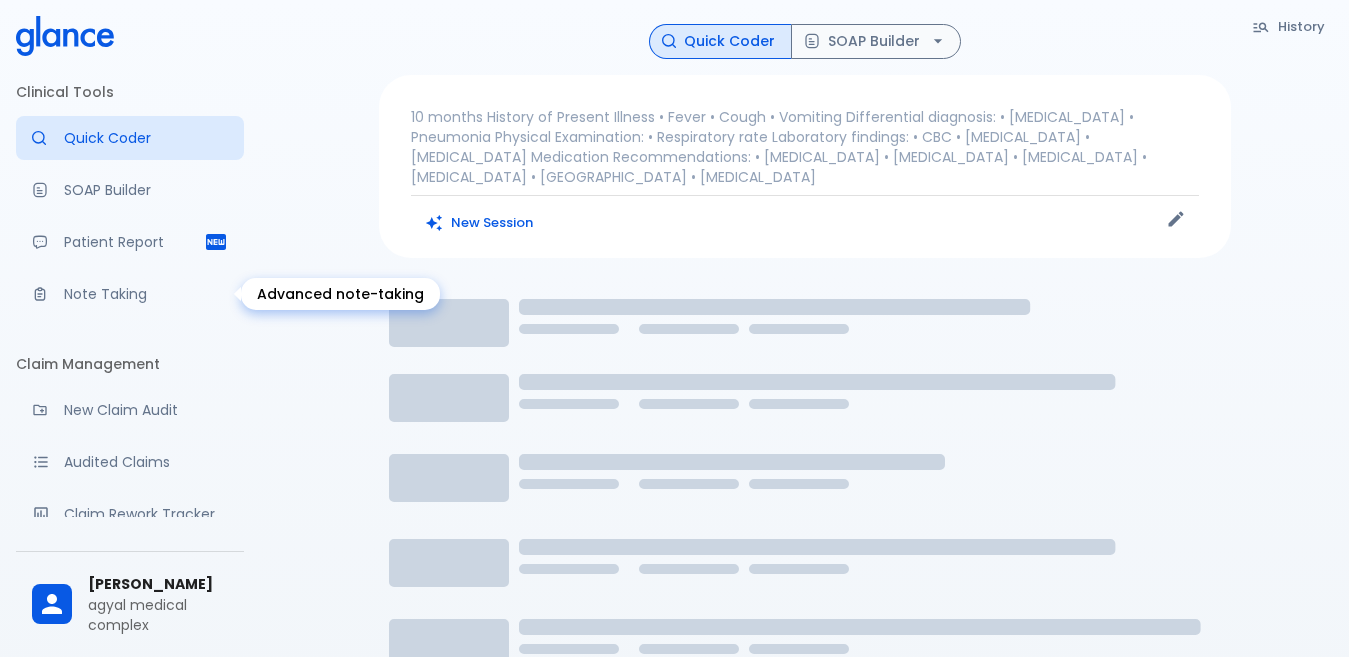 click on "Note Taking" at bounding box center [146, 294] 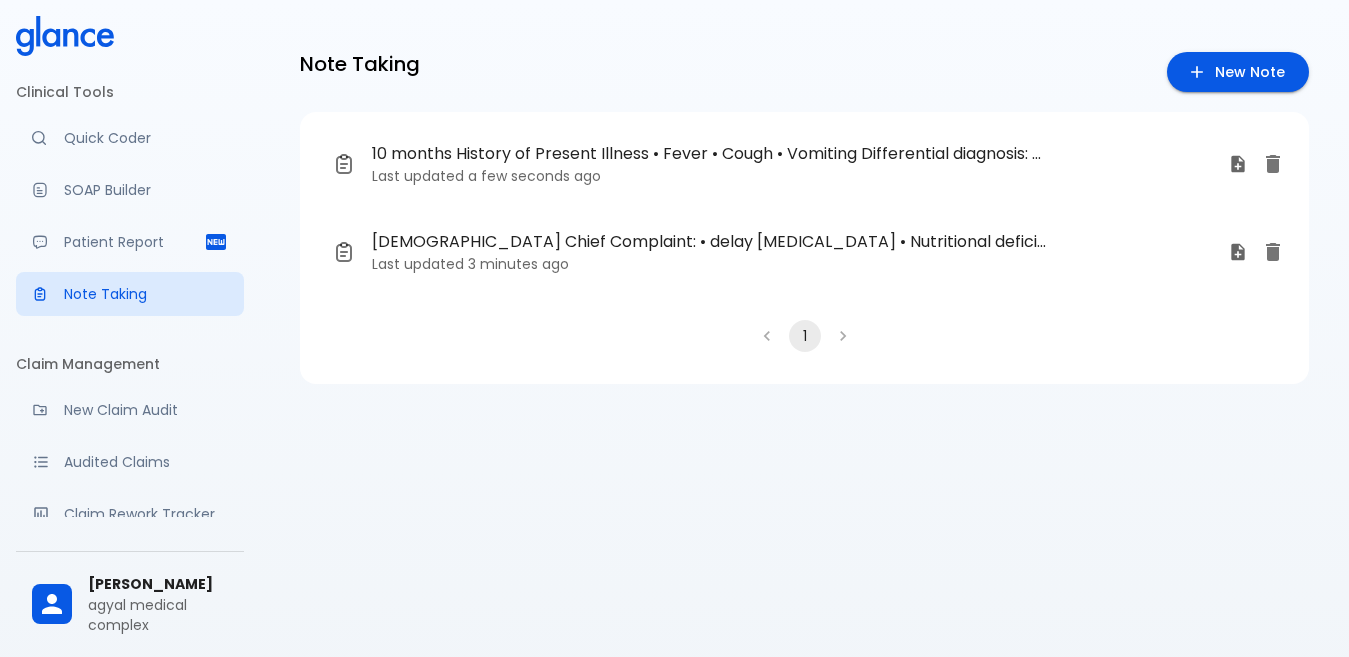 click on "10 months
History of Present Illness
• Fever
• Cough
• Vomiting
Differential diagnosis:
• [MEDICAL_DATA]
• Pneumonia
Physical Examination:
• Respiratory rate
Laboratory findings:
• CBC
• [MEDICAL_DATA]
• [MEDICAL_DATA]
Medication Recommendations:
• [MEDICAL_DATA]
• [MEDICAL_DATA]
• [MEDICAL_DATA]
• [MEDICAL_DATA]
• [GEOGRAPHIC_DATA]
• [MEDICAL_DATA]" at bounding box center [709, 154] 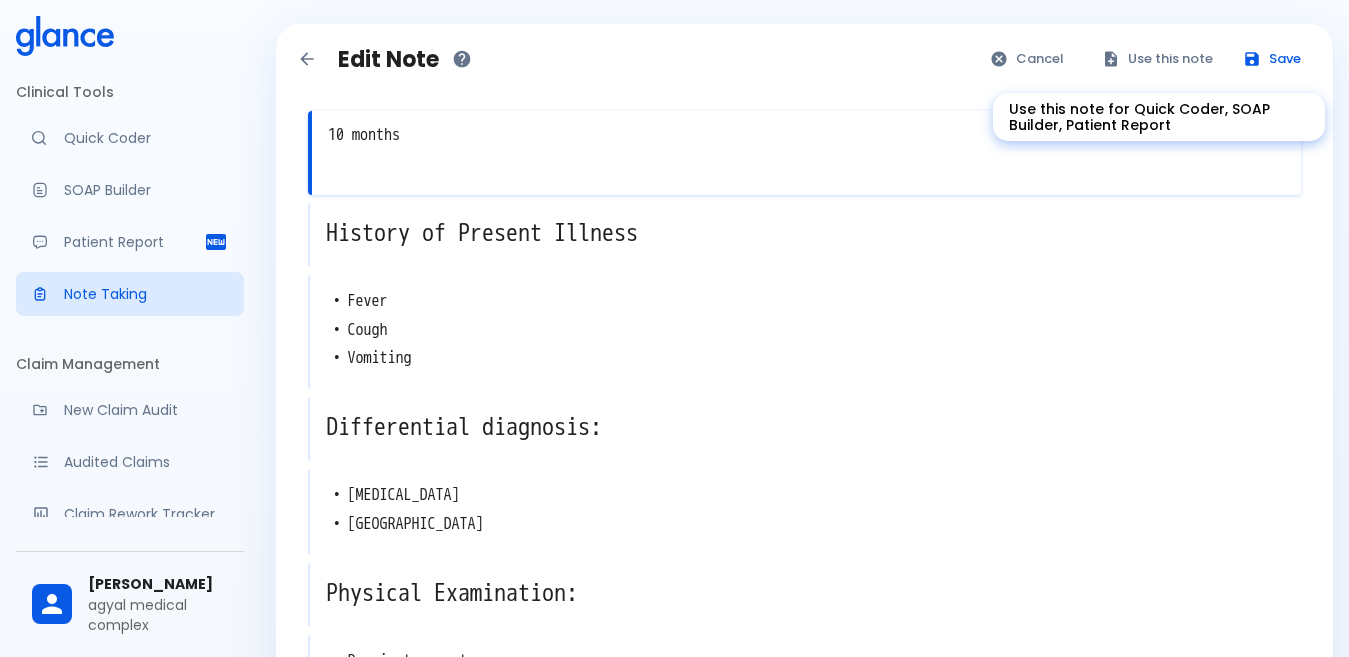 click on "Use this note" at bounding box center [1158, 59] 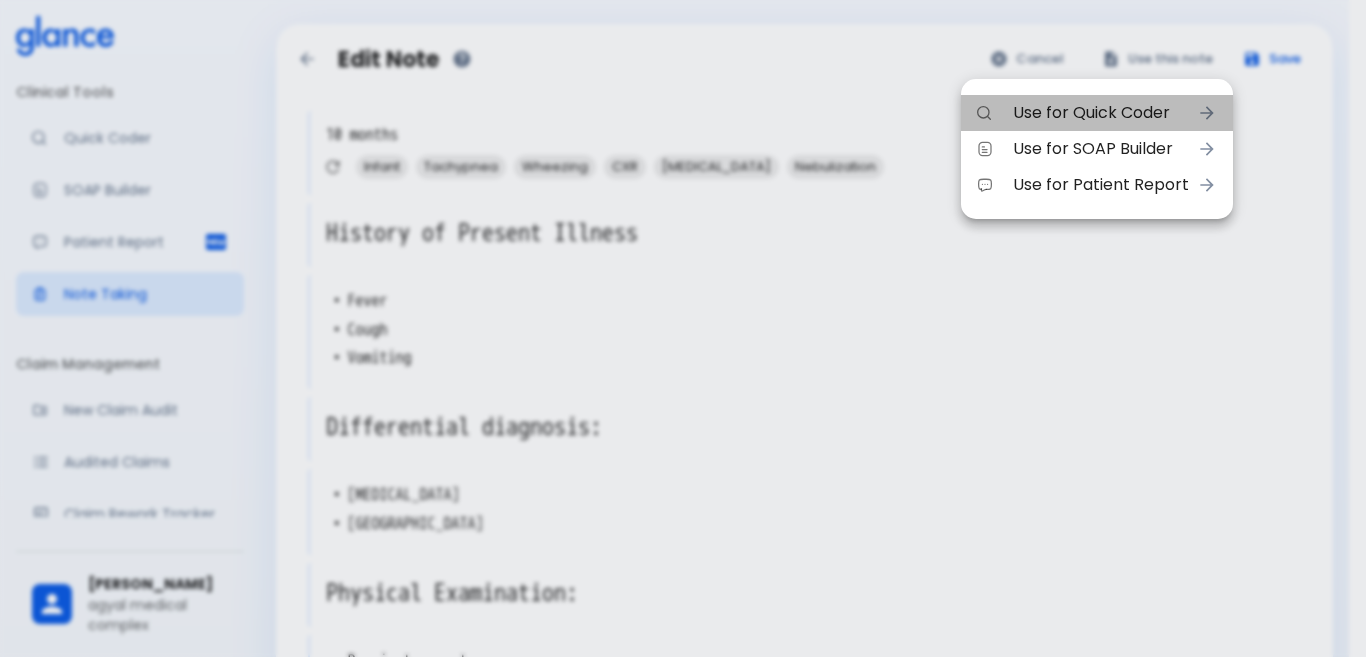 click on "Use for Quick Coder" at bounding box center (1101, 113) 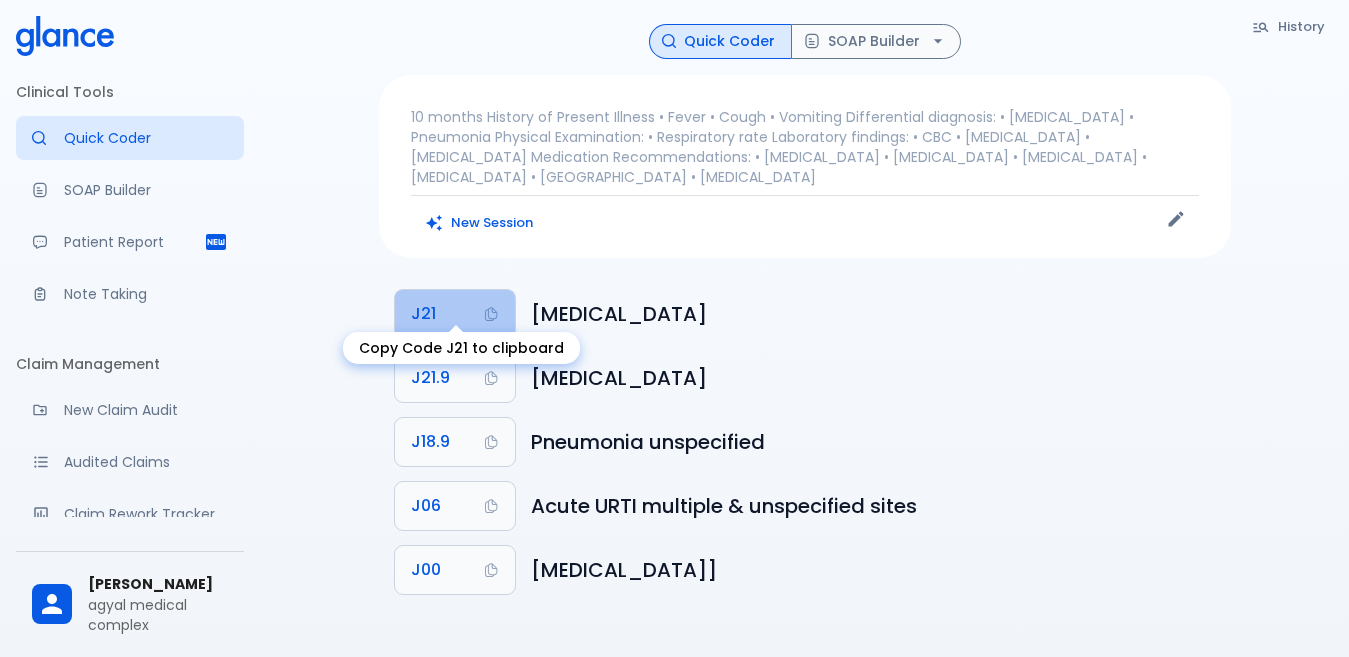 click on "J21" at bounding box center [423, 314] 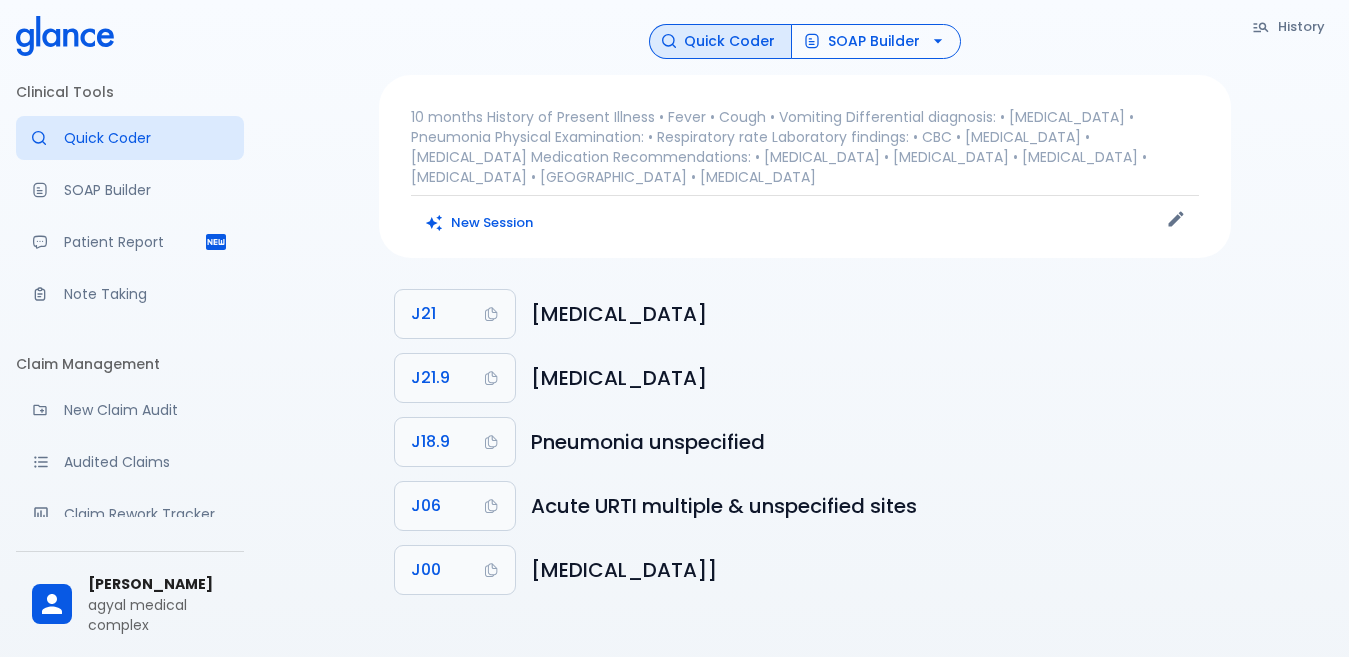 click on "SOAP Builder" at bounding box center (876, 41) 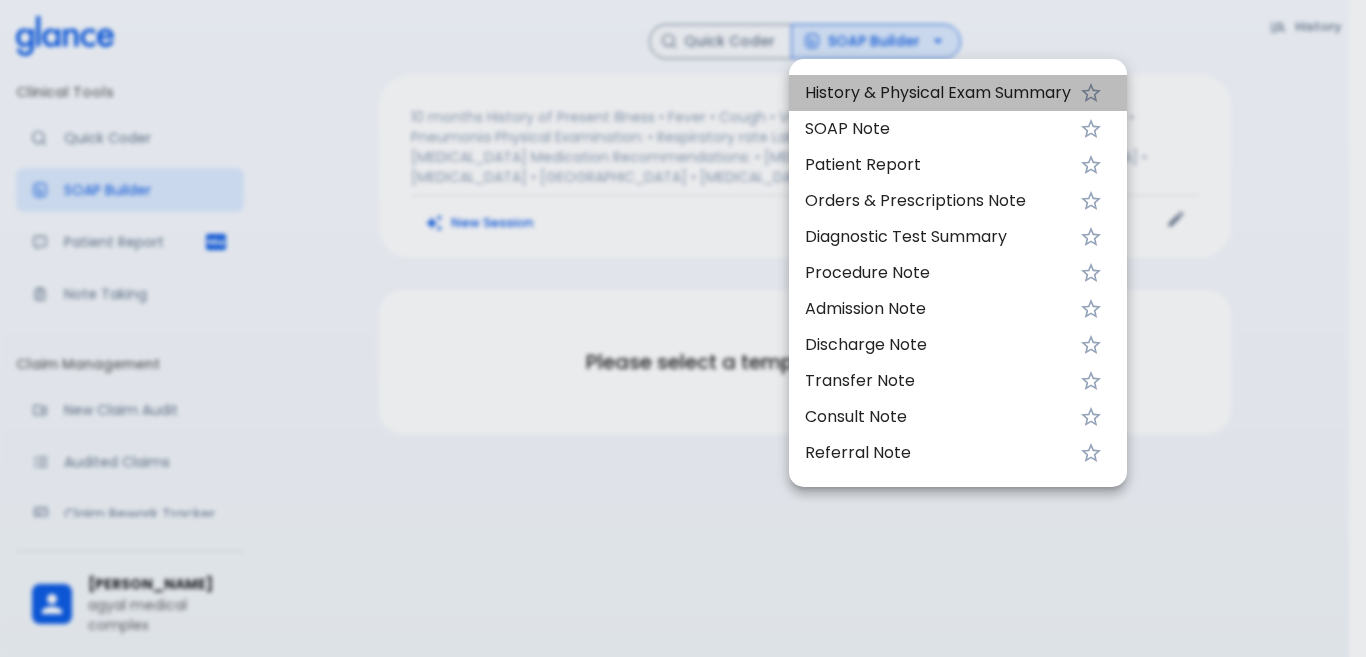 click on "History & Physical Exam Summary" at bounding box center (958, 93) 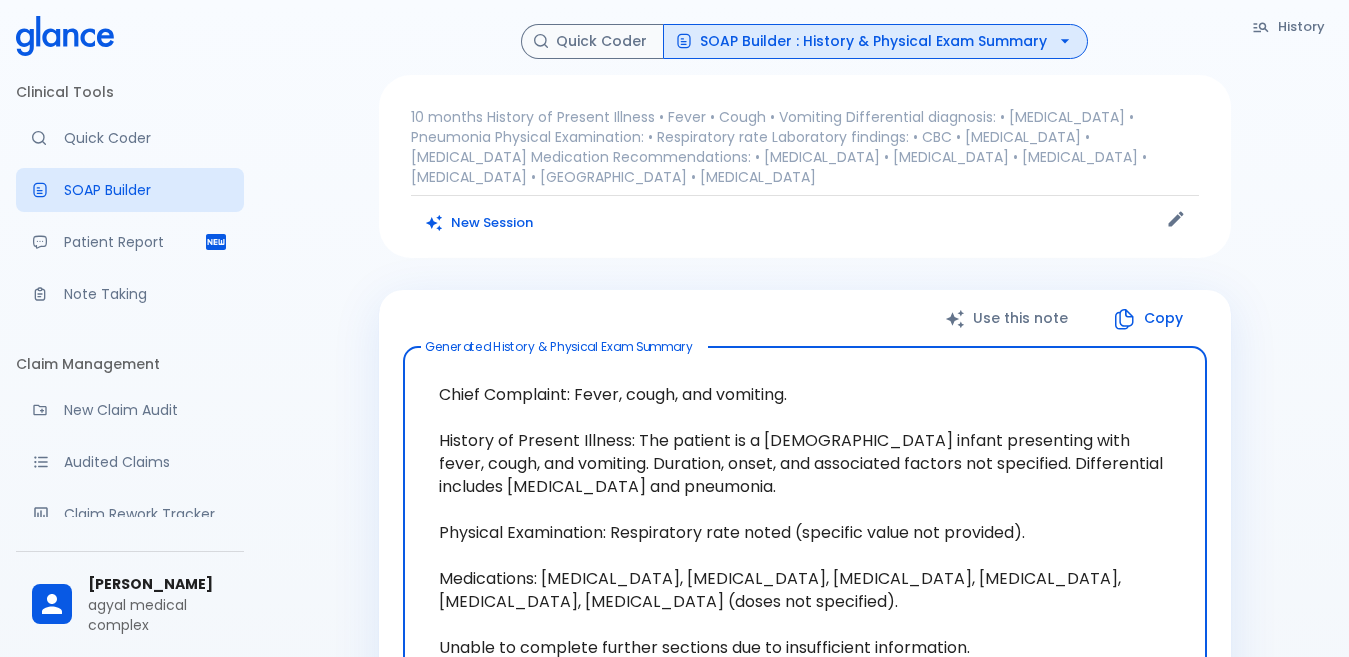 click on "Copy" at bounding box center (1149, 318) 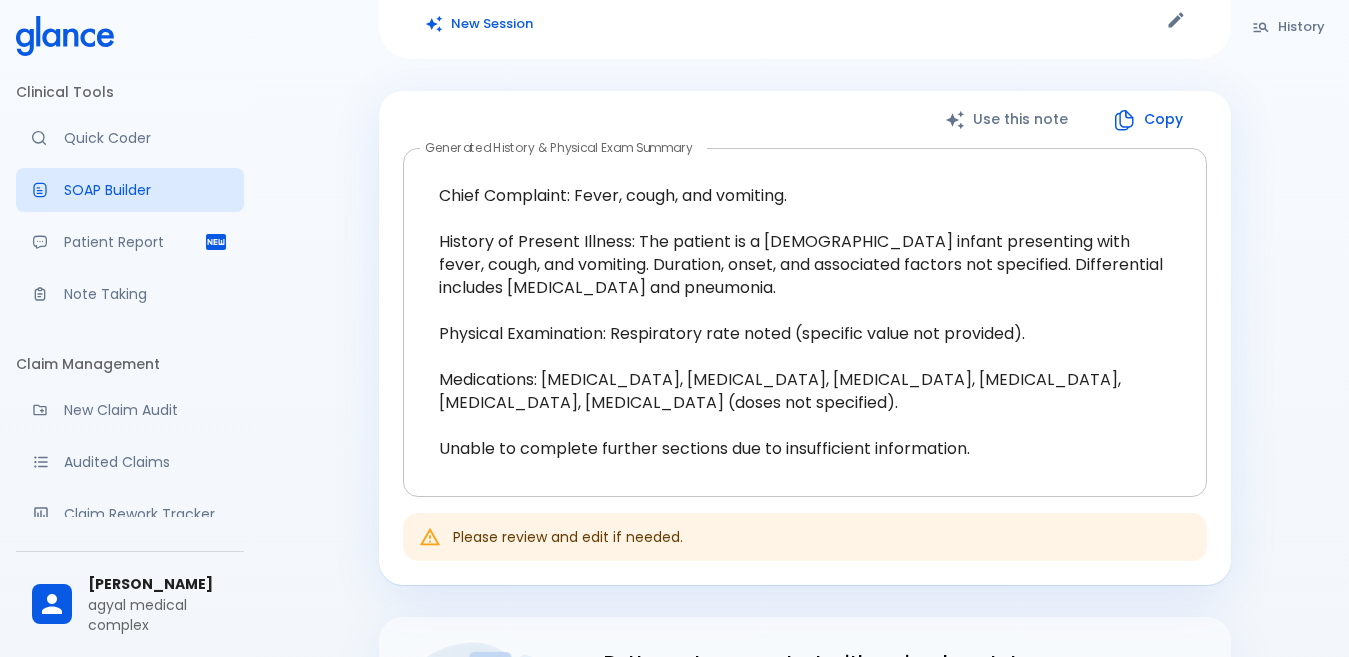 scroll, scrollTop: 200, scrollLeft: 0, axis: vertical 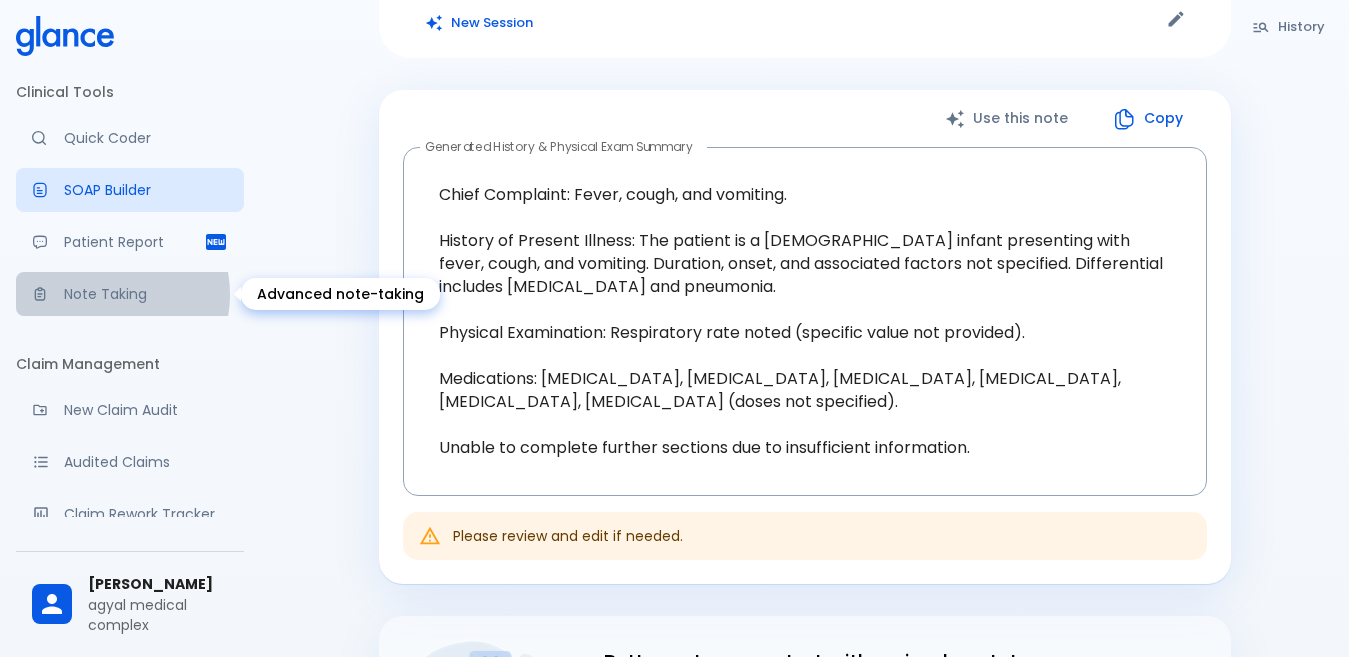 click on "Note Taking" at bounding box center [146, 294] 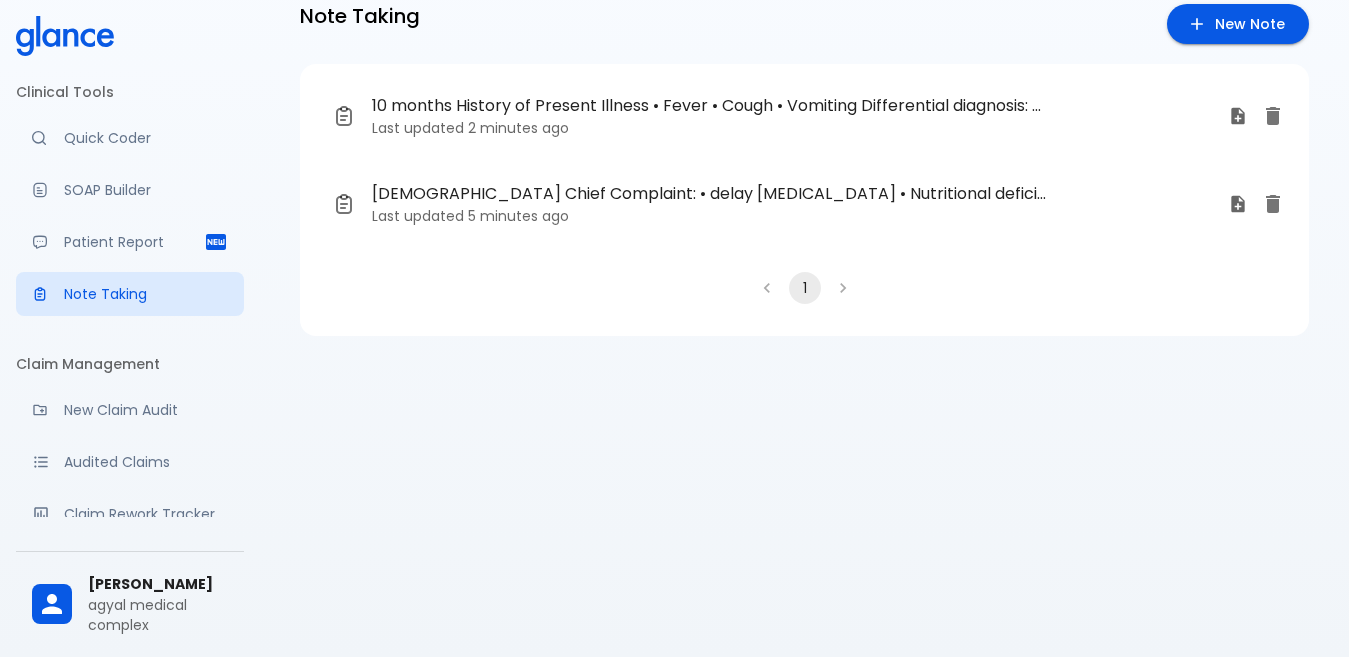 click 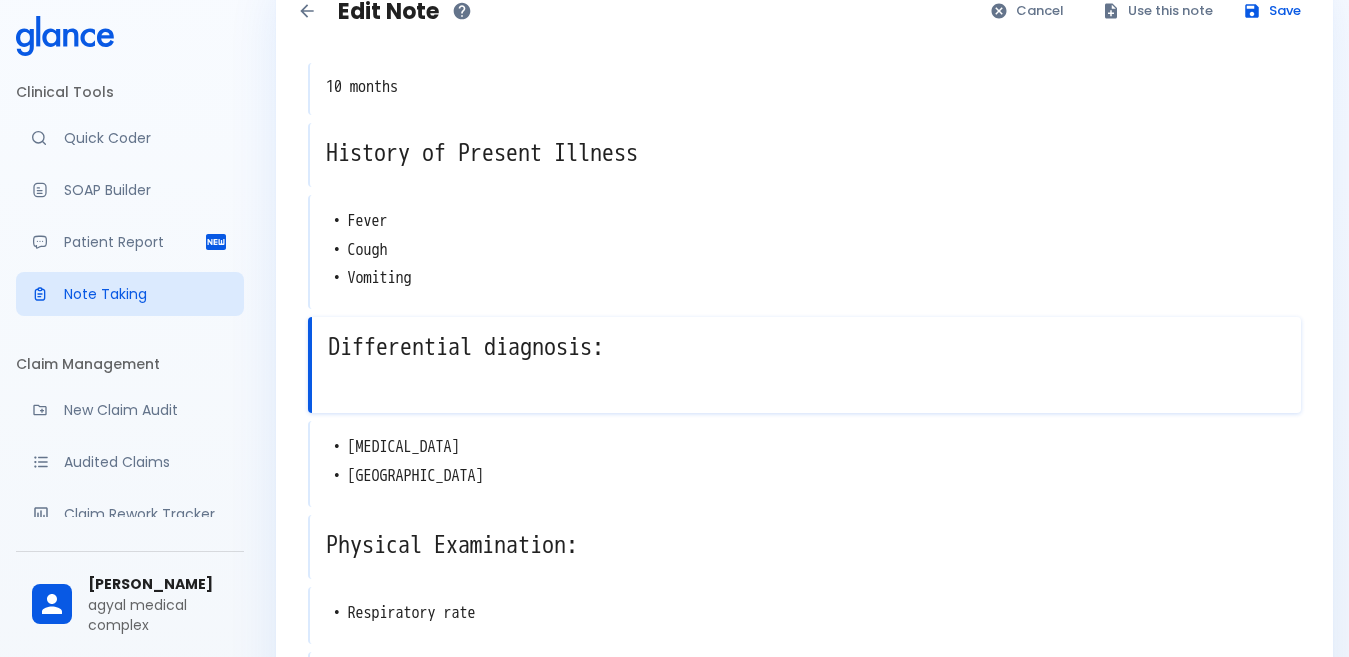 drag, startPoint x: 477, startPoint y: 367, endPoint x: 432, endPoint y: 363, distance: 45.17743 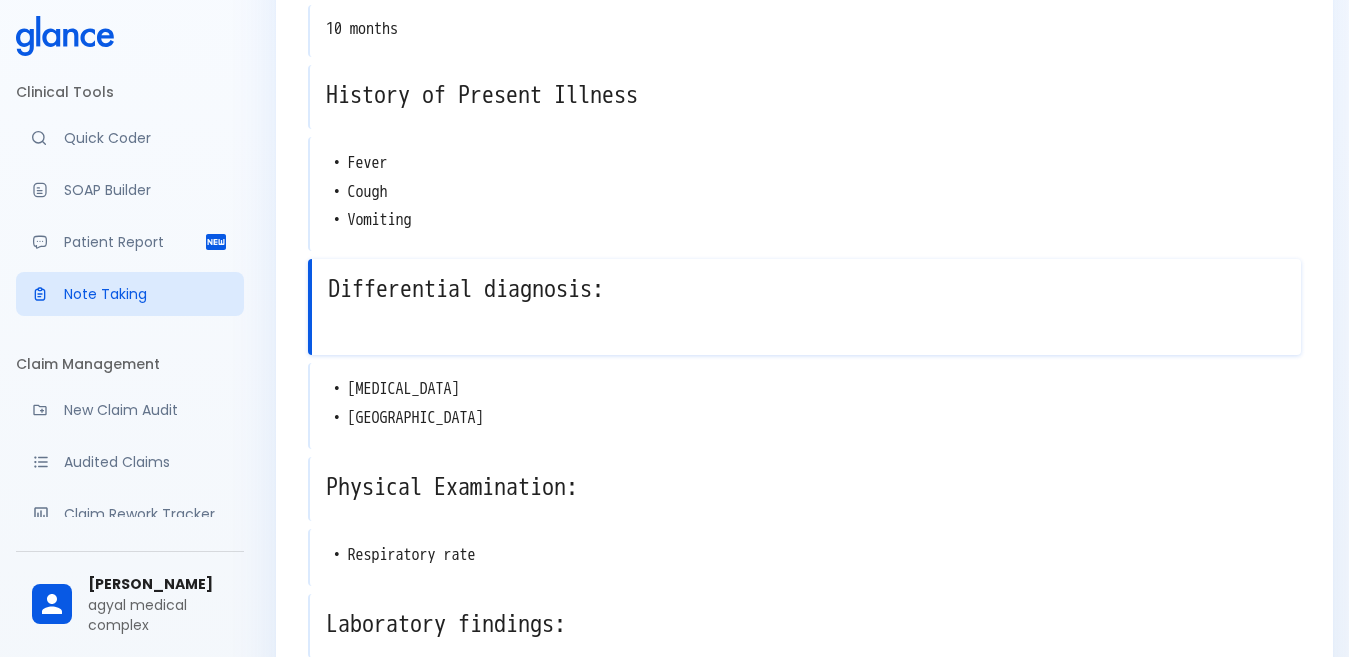 scroll, scrollTop: 200, scrollLeft: 0, axis: vertical 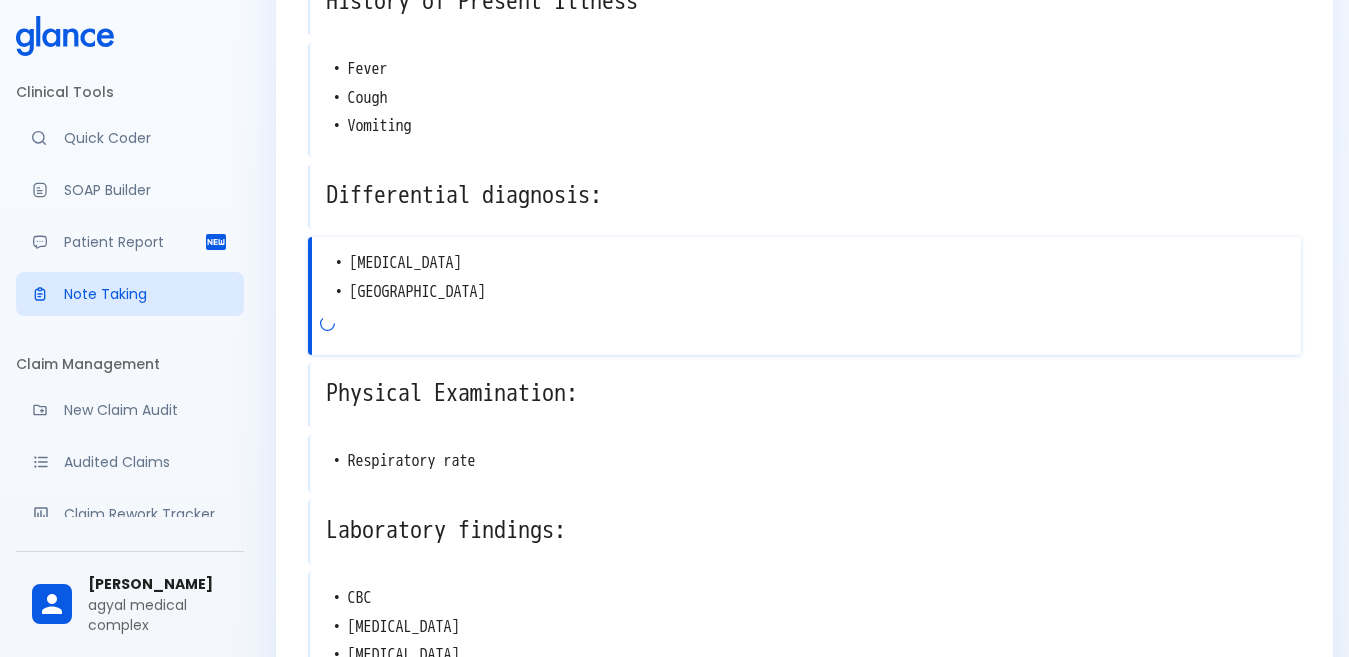 drag, startPoint x: 320, startPoint y: 295, endPoint x: 362, endPoint y: 302, distance: 42.579338 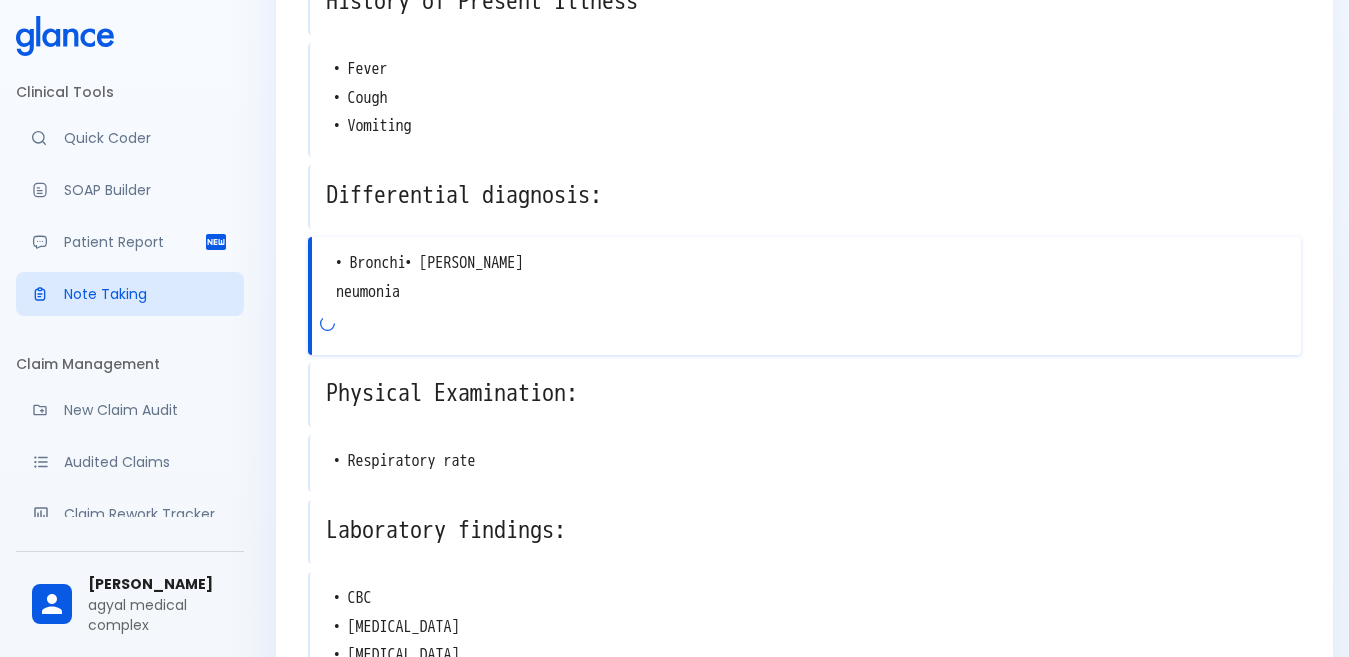 drag, startPoint x: 328, startPoint y: 261, endPoint x: 471, endPoint y: 305, distance: 149.61618 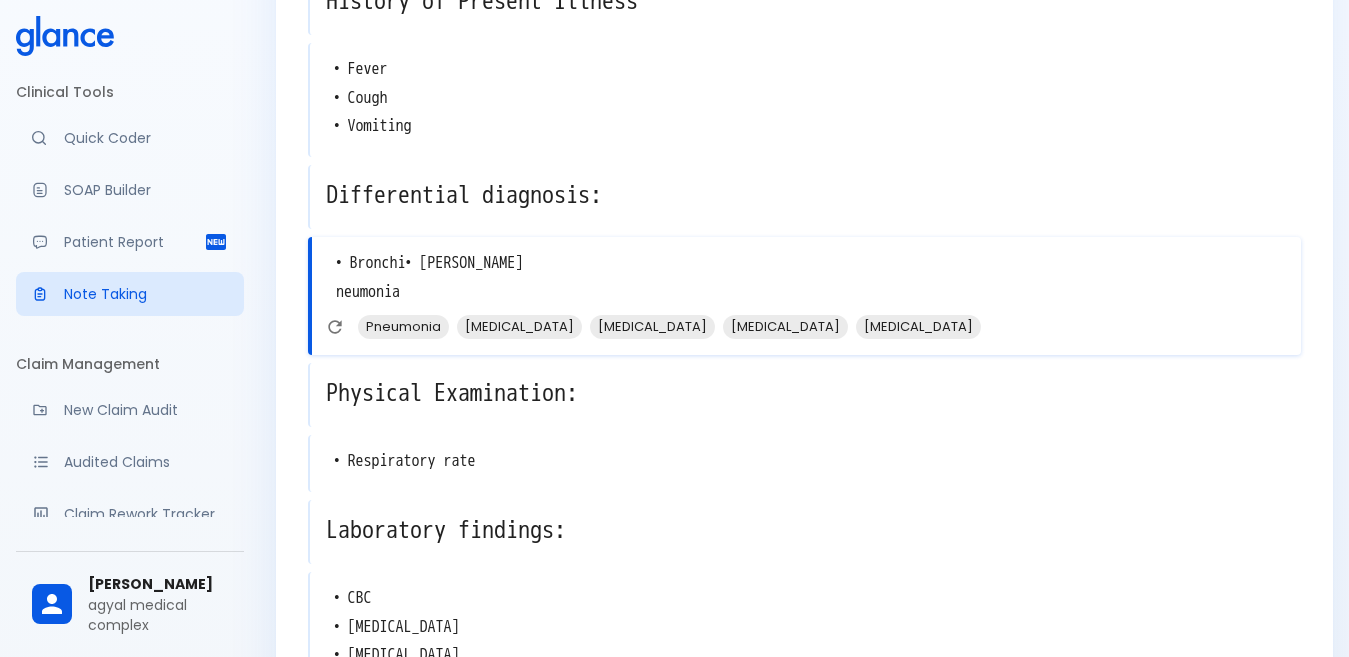 type on "• Bronchi• [PERSON_NAME]
neumonia" 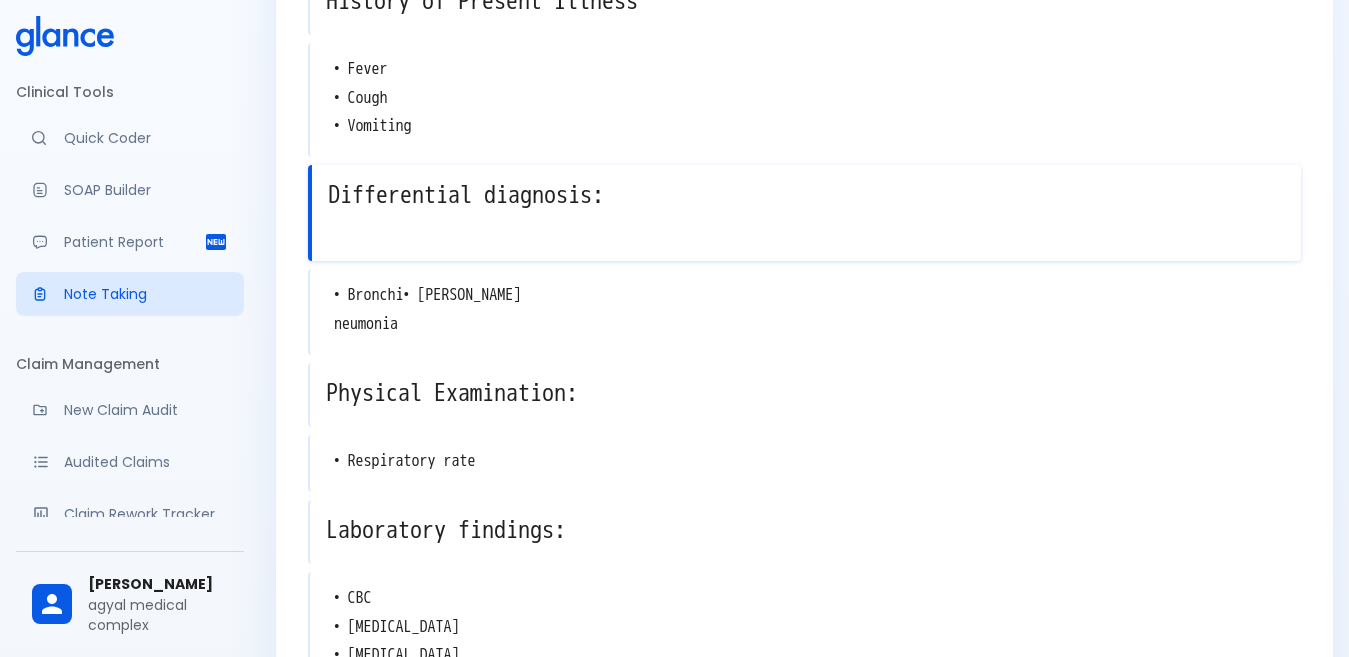 click on "Differential diagnosis:" at bounding box center (806, 195) 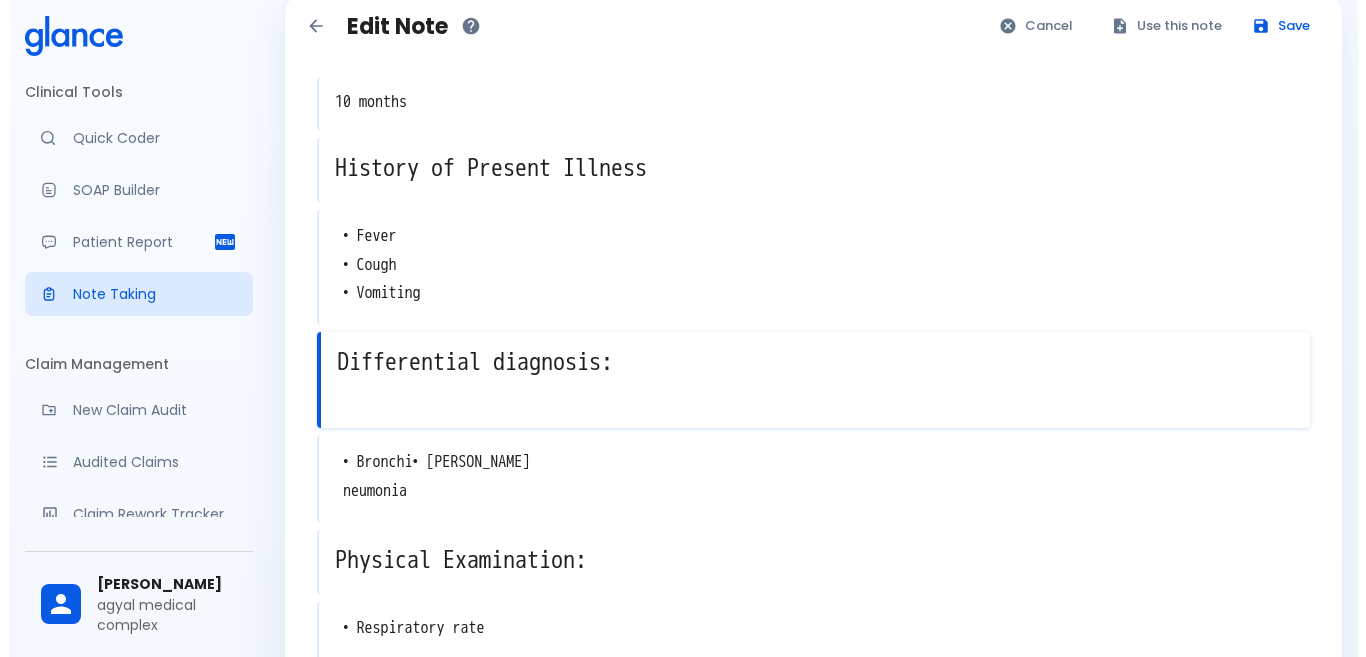 scroll, scrollTop: 0, scrollLeft: 0, axis: both 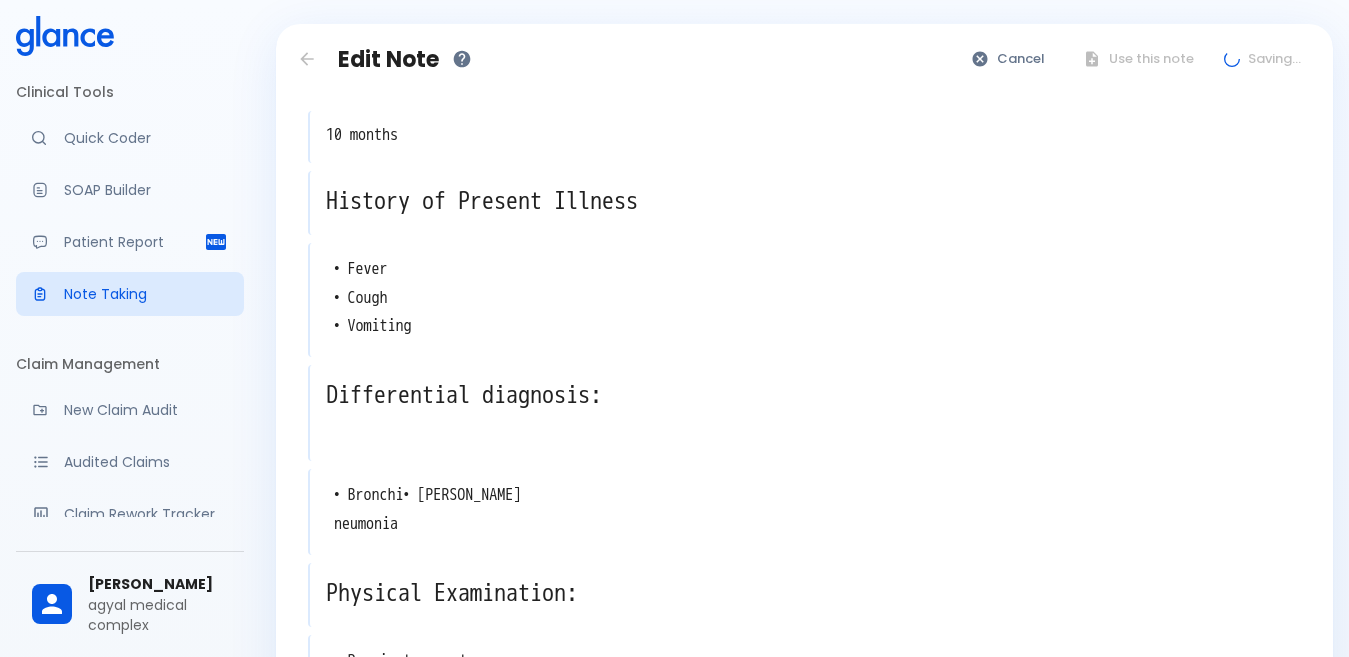 click on "Cancel Use this note Saving..." at bounding box center [1137, 59] 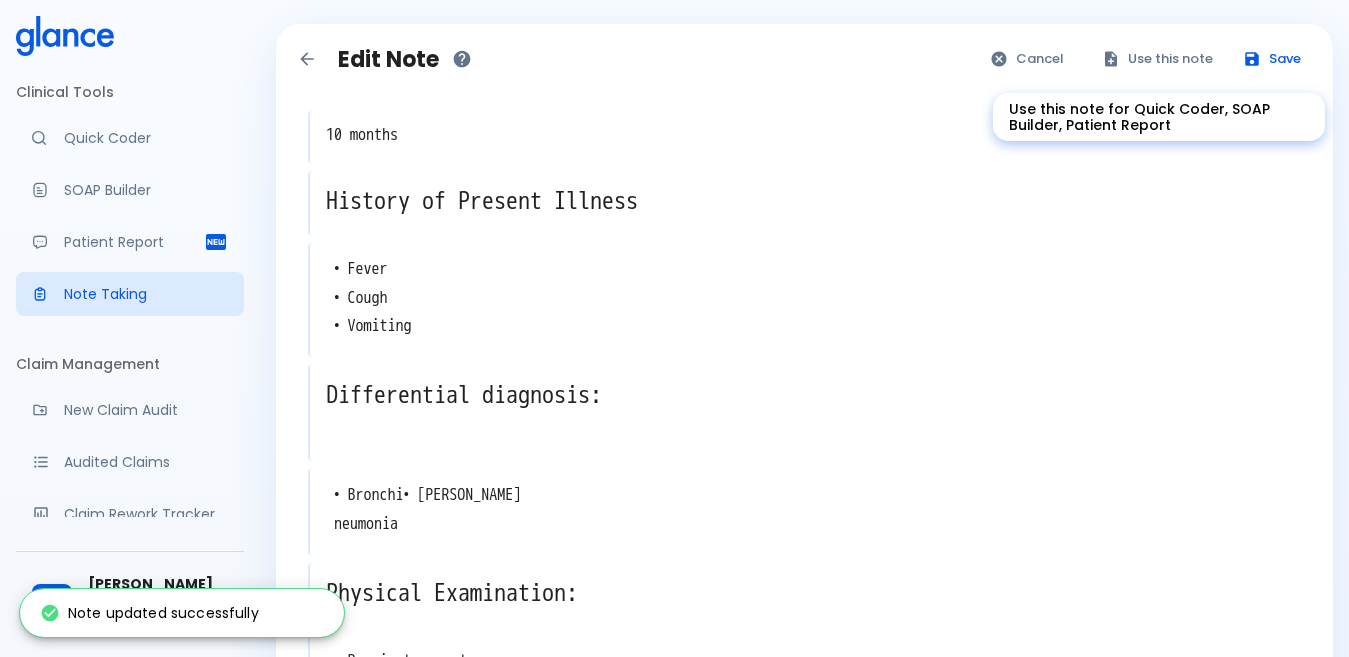 click on "Use this note" at bounding box center (1158, 59) 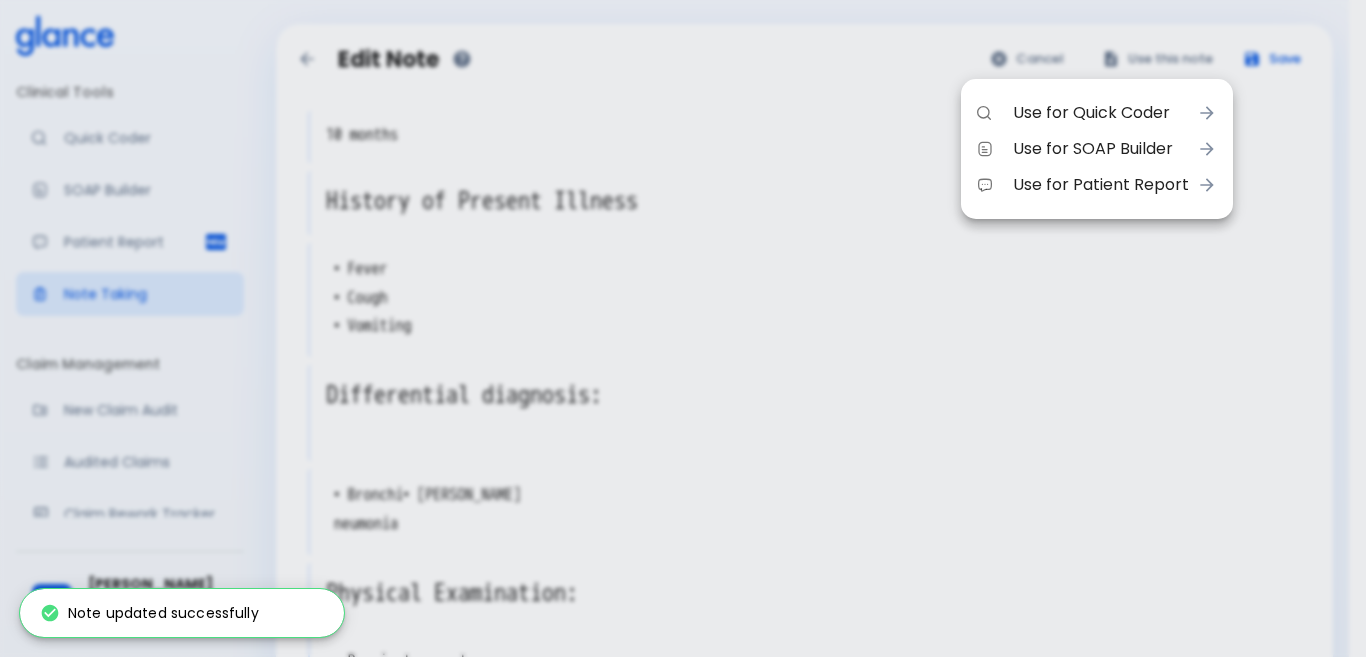 click on "Use for Quick Coder" at bounding box center [1097, 113] 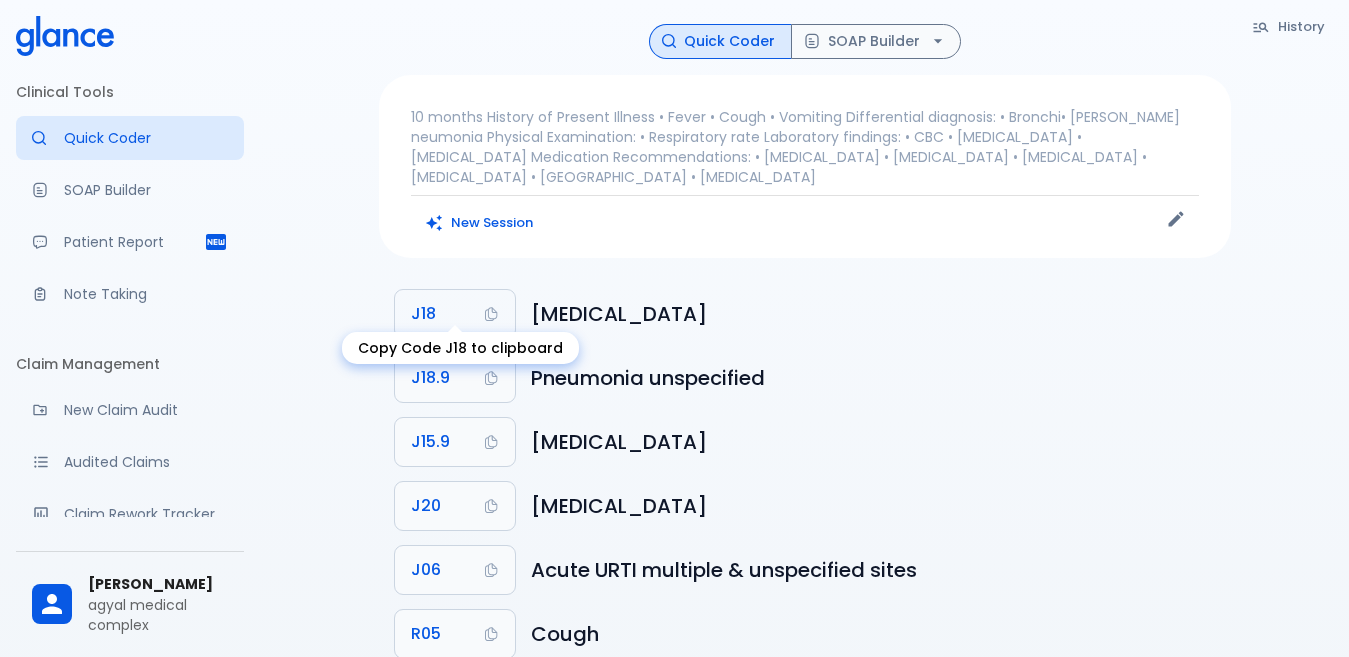 click on "J18" at bounding box center (455, 314) 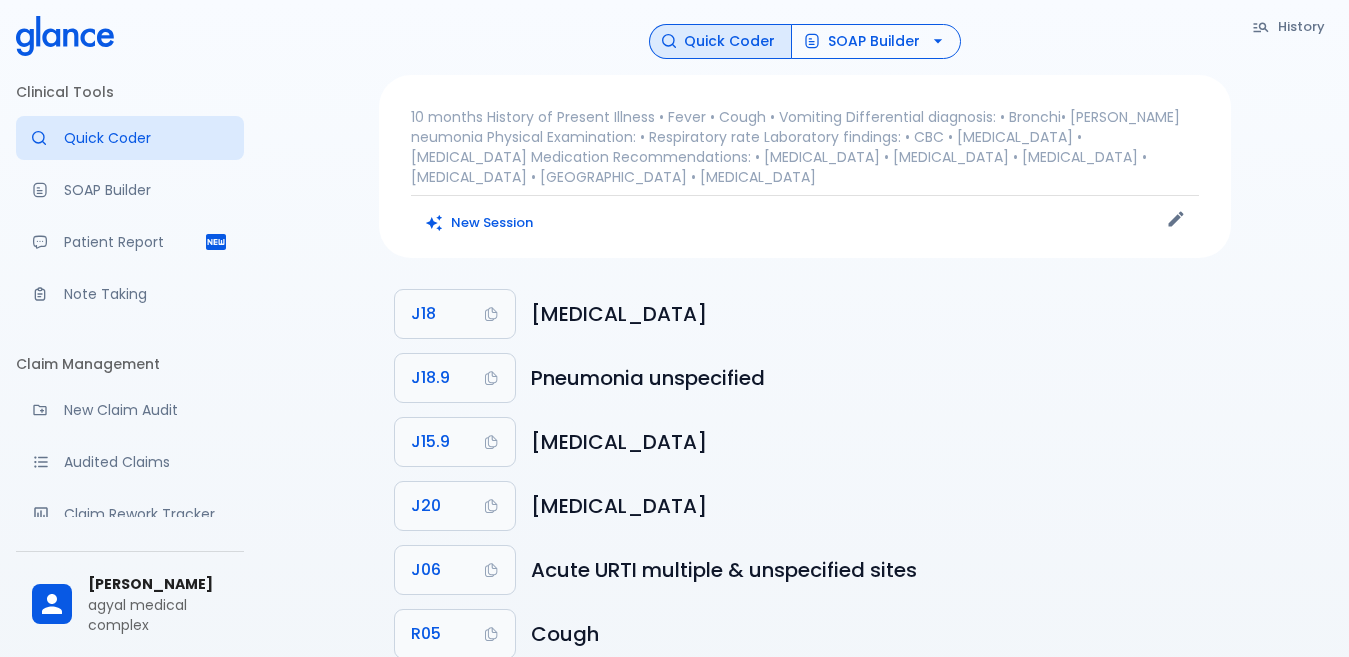 click 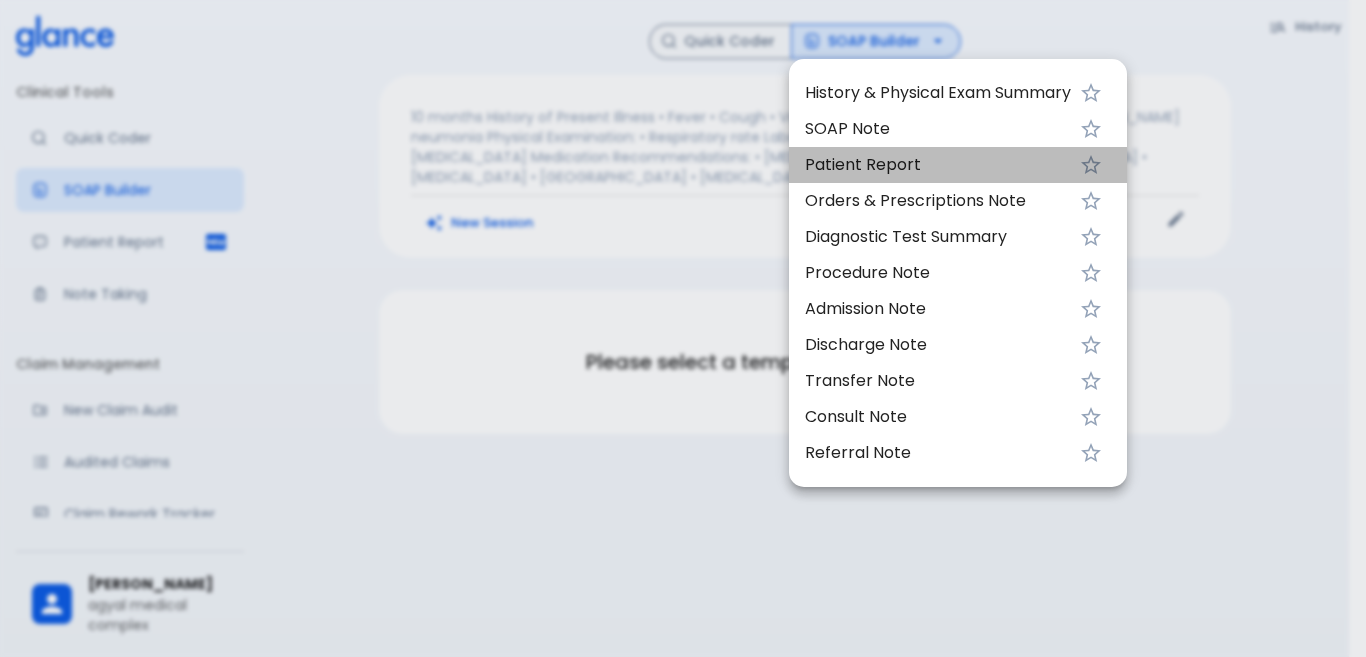 click on "Patient Report" at bounding box center (938, 165) 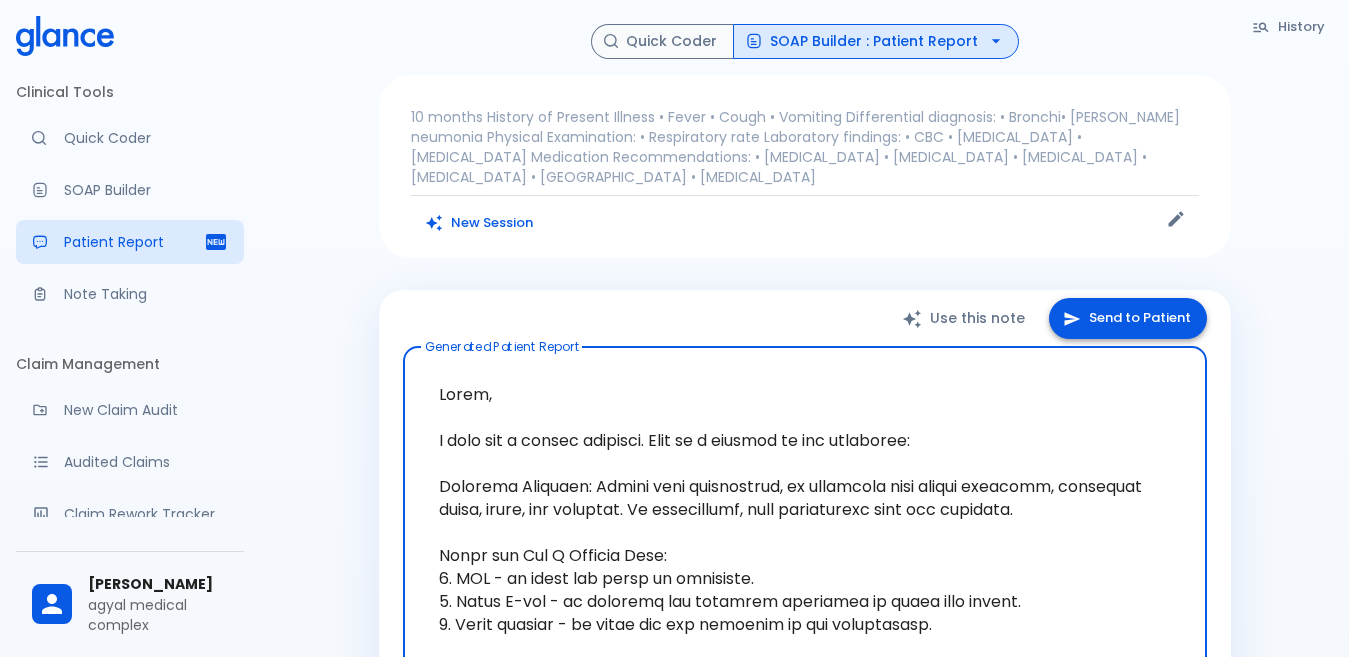click on "Send to Patient" at bounding box center (1128, 318) 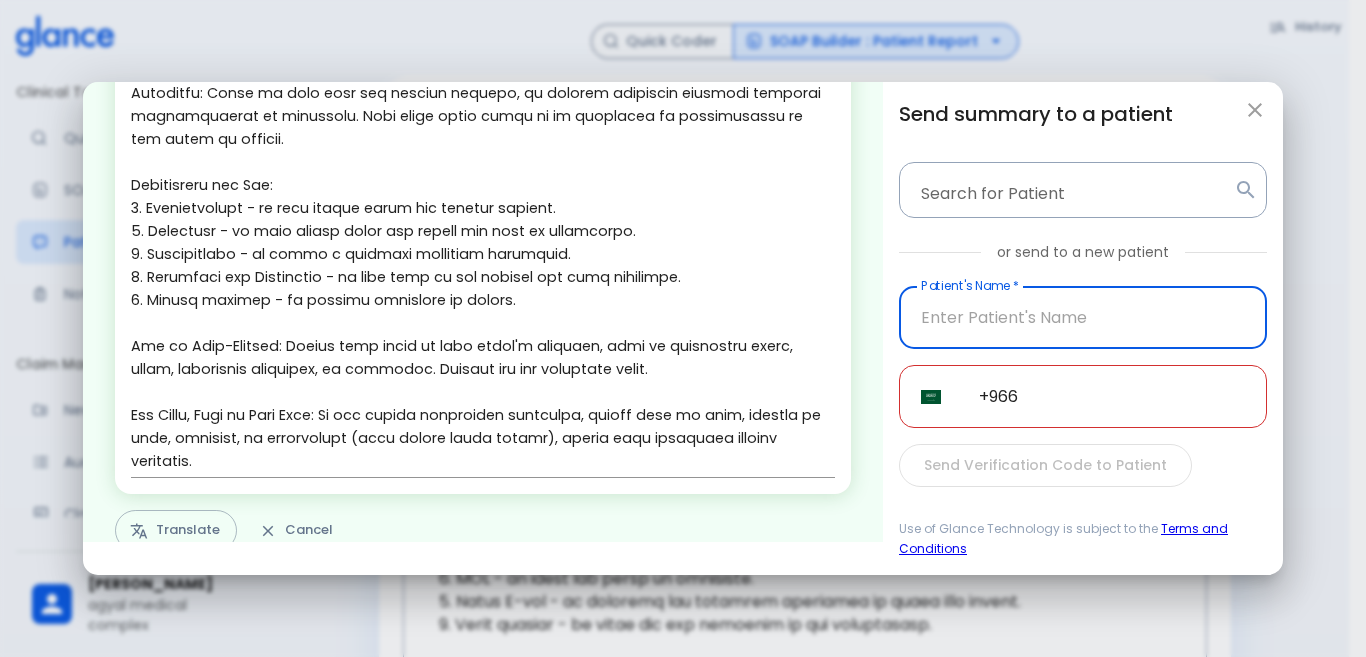 scroll, scrollTop: 389, scrollLeft: 0, axis: vertical 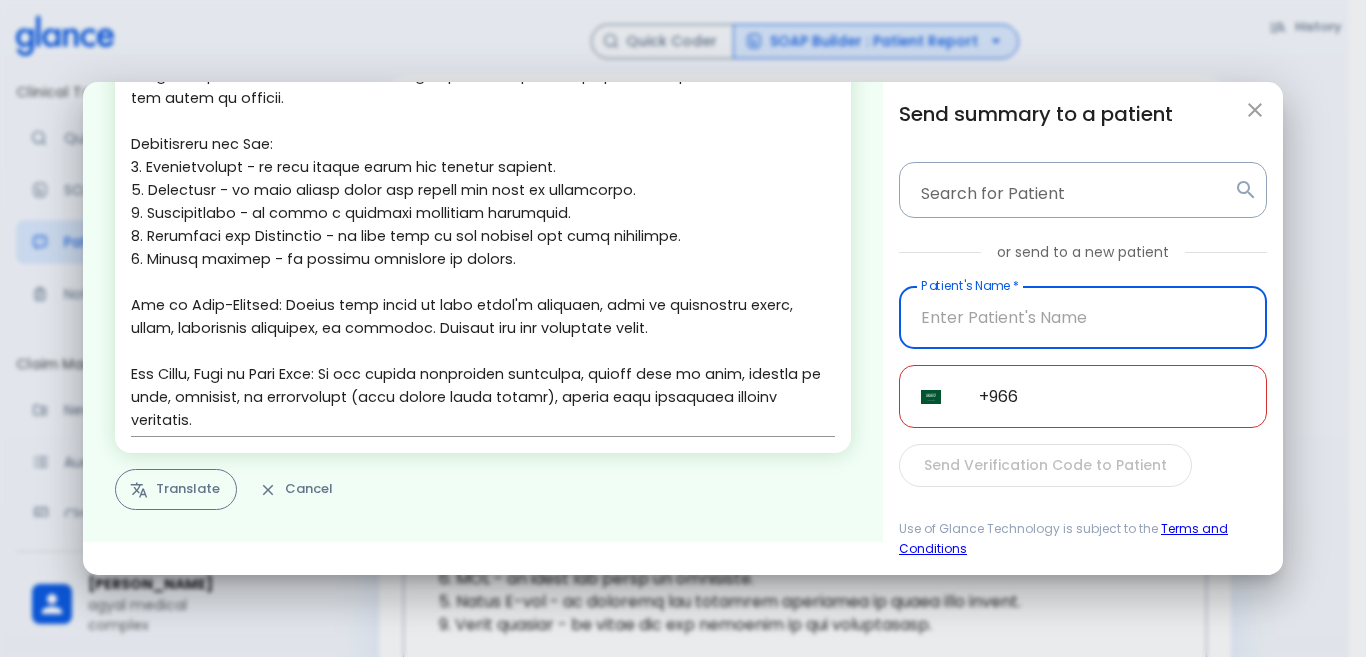 click on "Translate" at bounding box center [176, 489] 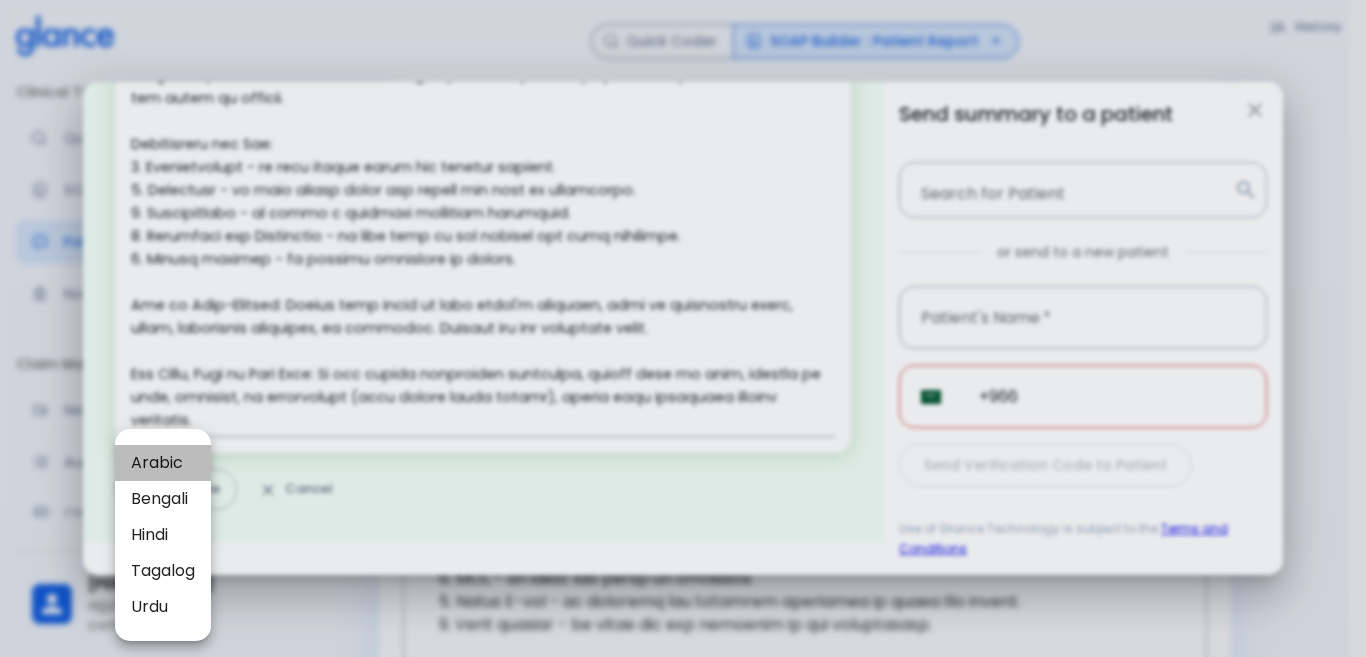 click on "Arabic" at bounding box center [163, 463] 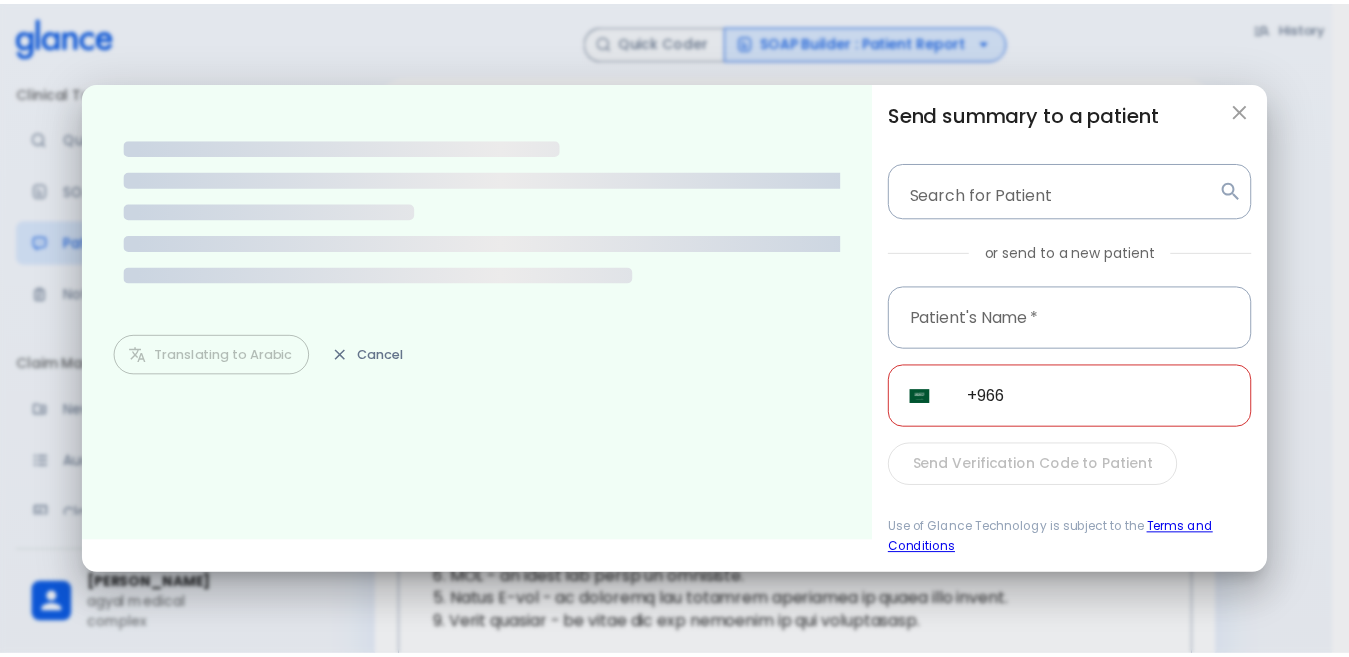 scroll, scrollTop: 0, scrollLeft: 0, axis: both 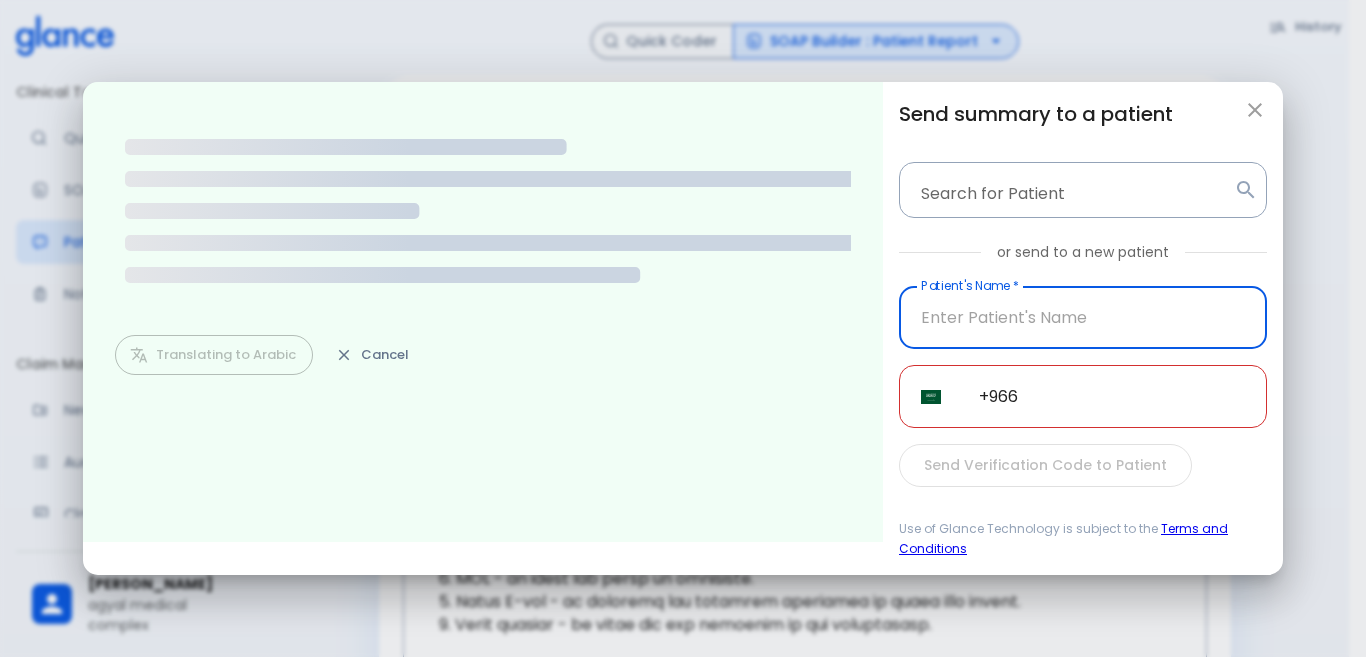click at bounding box center [1083, 317] 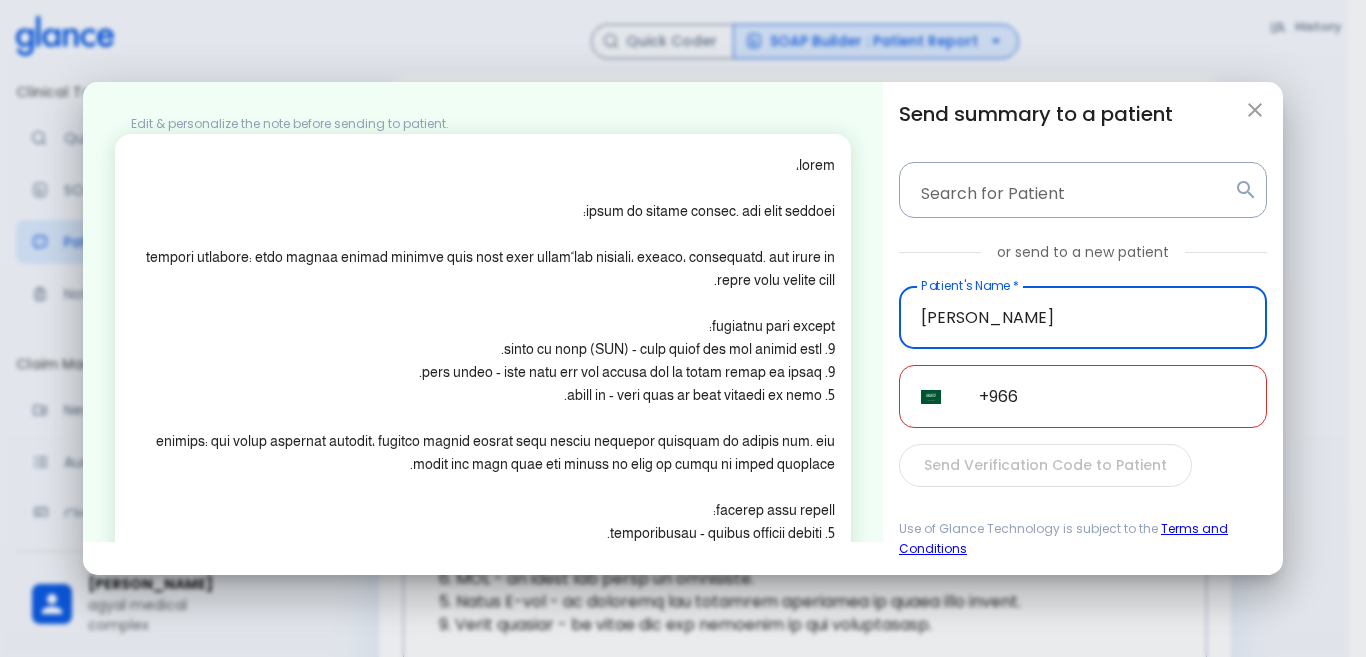 type on "[PERSON_NAME]" 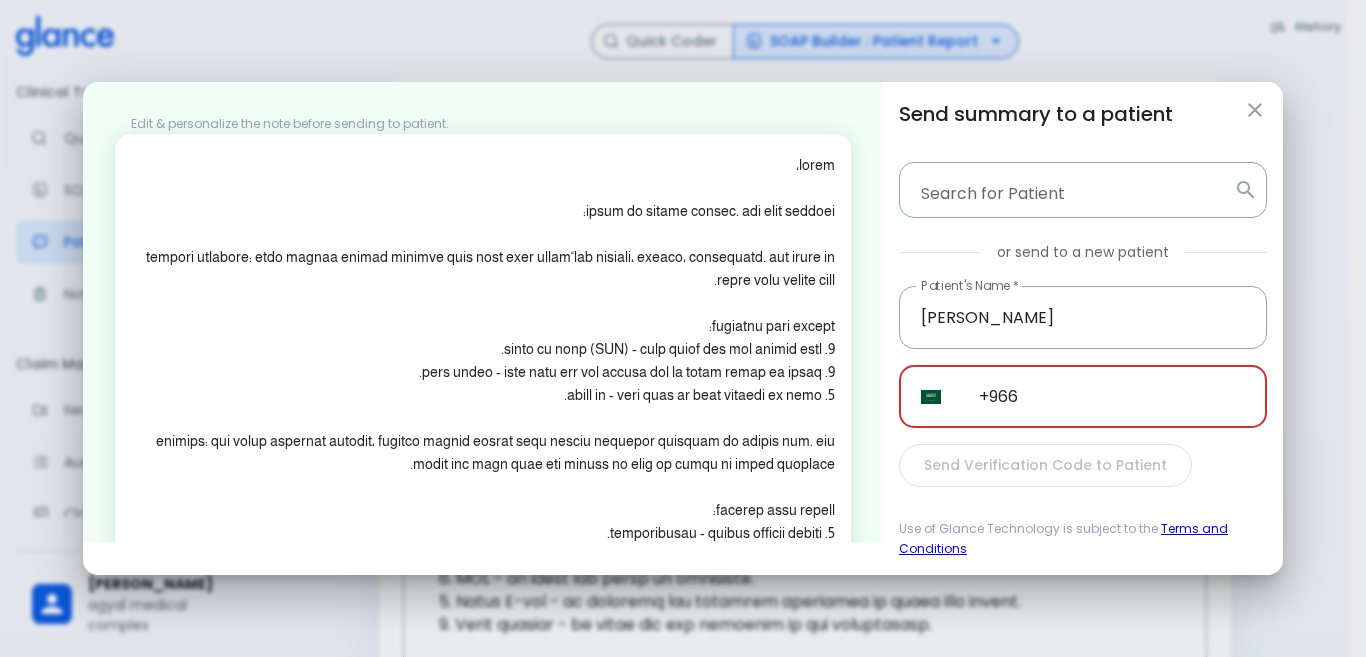 click on "+966" at bounding box center (1112, 396) 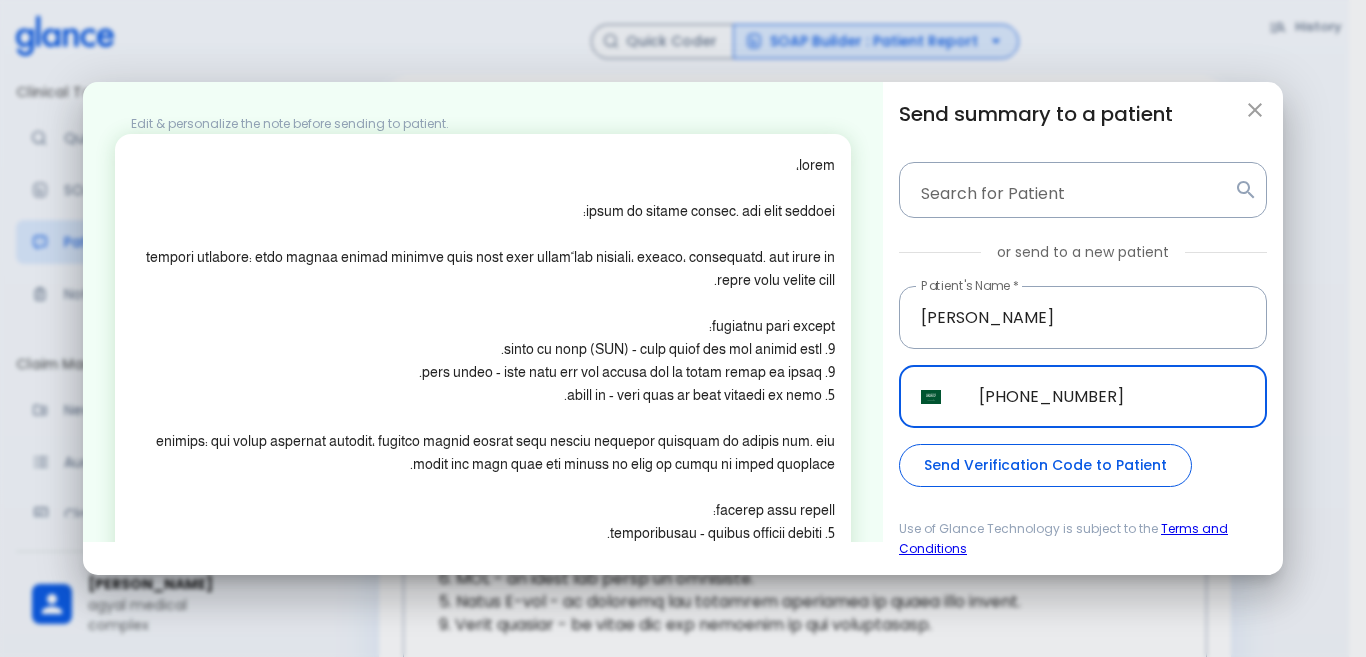 type on "[PHONE_NUMBER]" 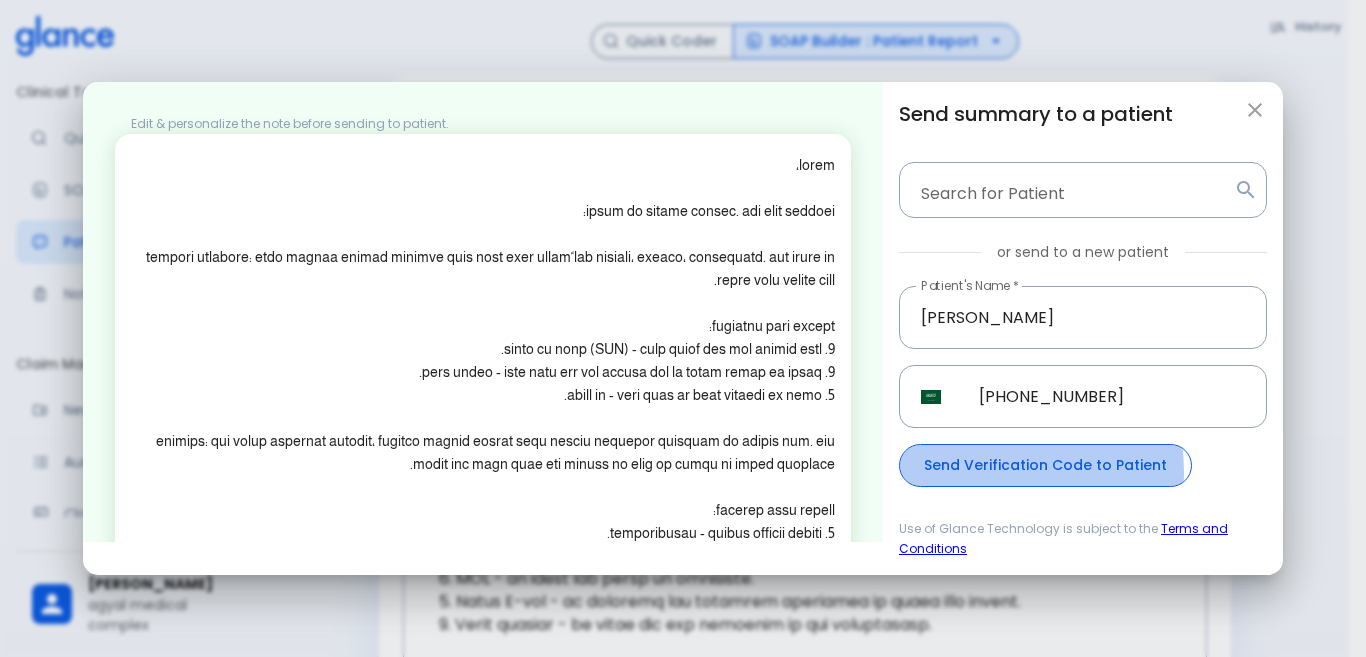 click on "Send Verification Code to Patient" at bounding box center (1045, 465) 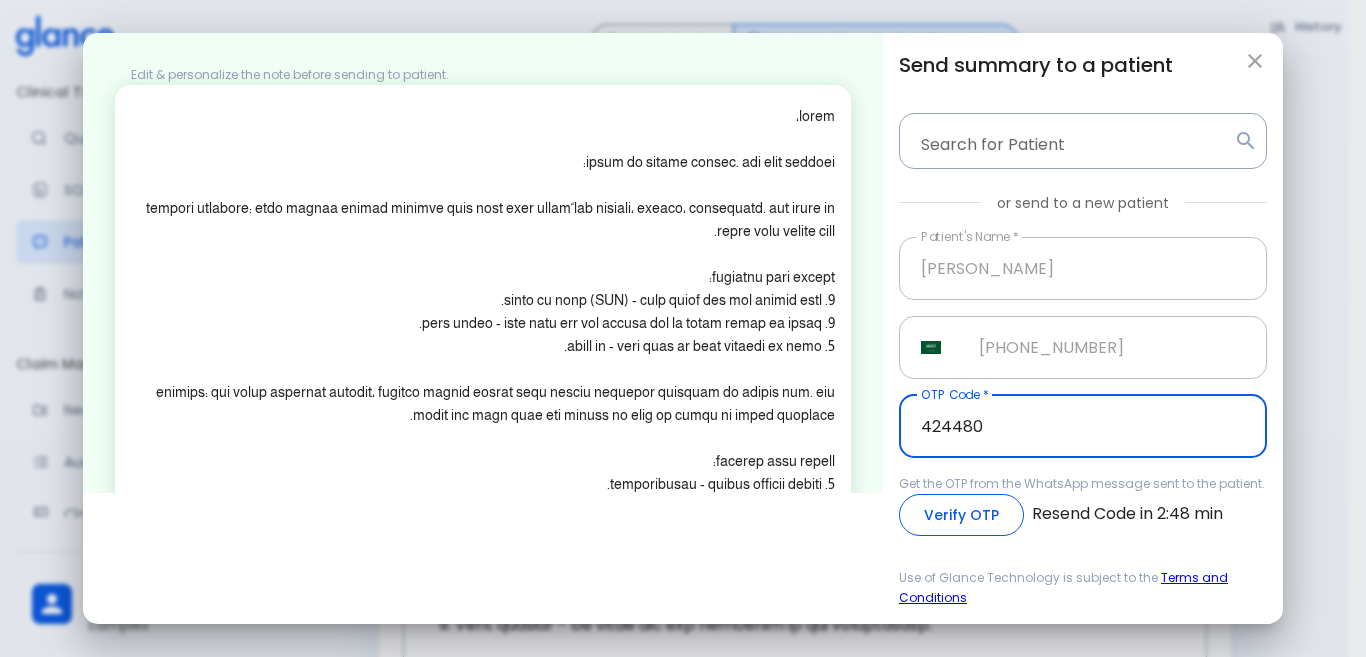 type on "424480" 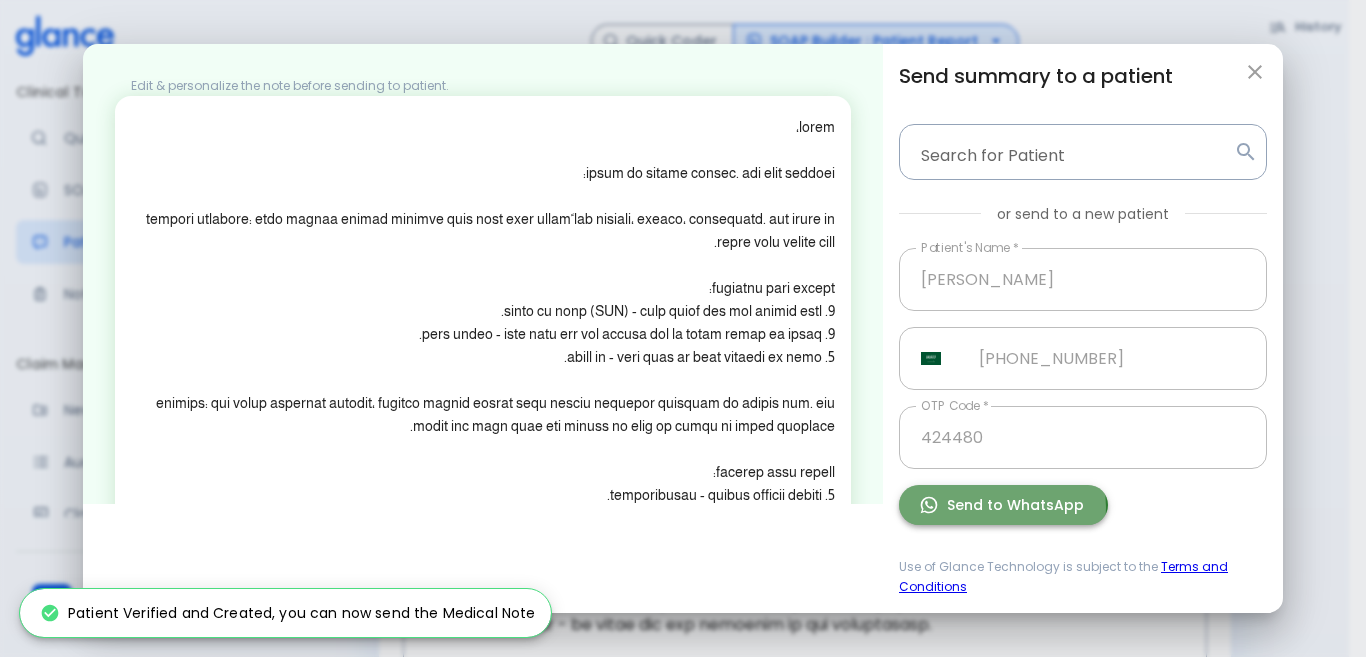 click on "Send to WhatsApp" at bounding box center (1003, 505) 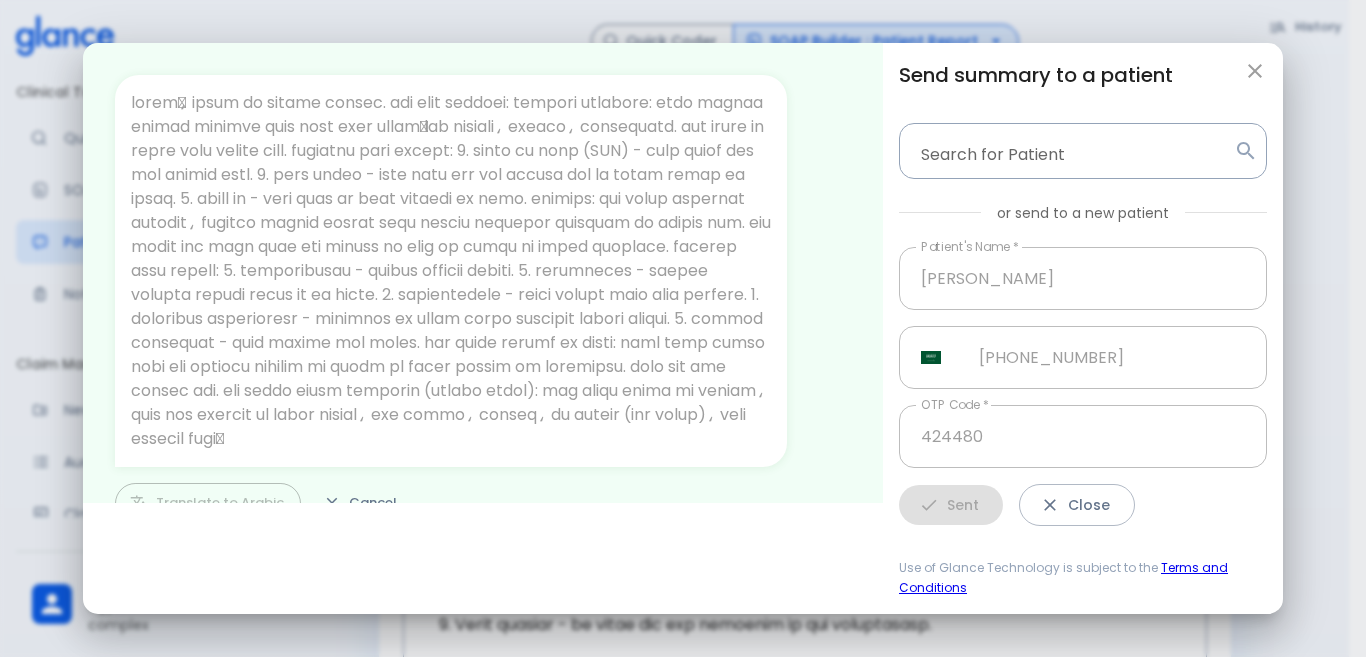 click 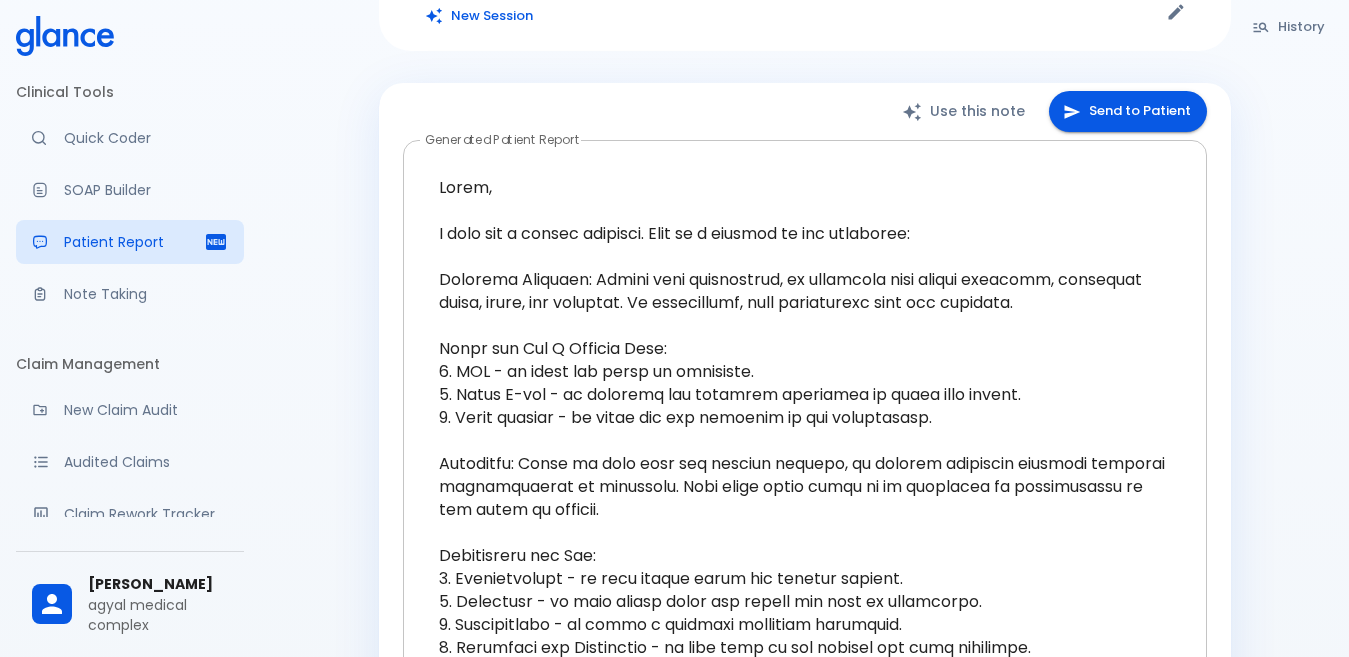 scroll, scrollTop: 182, scrollLeft: 0, axis: vertical 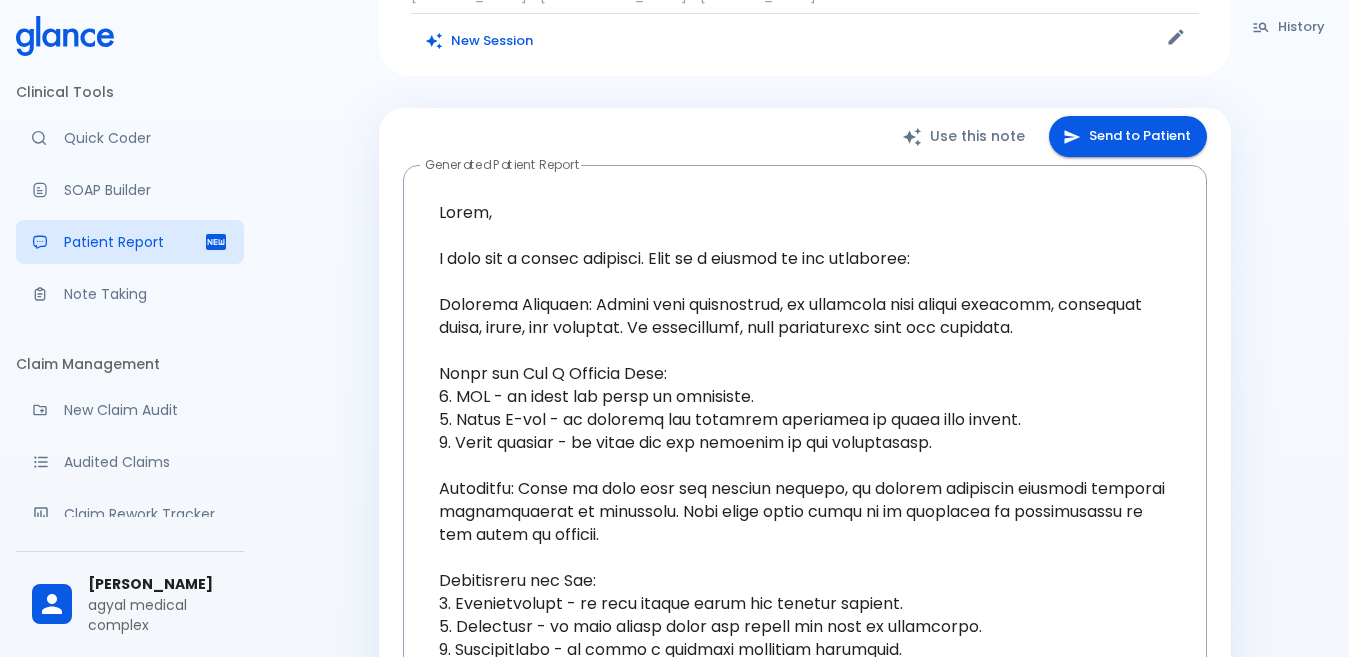 click on "Use this note" at bounding box center (965, 136) 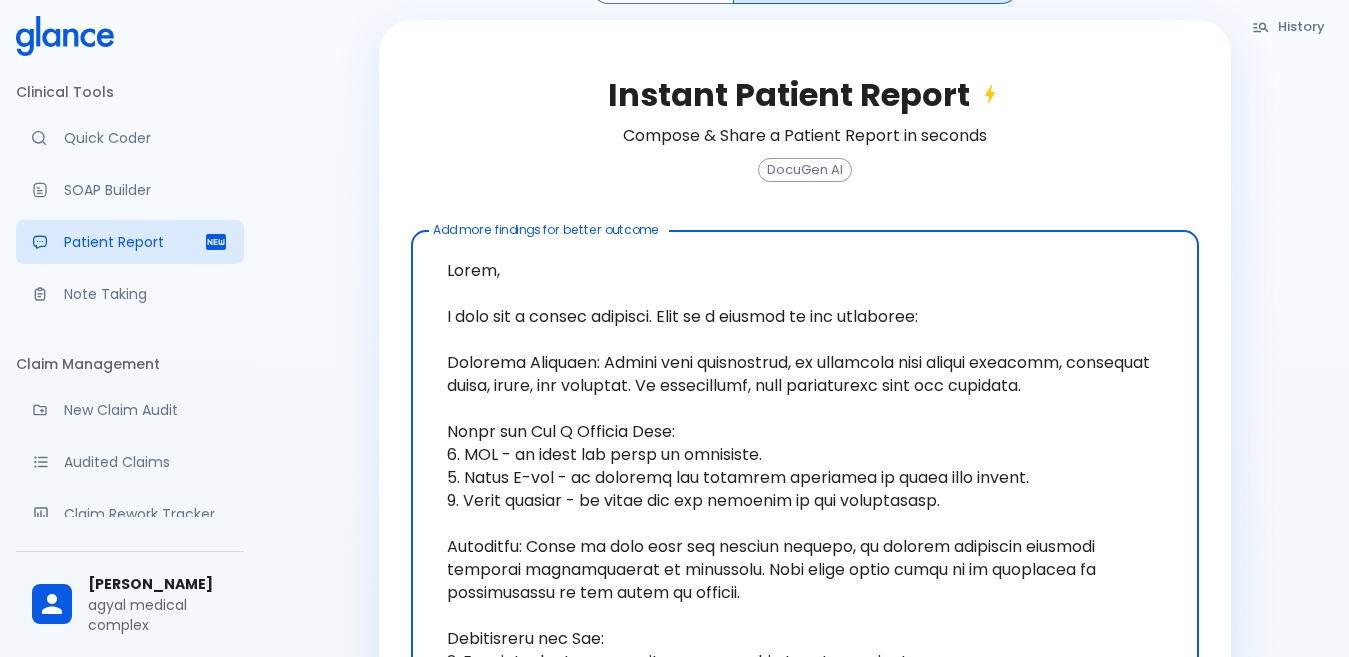 scroll, scrollTop: 180, scrollLeft: 0, axis: vertical 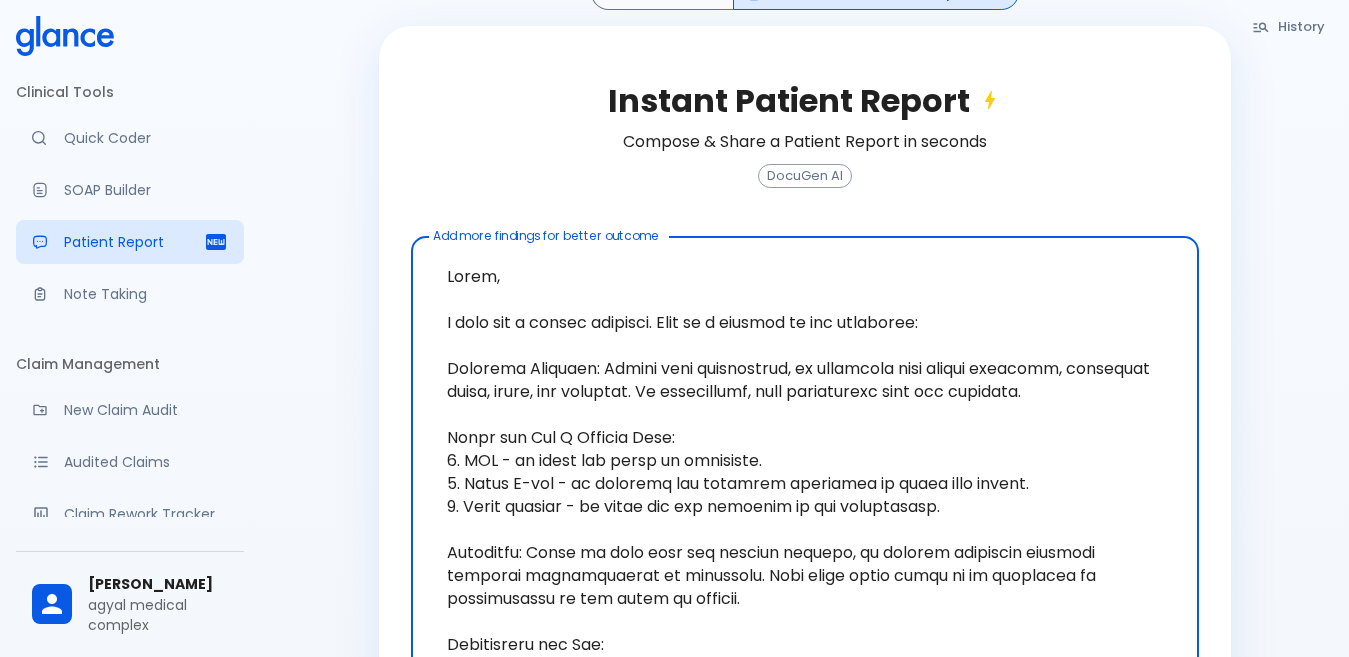 drag, startPoint x: 971, startPoint y: 353, endPoint x: 679, endPoint y: 696, distance: 450.45865 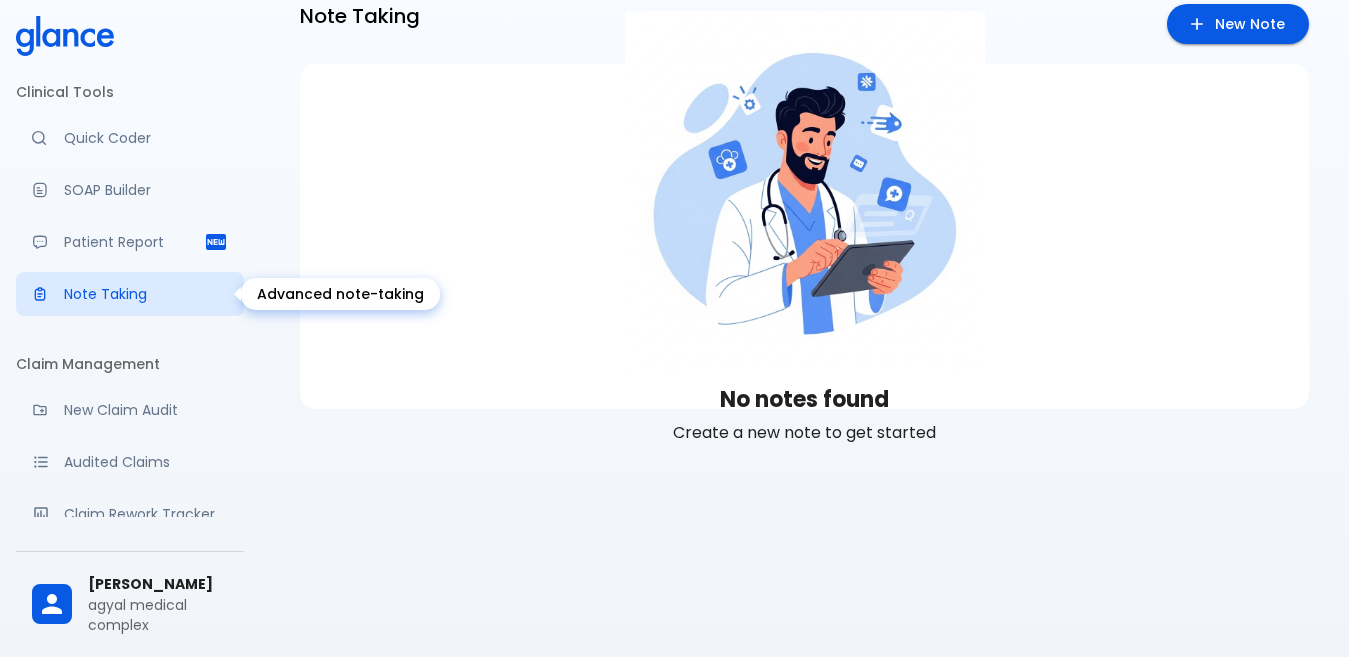 scroll, scrollTop: 48, scrollLeft: 0, axis: vertical 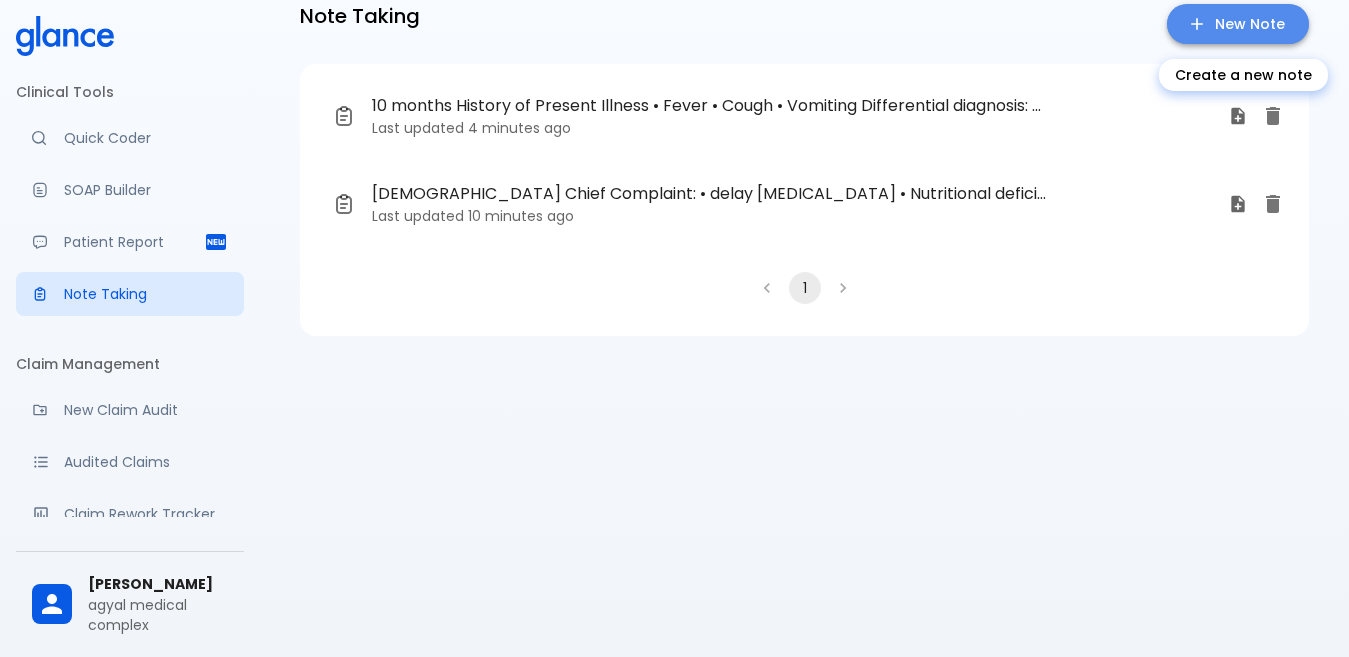 click on "New Note" at bounding box center (1238, 24) 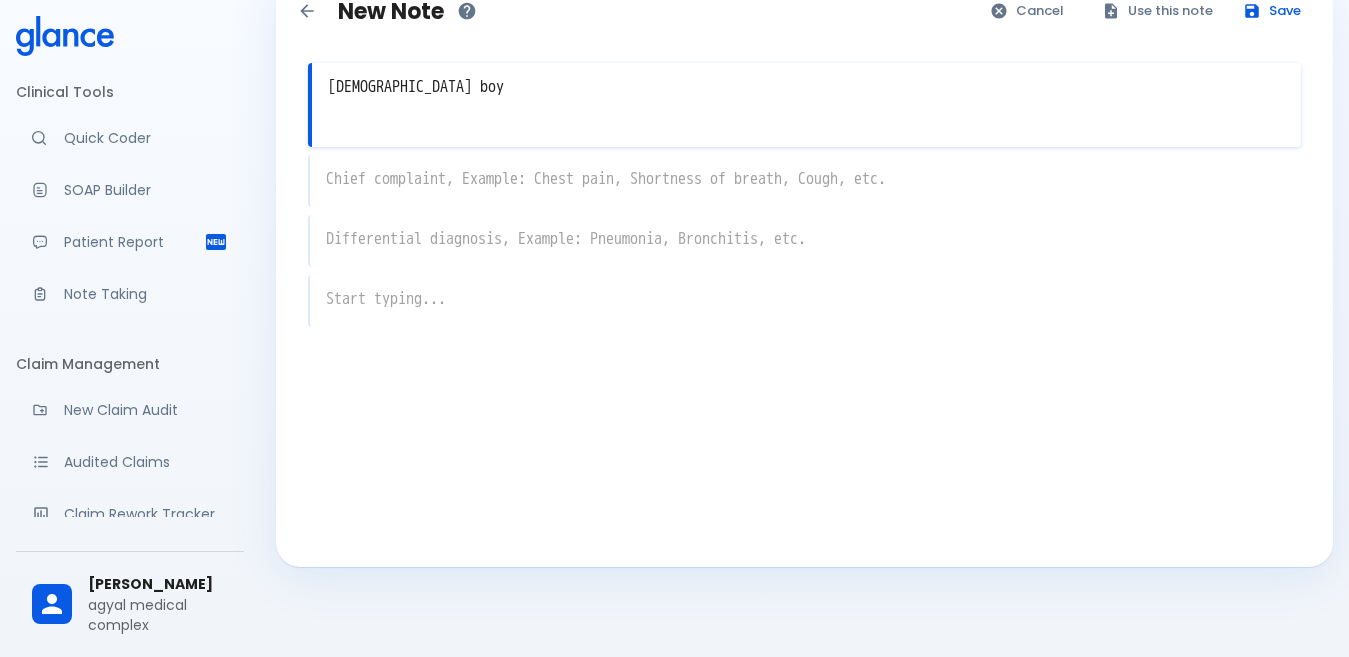 type on "[DEMOGRAPHIC_DATA] boy" 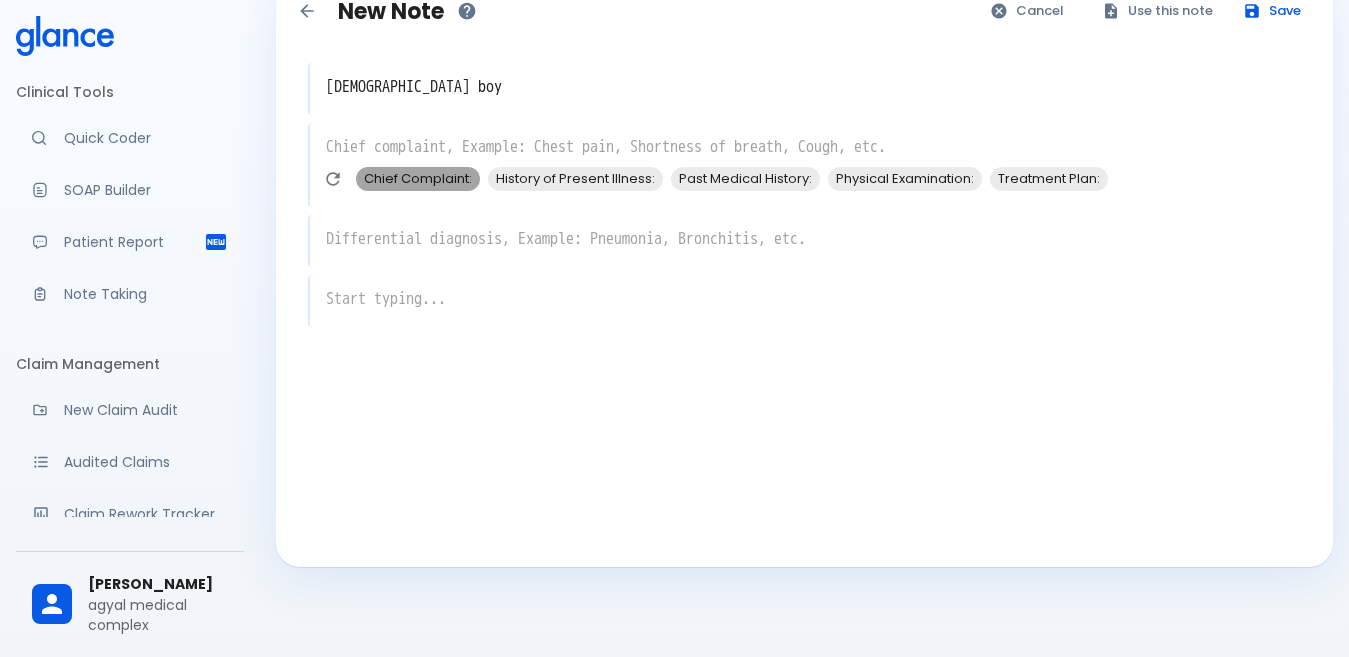 click on "Chief Complaint:" at bounding box center [418, 178] 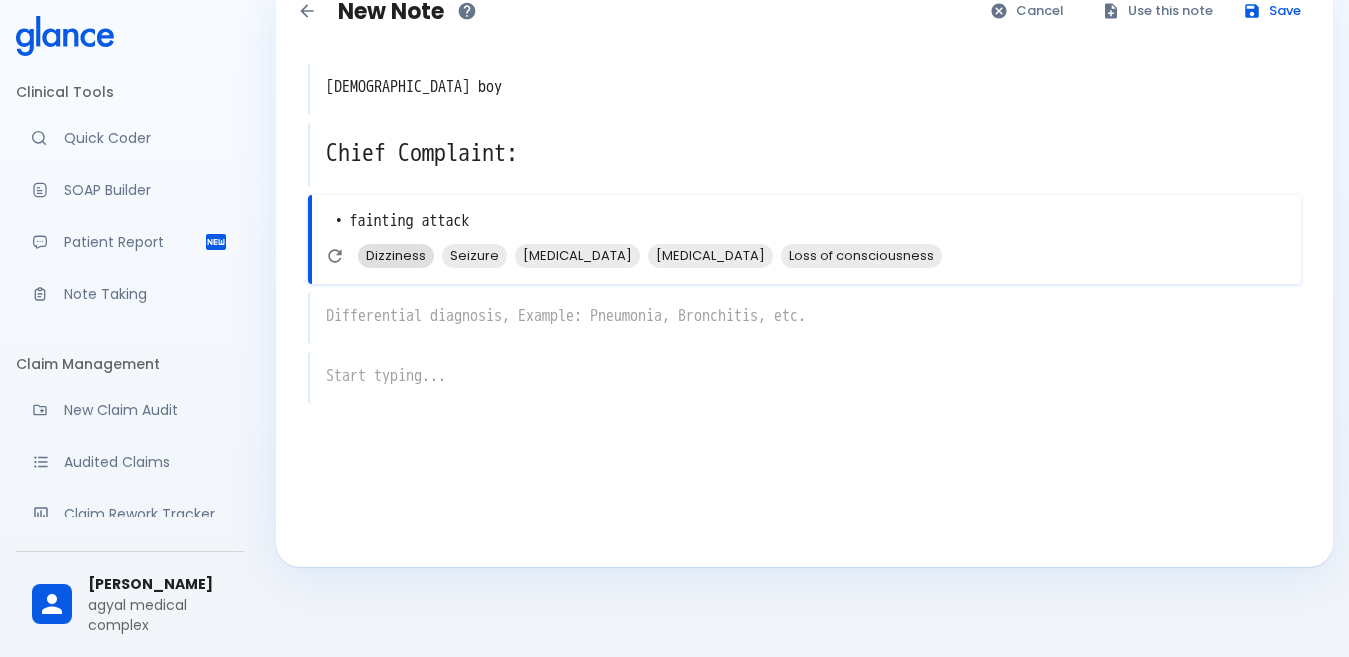 click on "Dizziness" at bounding box center (396, 255) 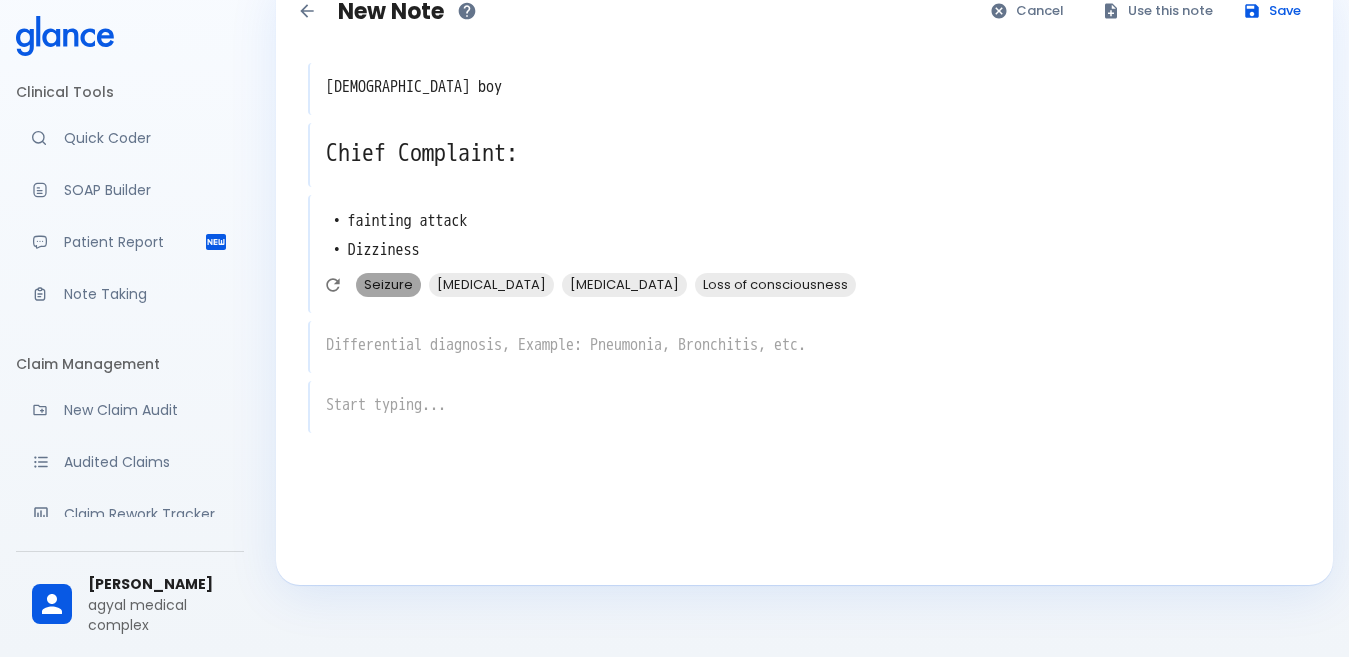 click on "Seizure" at bounding box center (388, 284) 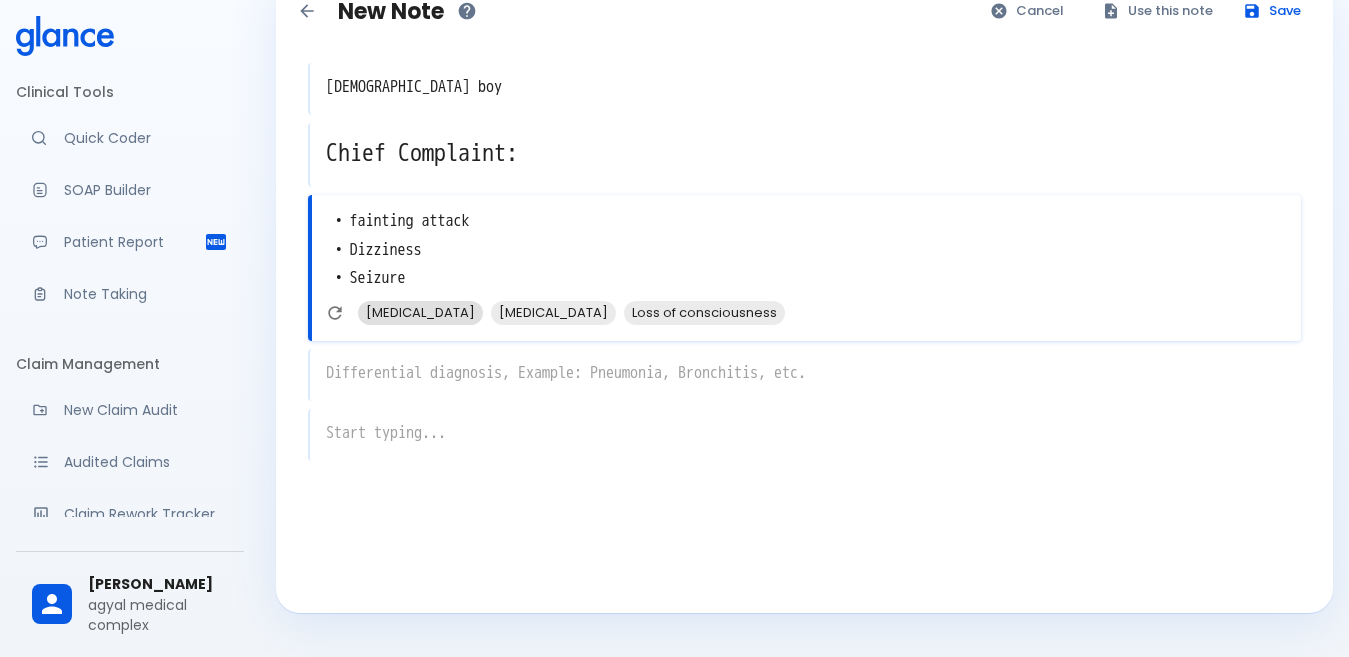 click on "[MEDICAL_DATA]" at bounding box center (420, 312) 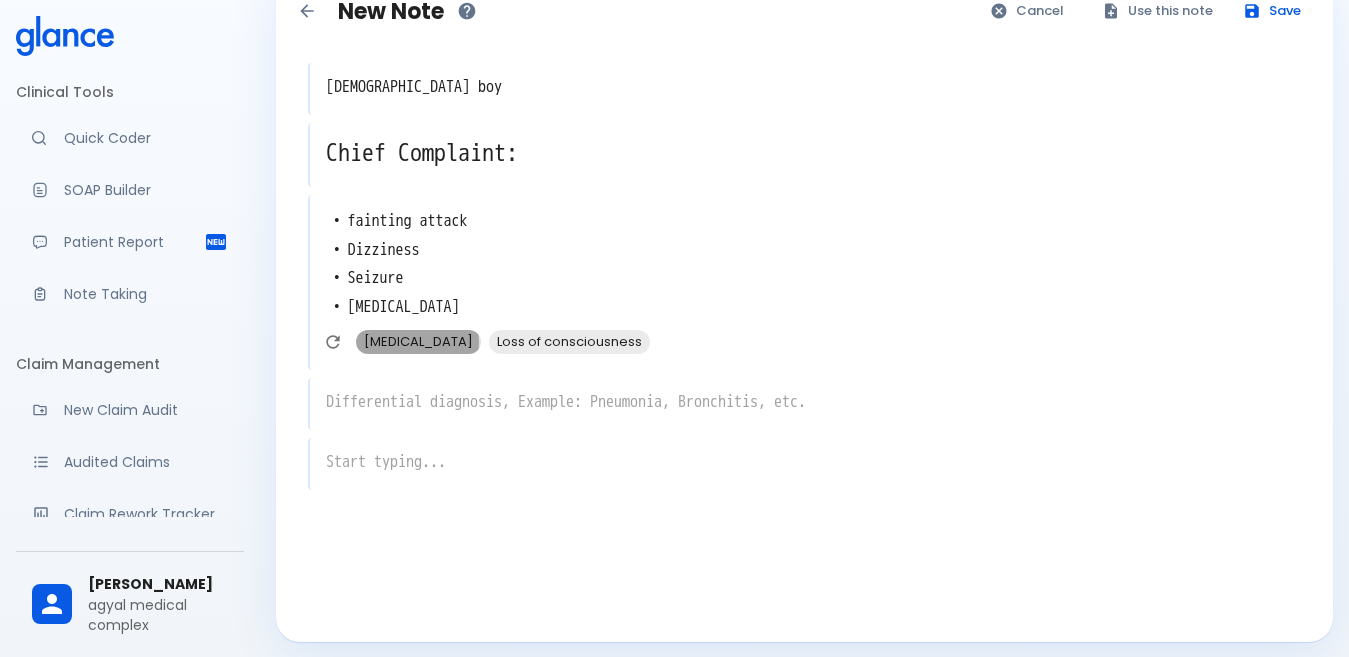 click on "[MEDICAL_DATA]" at bounding box center (418, 341) 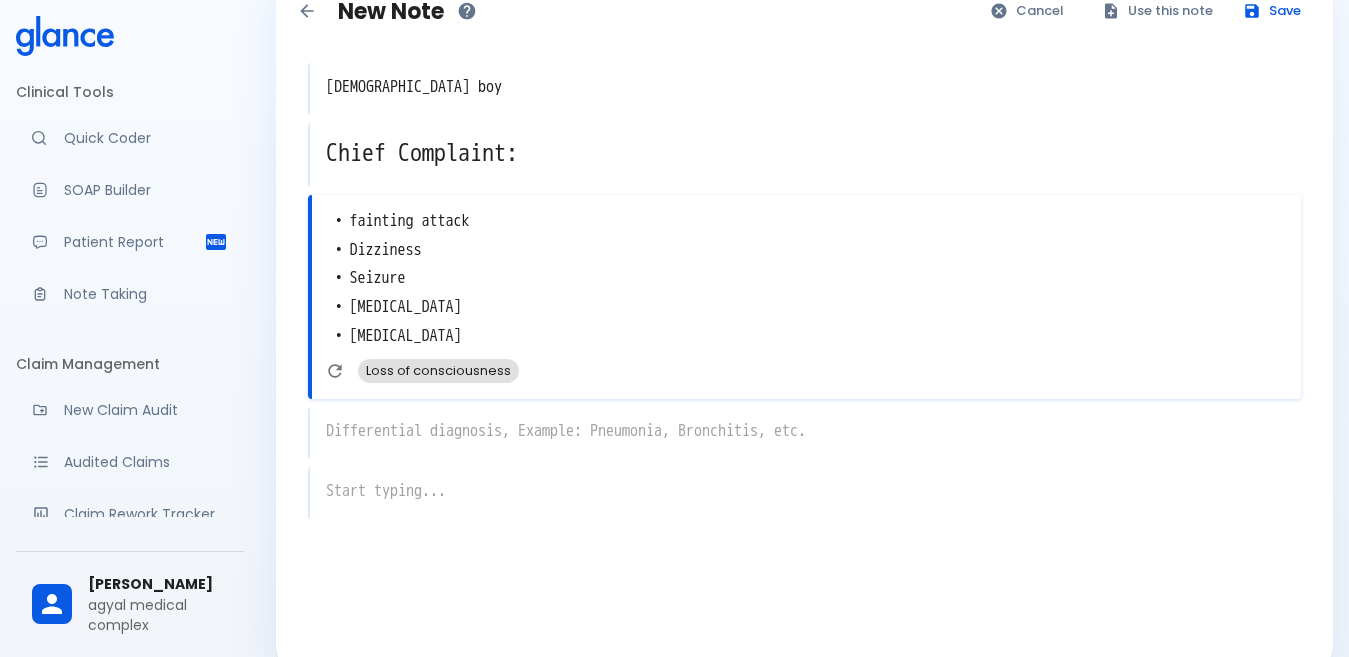 click on "Loss of consciousness" at bounding box center [438, 370] 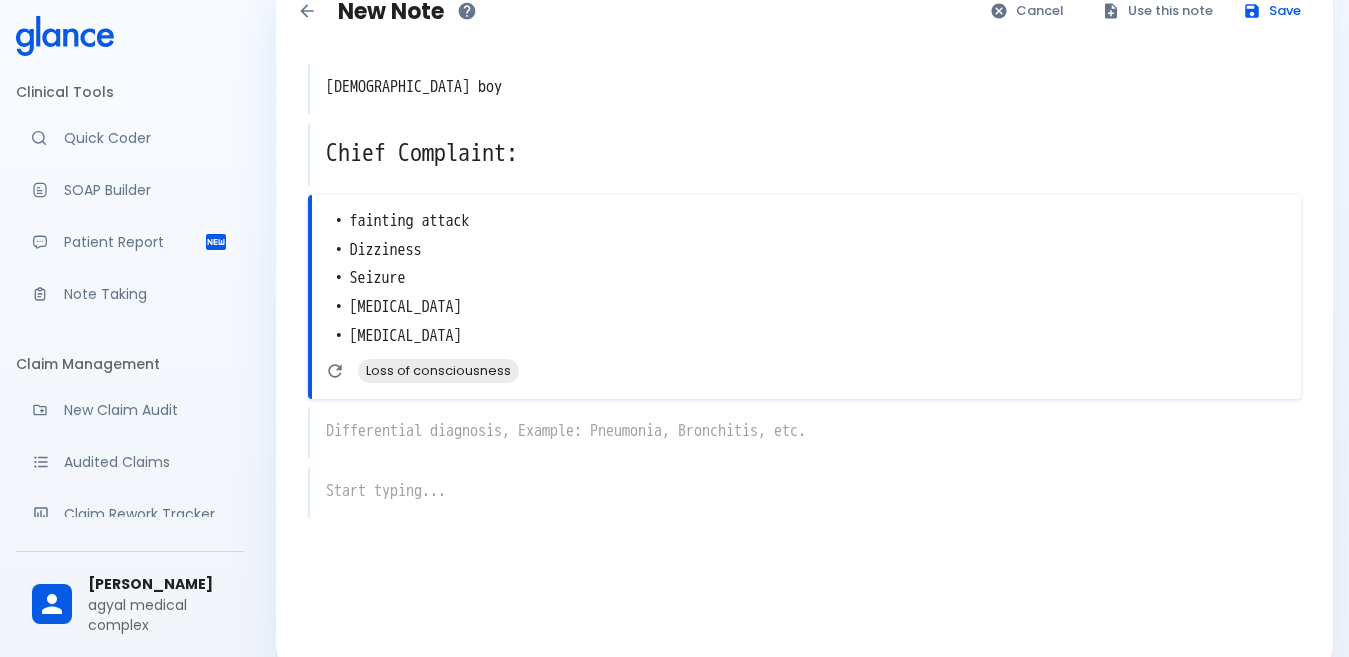 type on "• fainting attack
• Dizziness
• Seizure
• [MEDICAL_DATA]
• [MEDICAL_DATA]
• Loss of consciousness" 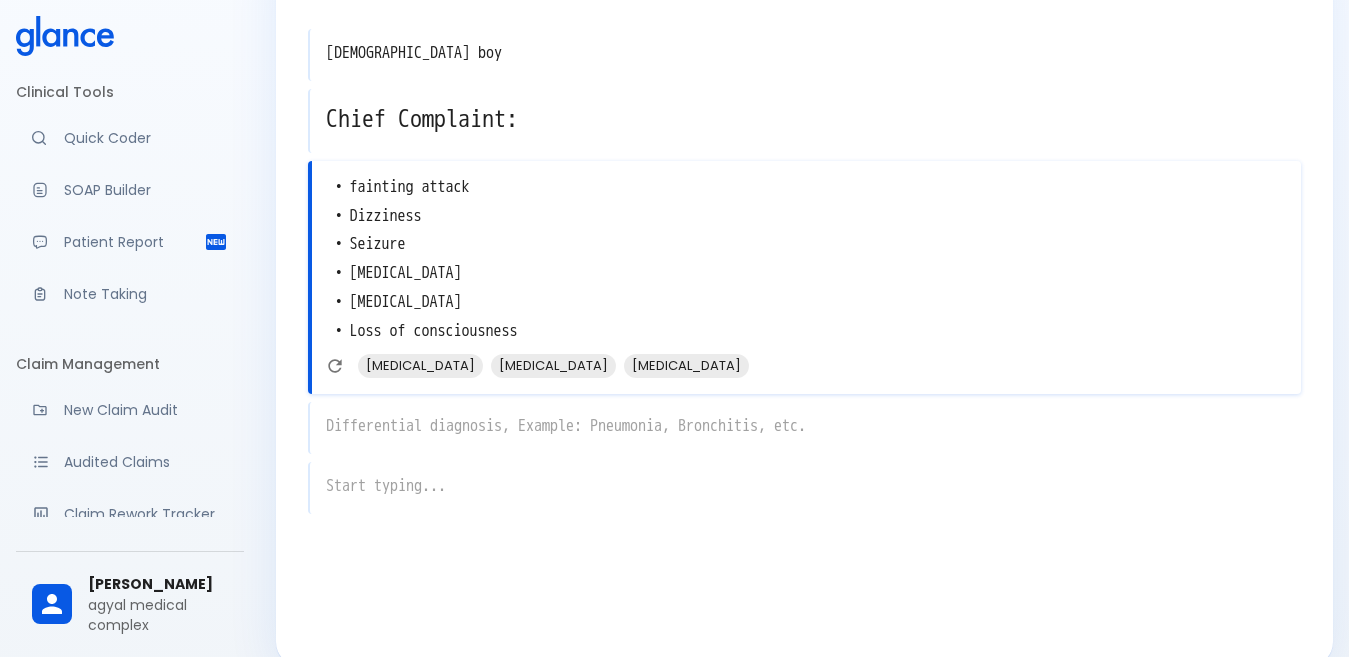 scroll, scrollTop: 115, scrollLeft: 0, axis: vertical 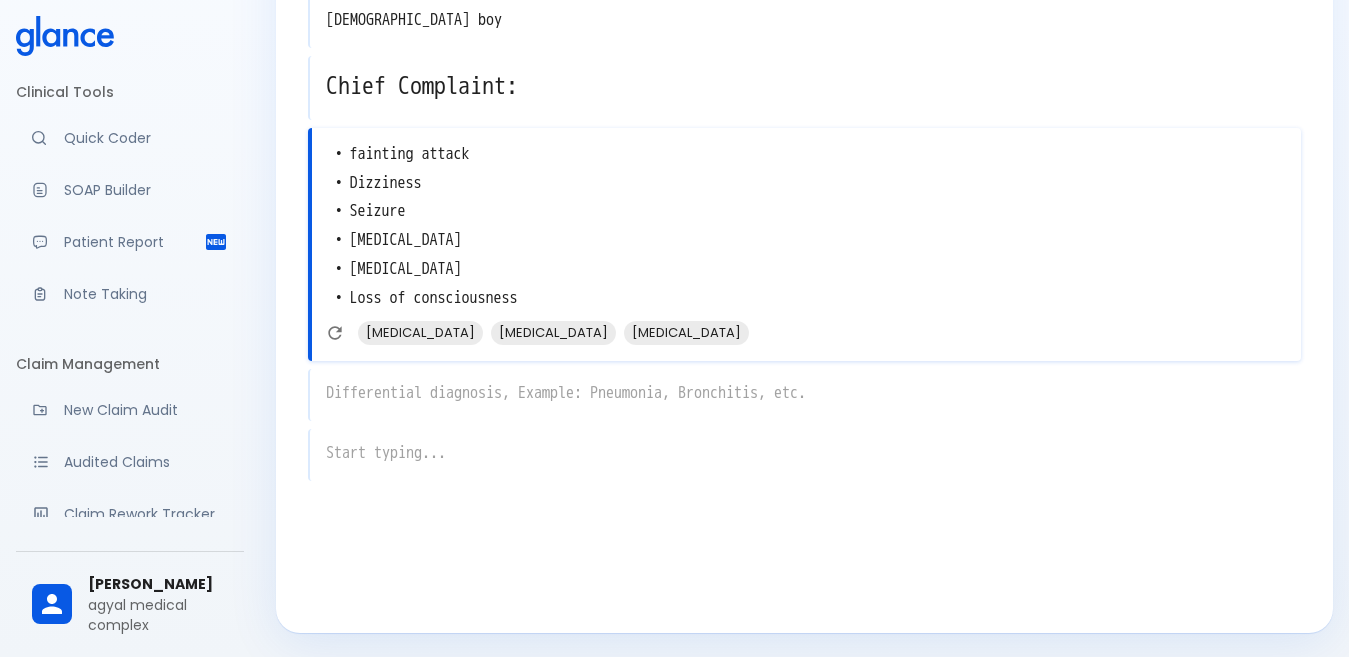 click on "x" at bounding box center [804, 395] 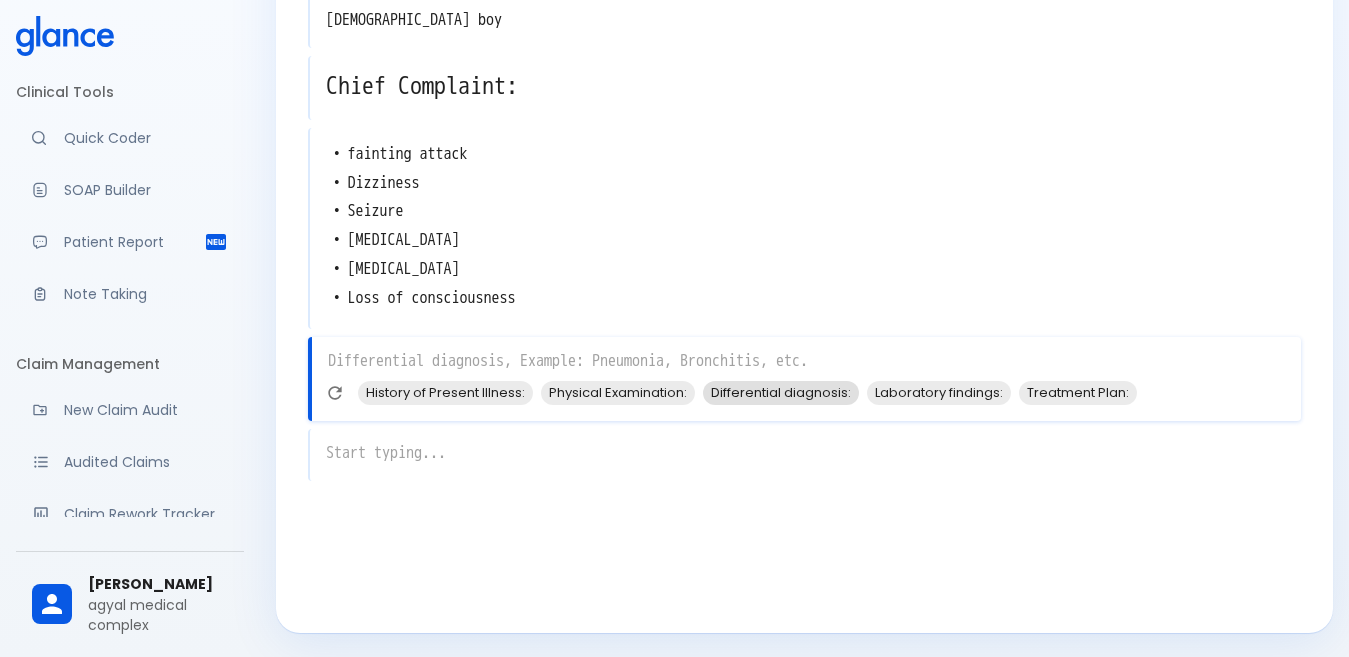 click on "Differential diagnosis:" at bounding box center (781, 392) 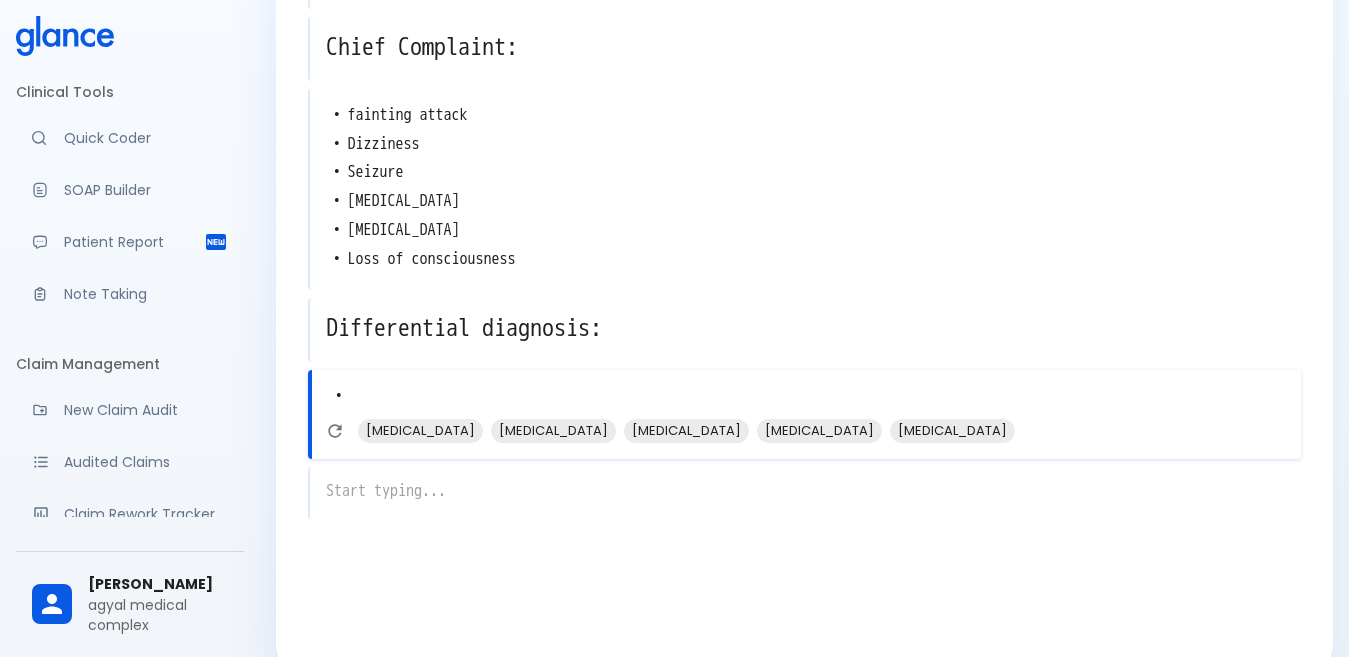 scroll, scrollTop: 192, scrollLeft: 0, axis: vertical 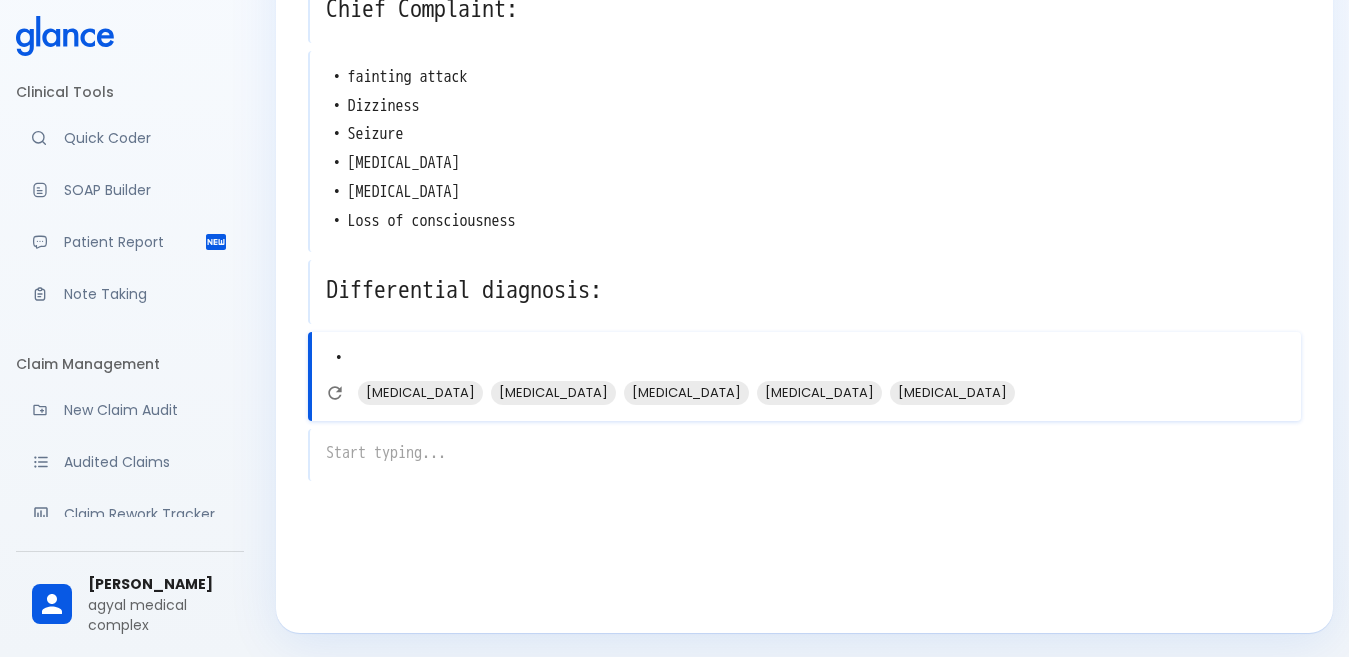 click on "[MEDICAL_DATA] [MEDICAL_DATA] [MEDICAL_DATA] [MEDICAL_DATA] [MEDICAL_DATA]" at bounding box center [690, 393] 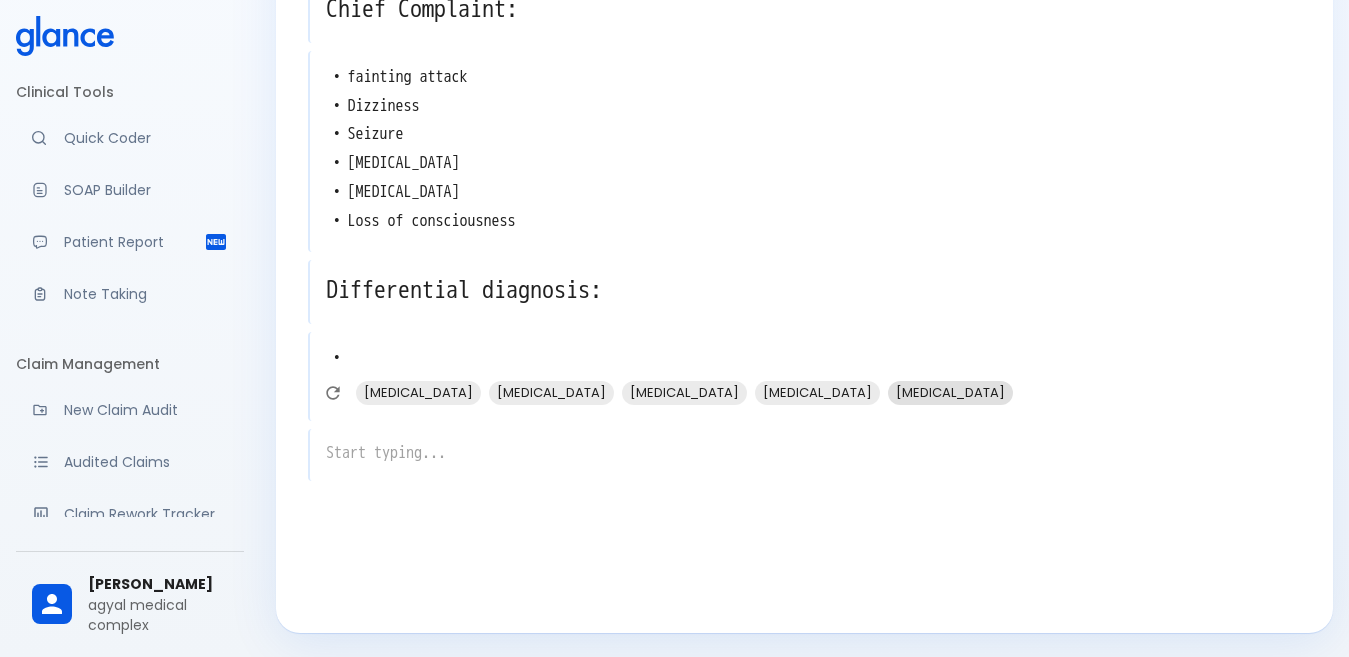 click on "[MEDICAL_DATA]" at bounding box center [950, 392] 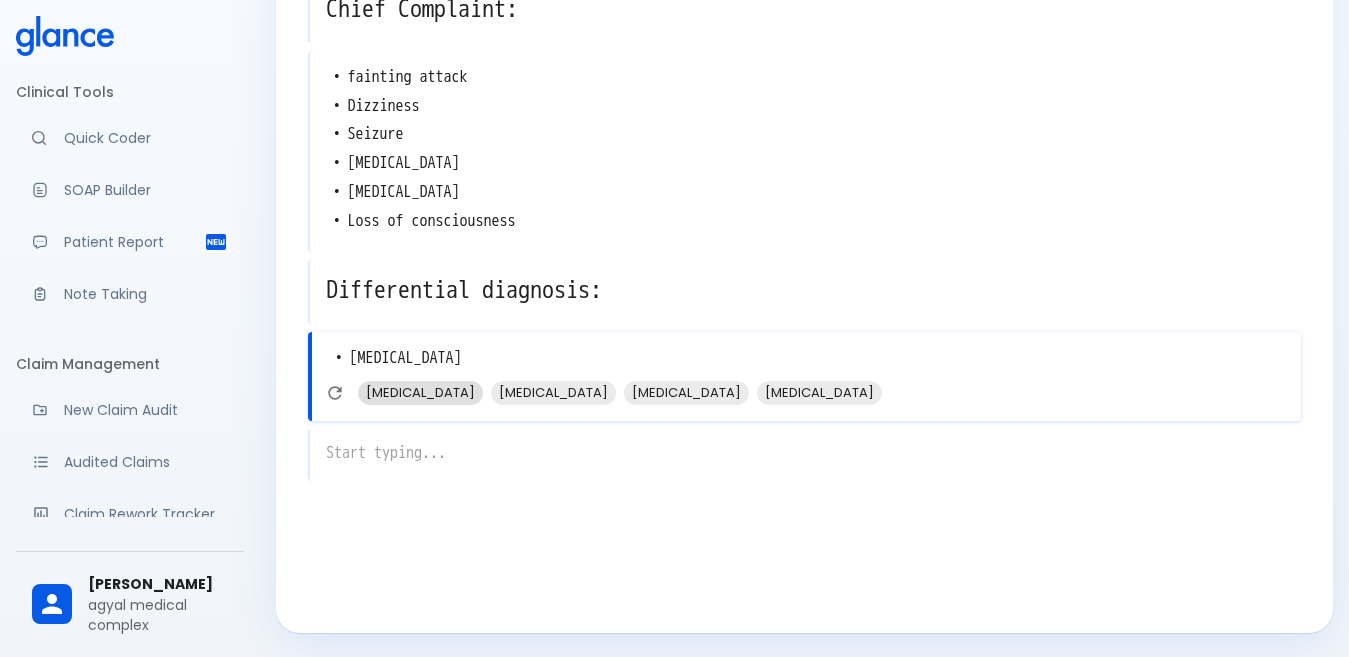 click on "[MEDICAL_DATA]" at bounding box center [420, 392] 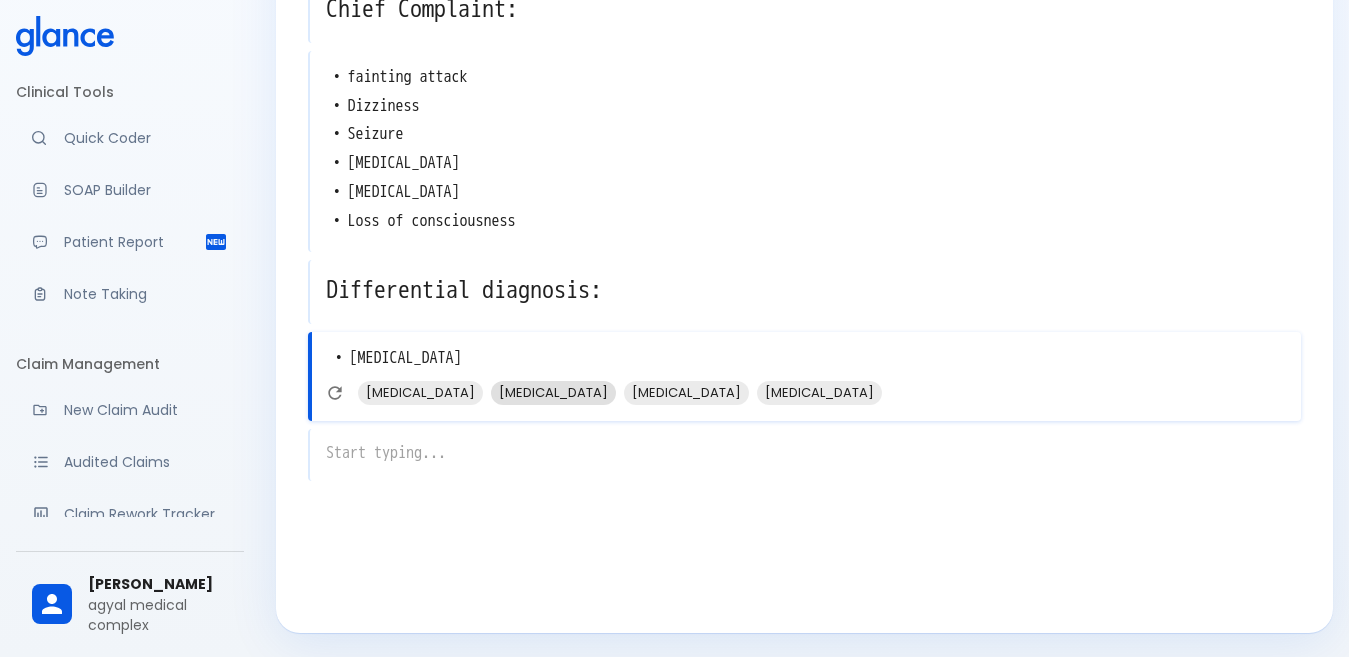 type on "• [MEDICAL_DATA]
• [GEOGRAPHIC_DATA]" 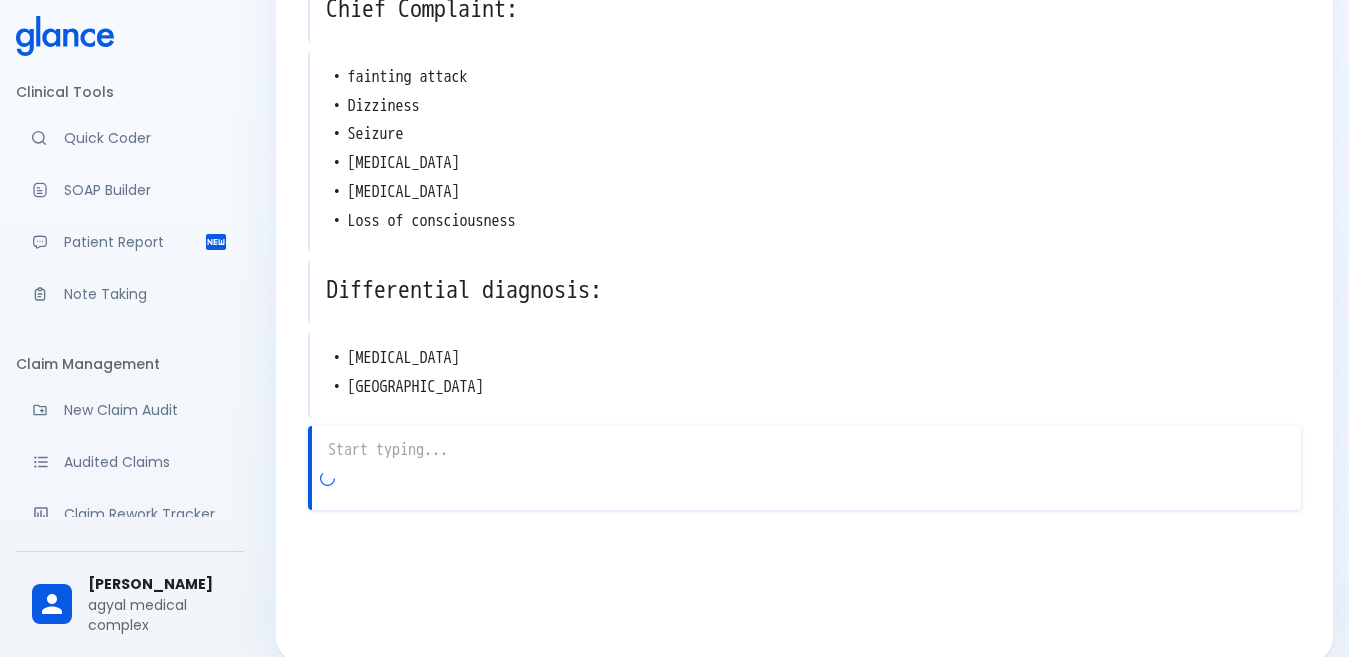 click on "x" at bounding box center (804, 468) 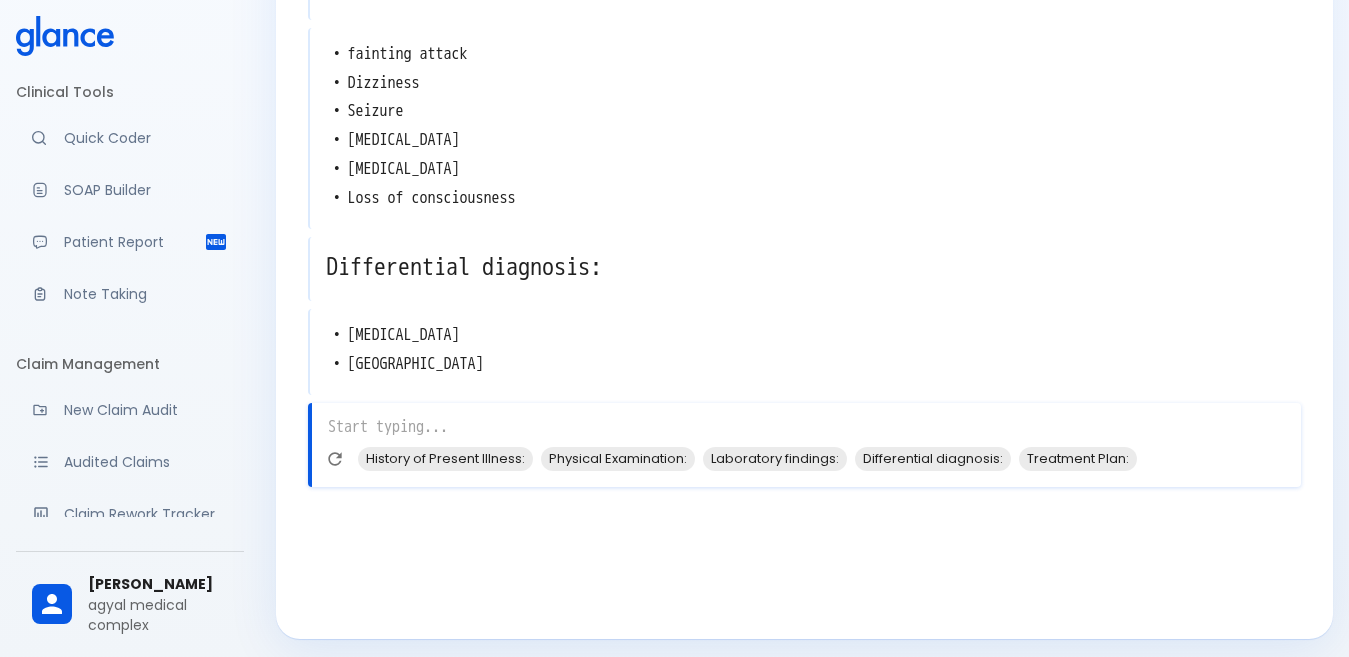scroll, scrollTop: 221, scrollLeft: 0, axis: vertical 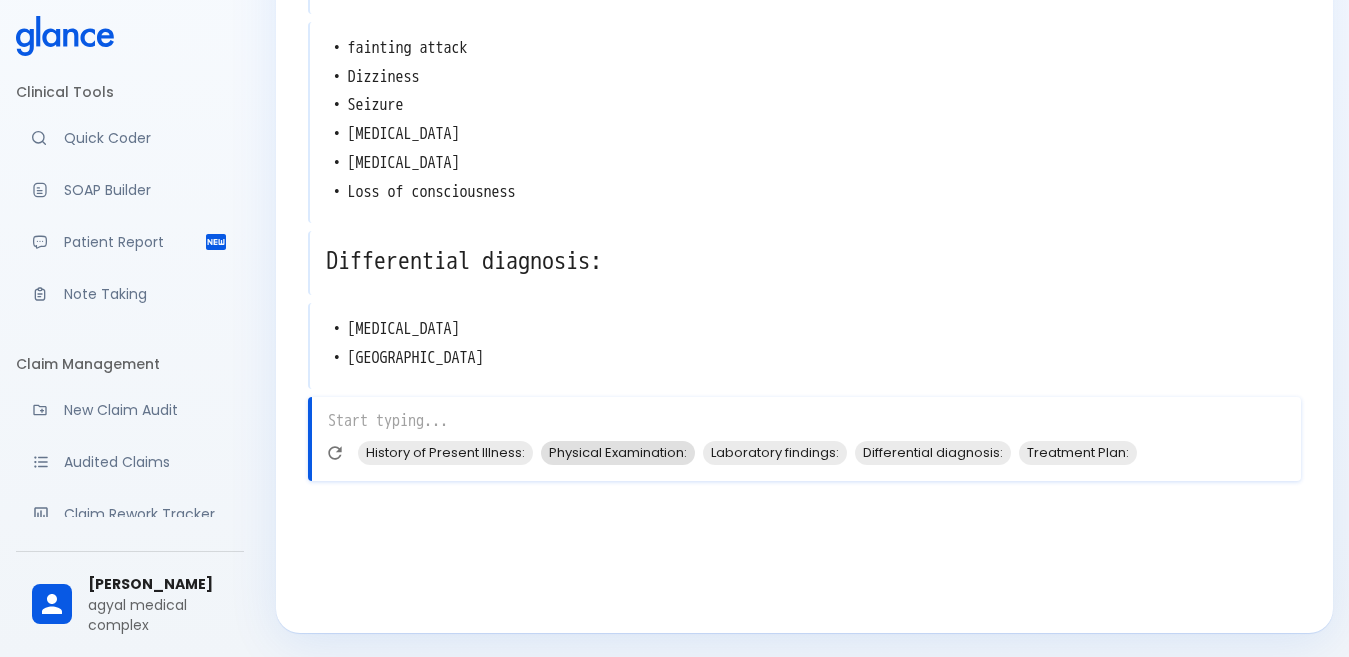click on "Physical Examination:" at bounding box center [618, 452] 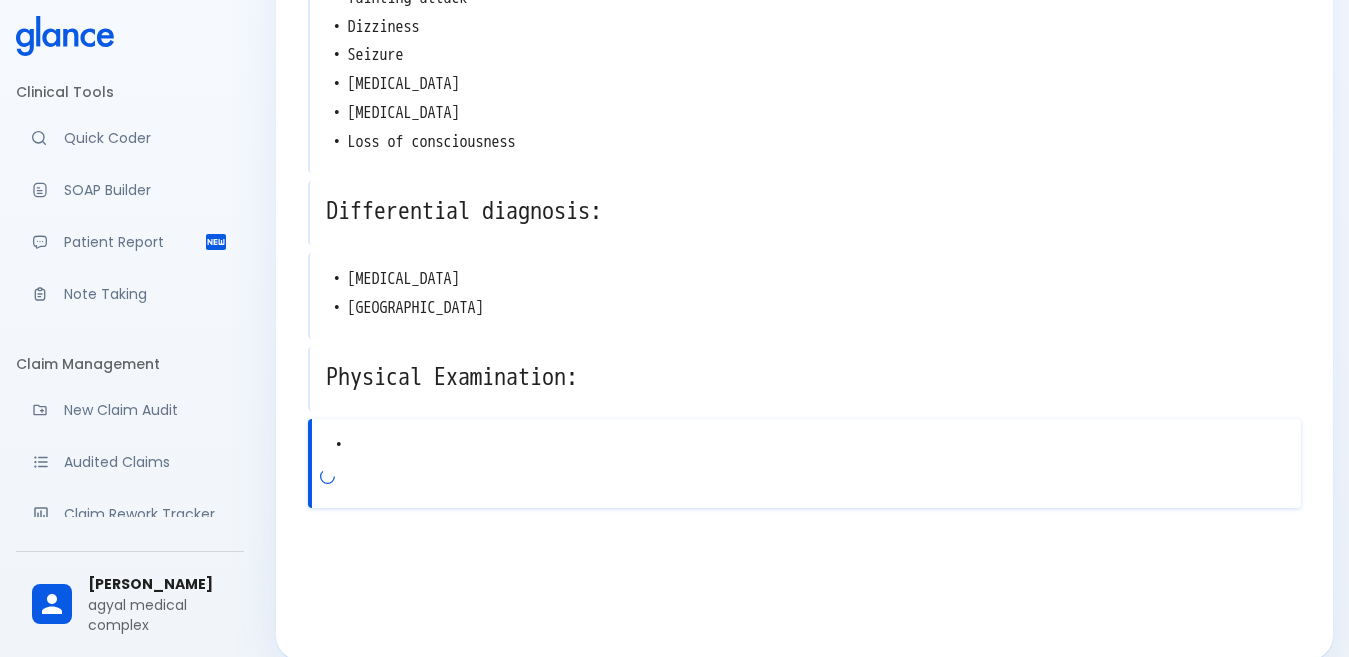 scroll, scrollTop: 298, scrollLeft: 0, axis: vertical 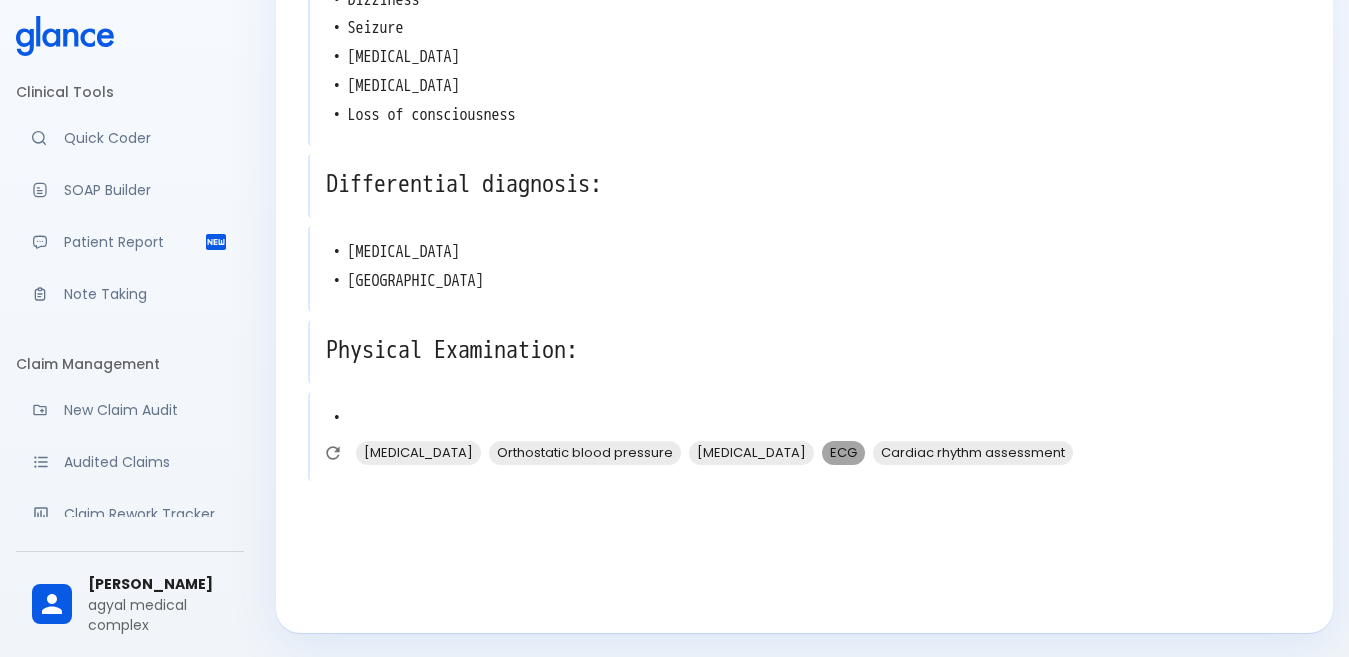 click on "ECG" at bounding box center (843, 452) 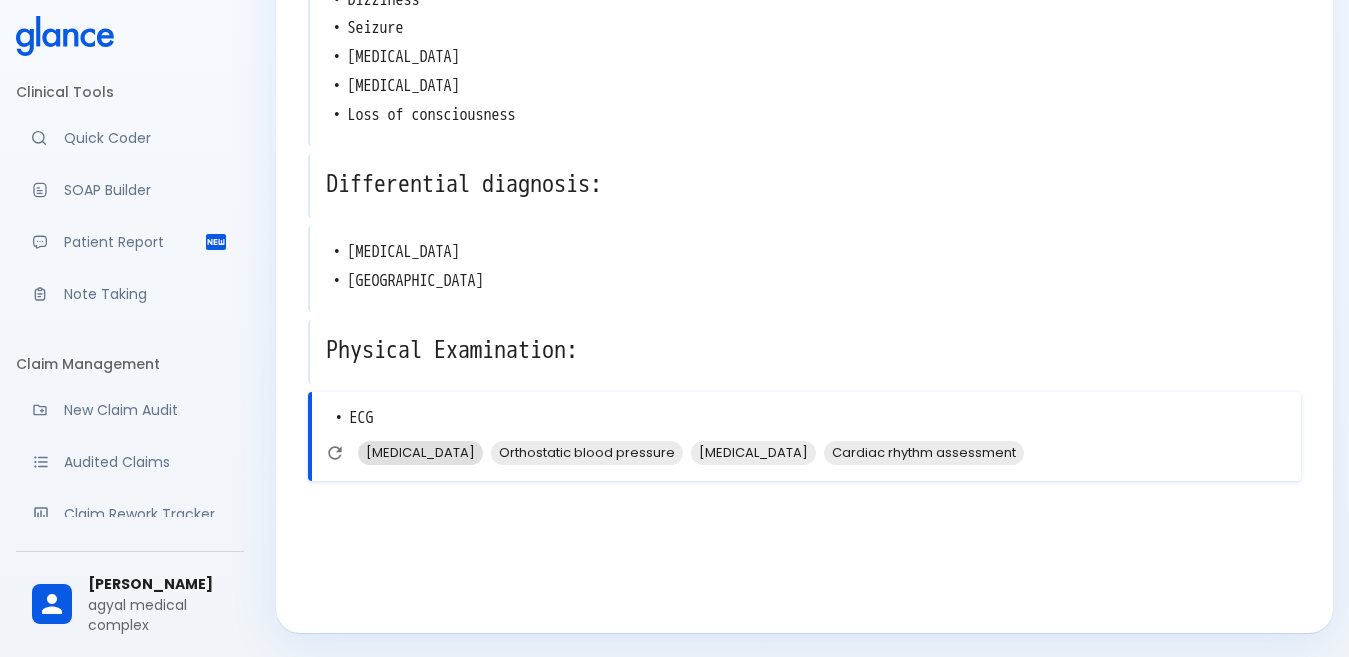 click on "[MEDICAL_DATA]" at bounding box center (420, 452) 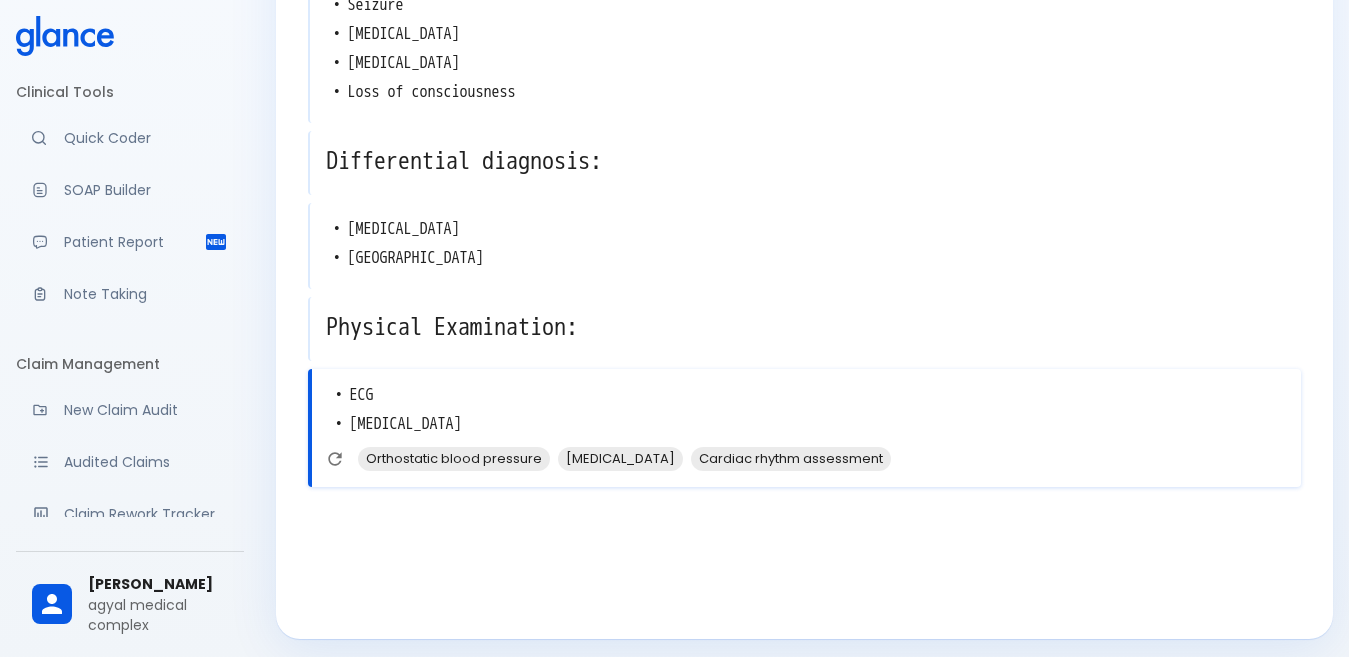 scroll, scrollTop: 327, scrollLeft: 0, axis: vertical 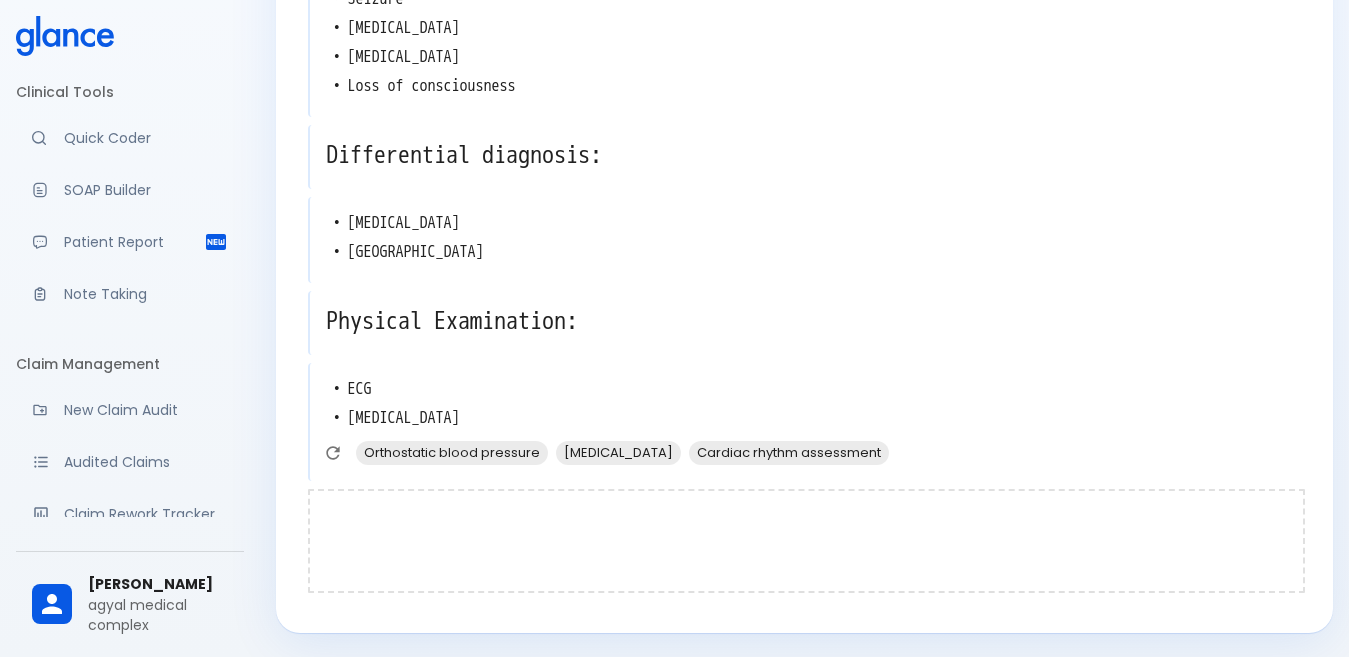 click at bounding box center (806, 541) 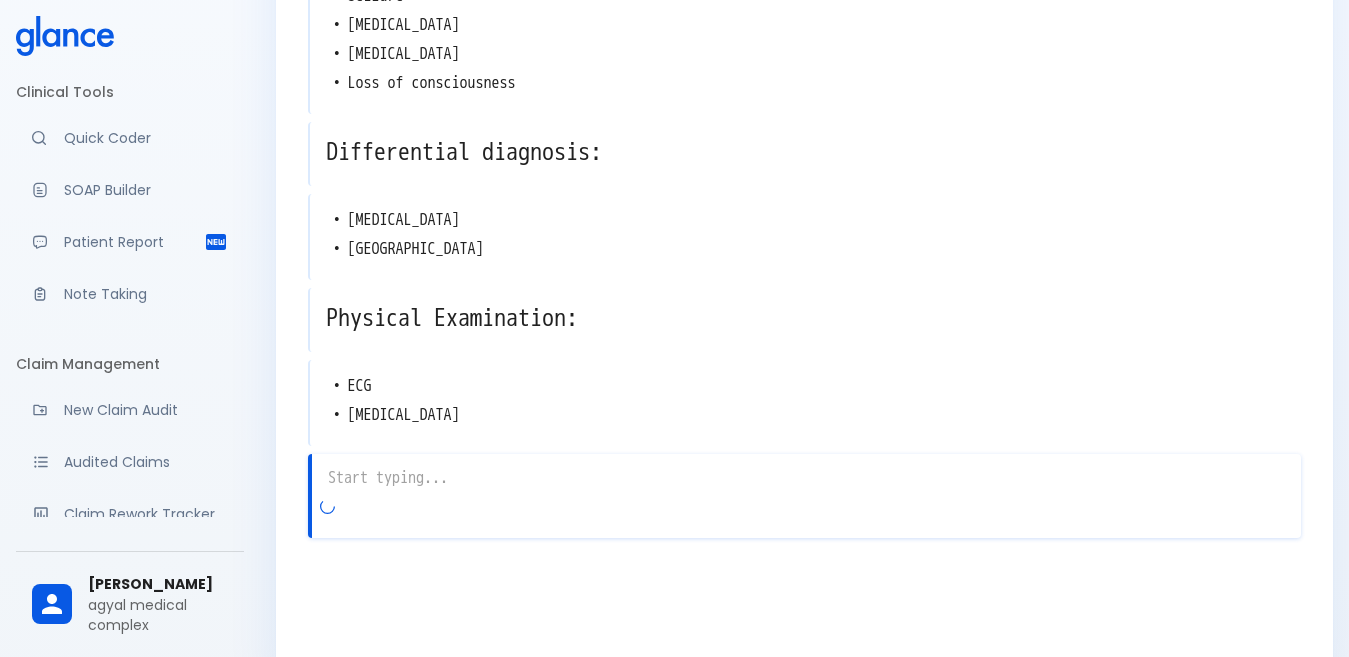 scroll, scrollTop: 387, scrollLeft: 0, axis: vertical 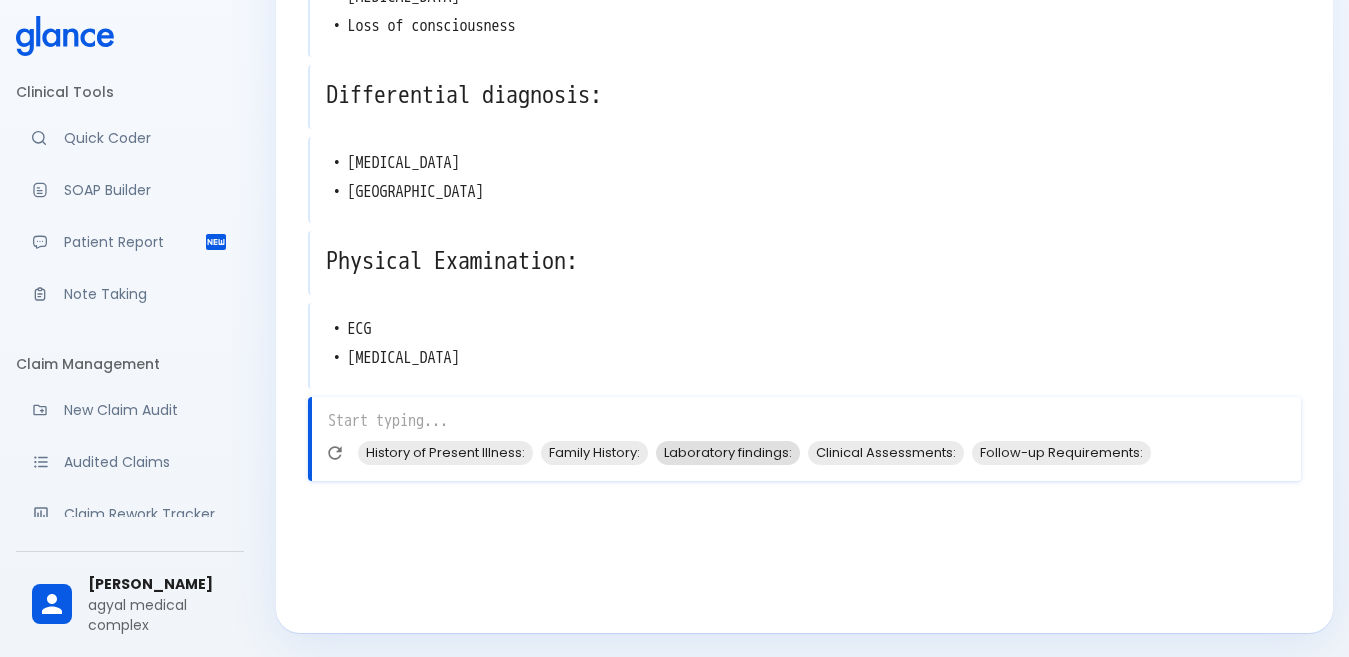 click on "Laboratory findings:" at bounding box center (728, 452) 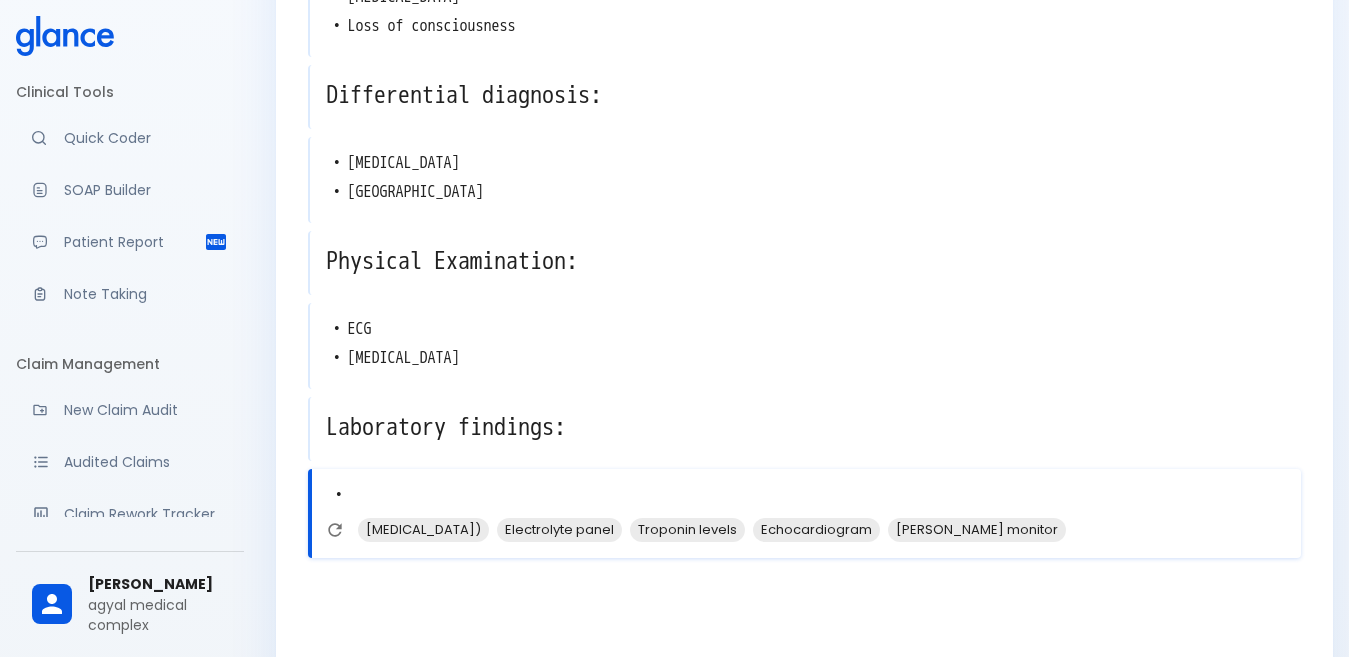 scroll, scrollTop: 464, scrollLeft: 0, axis: vertical 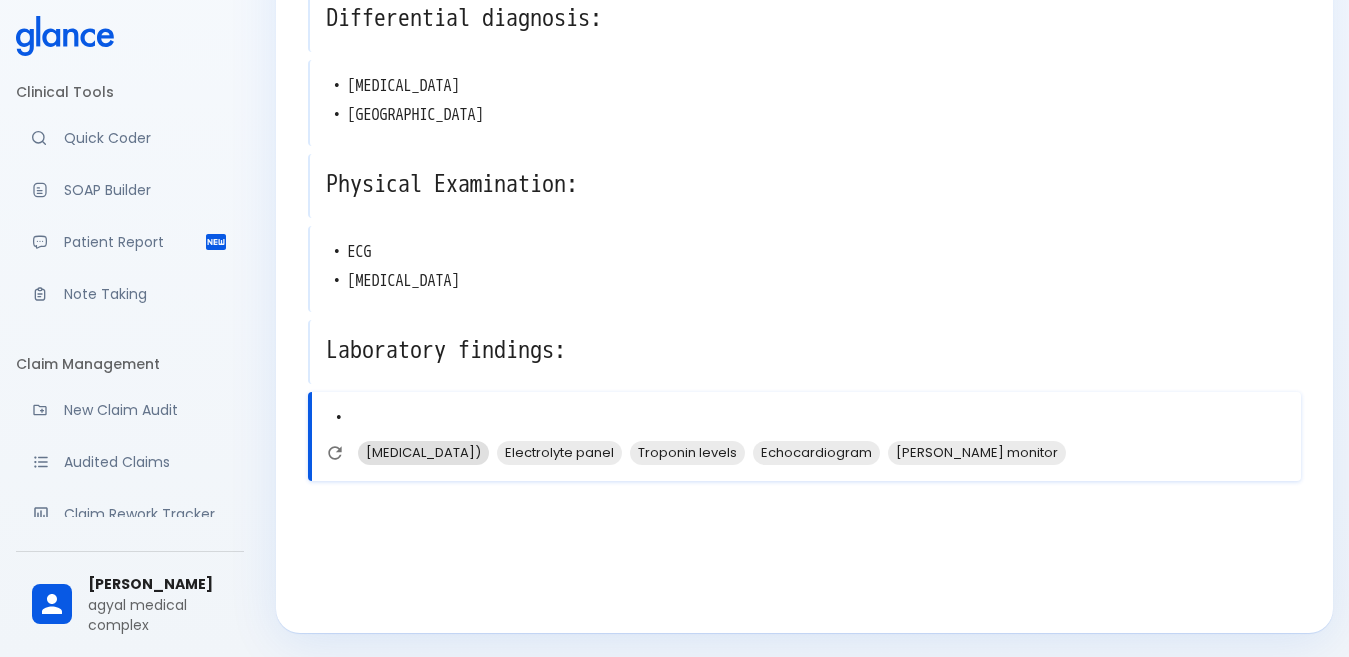 click on "[MEDICAL_DATA])" at bounding box center (423, 452) 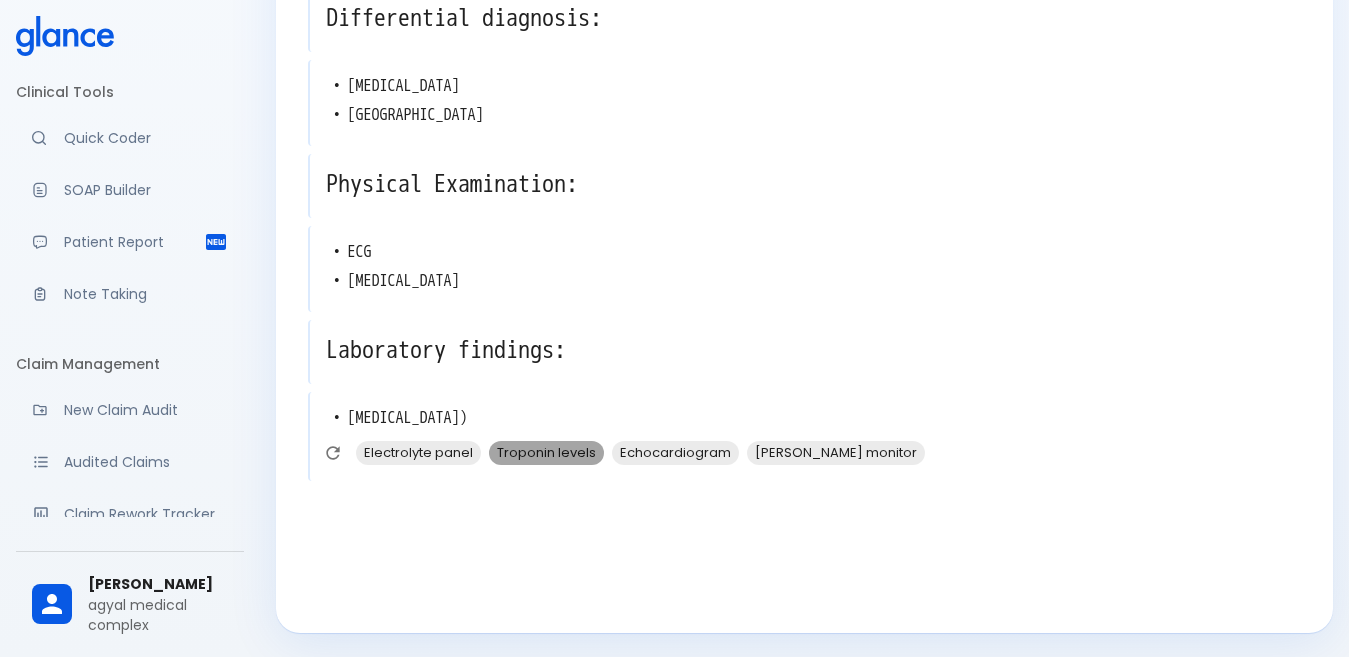 click on "Troponin levels" at bounding box center [546, 452] 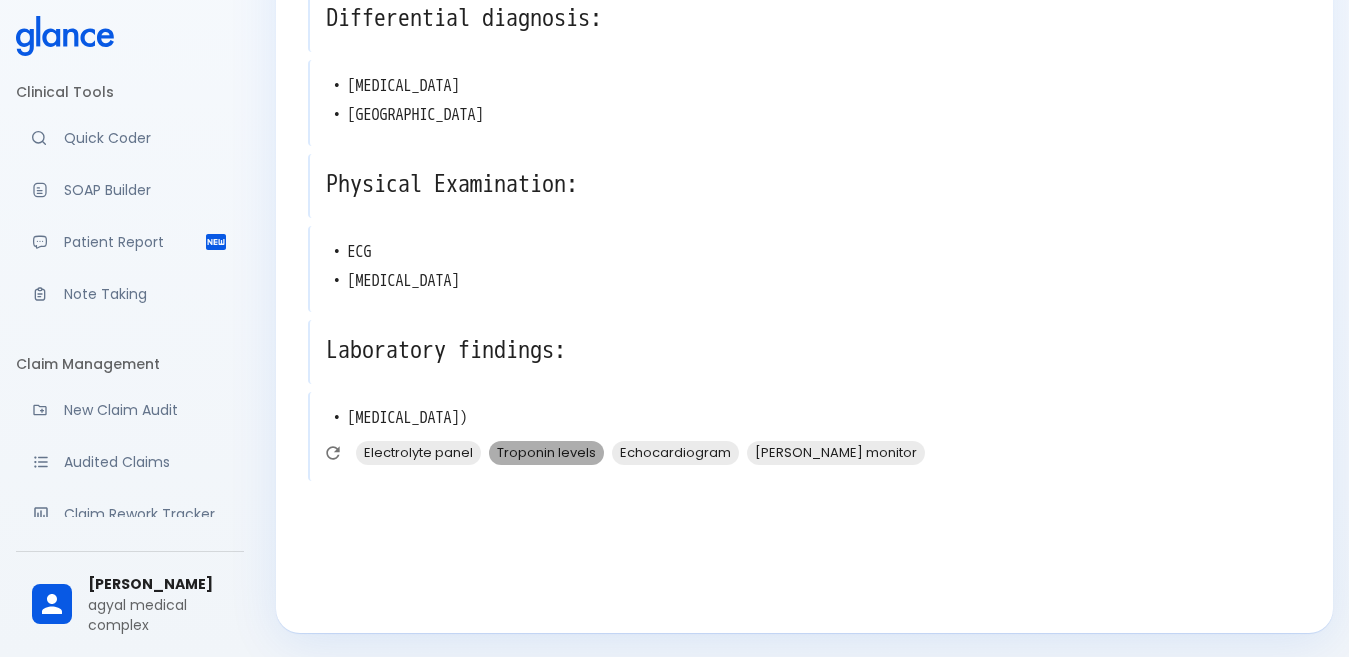 type on "• [MEDICAL_DATA])
•  Troponin levels" 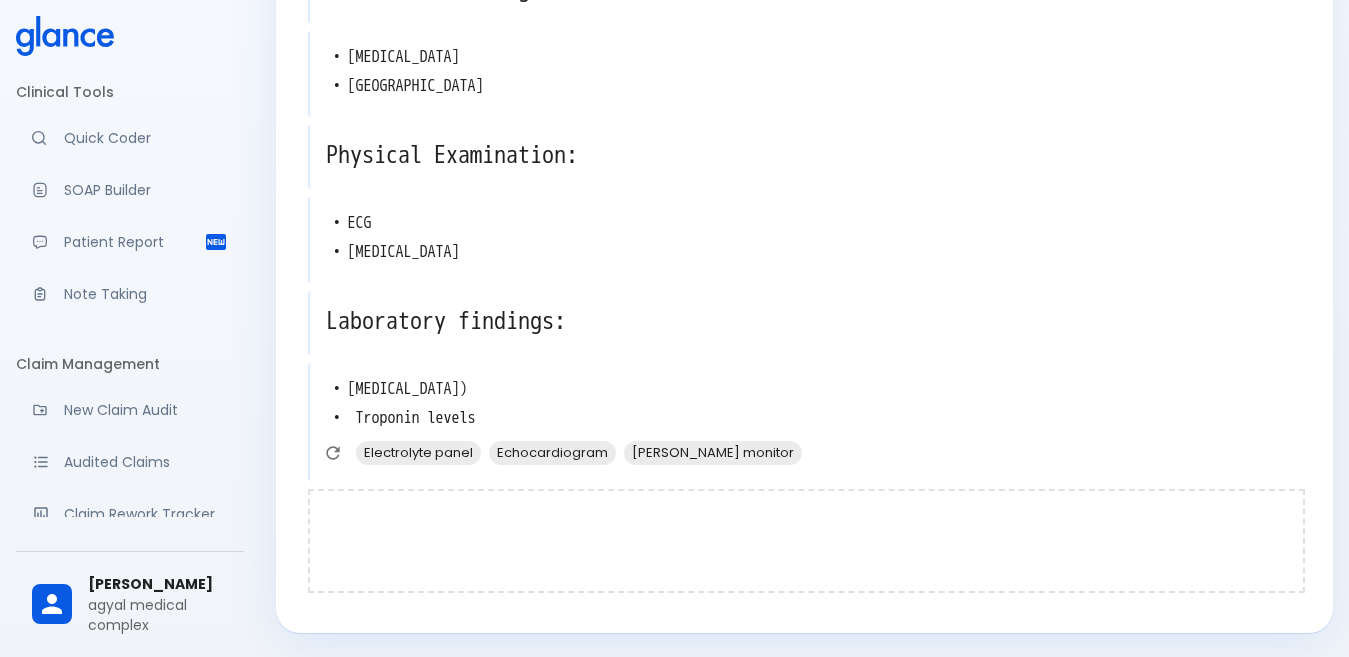 click at bounding box center (806, 541) 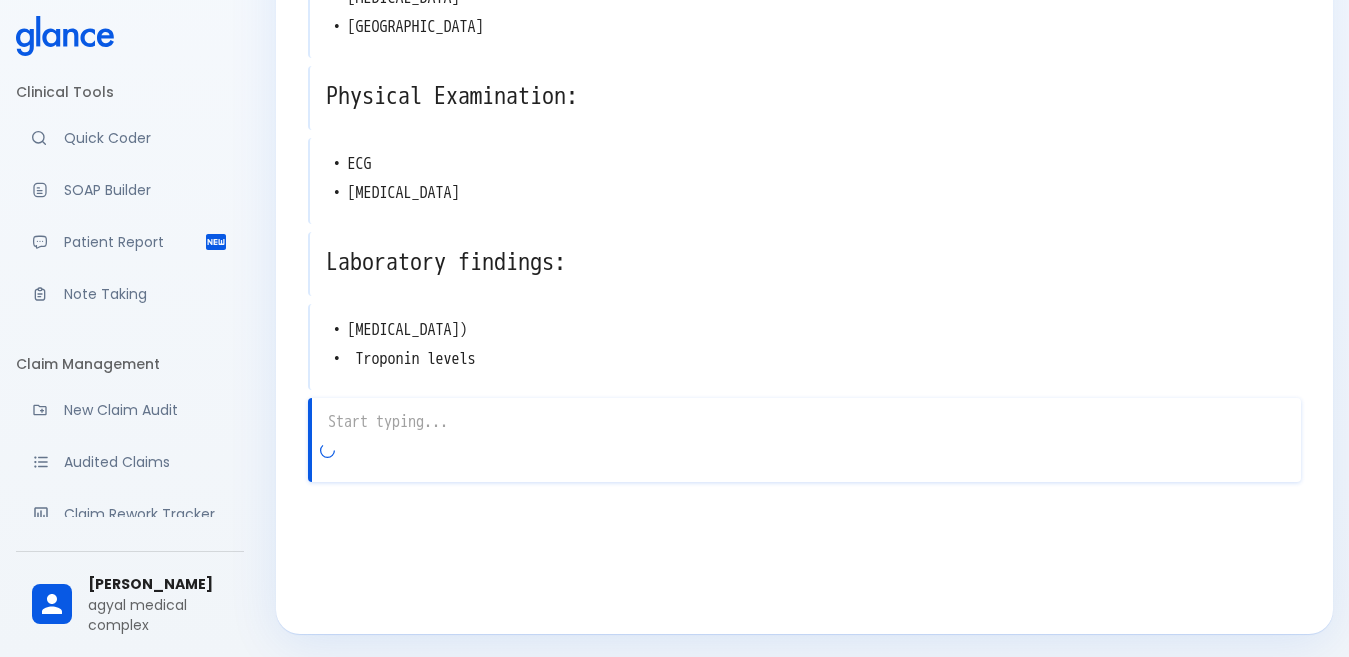 scroll, scrollTop: 553, scrollLeft: 0, axis: vertical 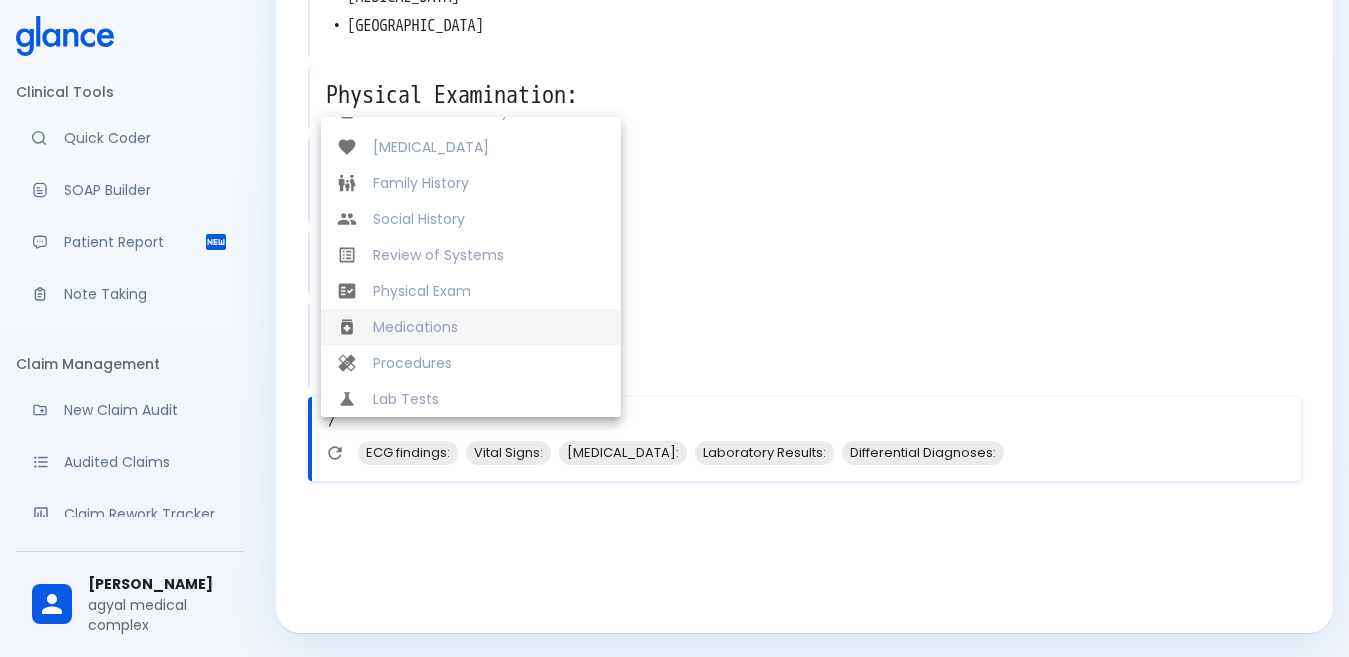 click on "Medications" at bounding box center (489, 327) 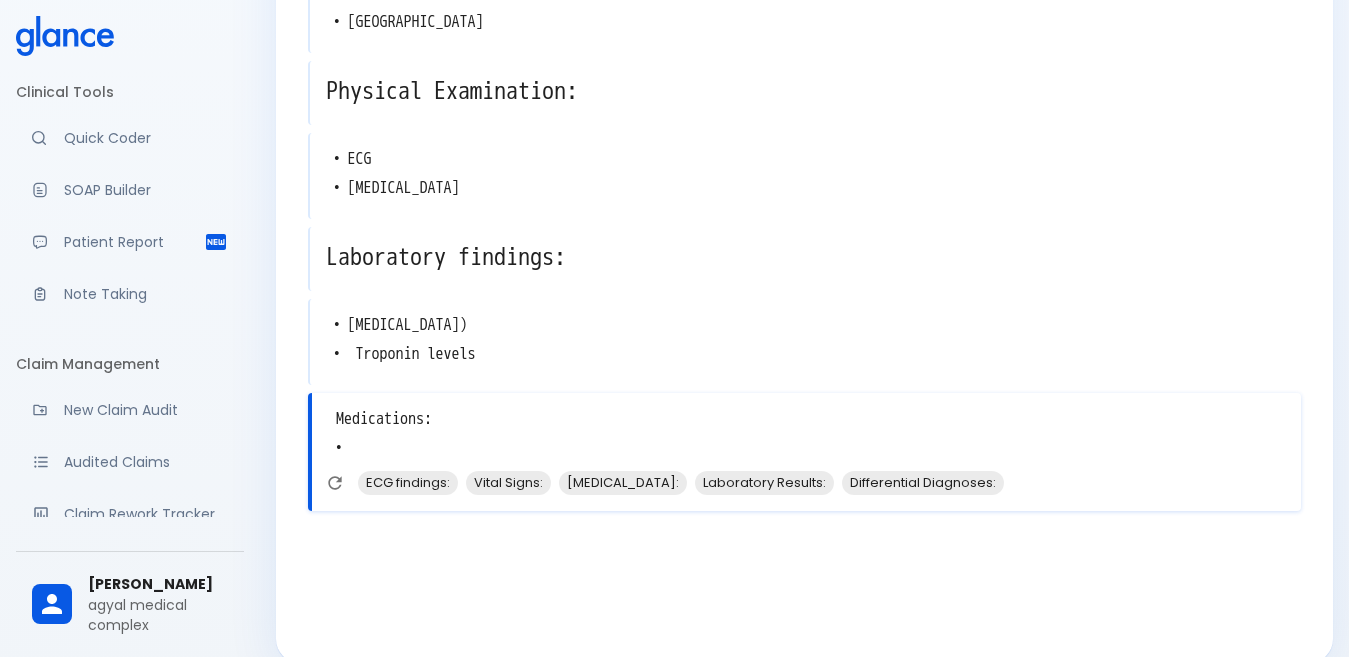 scroll, scrollTop: 587, scrollLeft: 0, axis: vertical 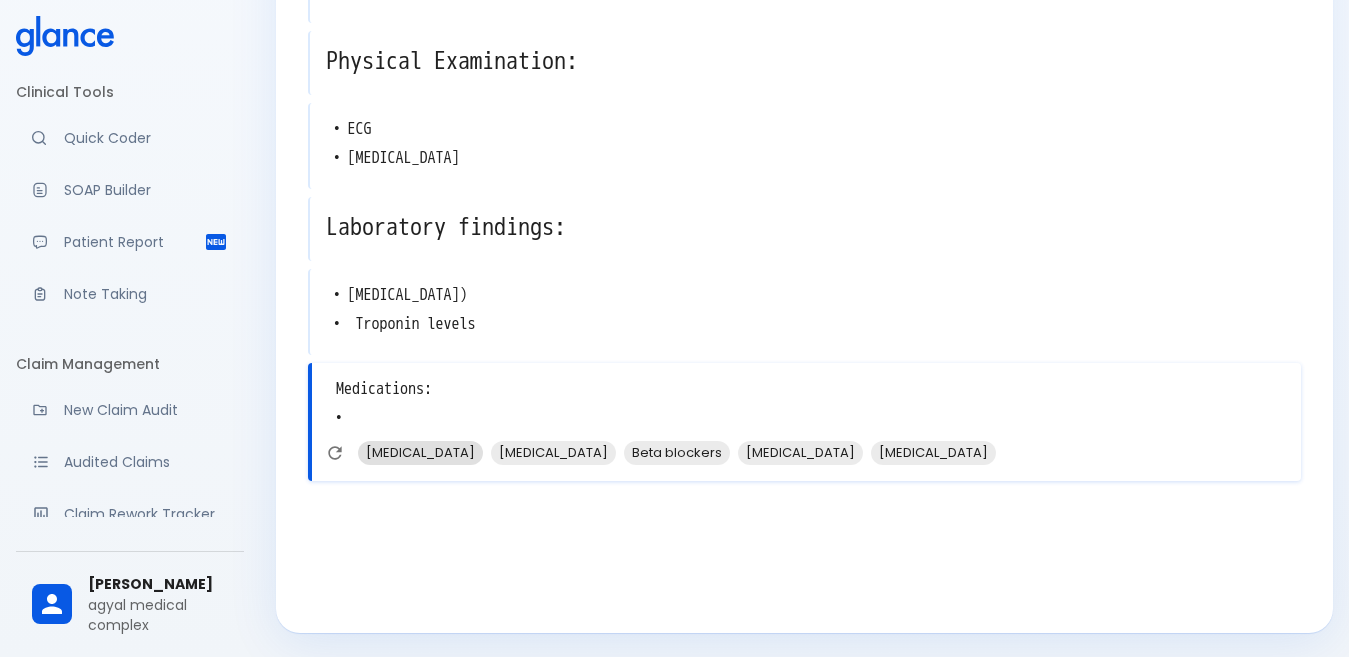click on "[MEDICAL_DATA]" at bounding box center [420, 452] 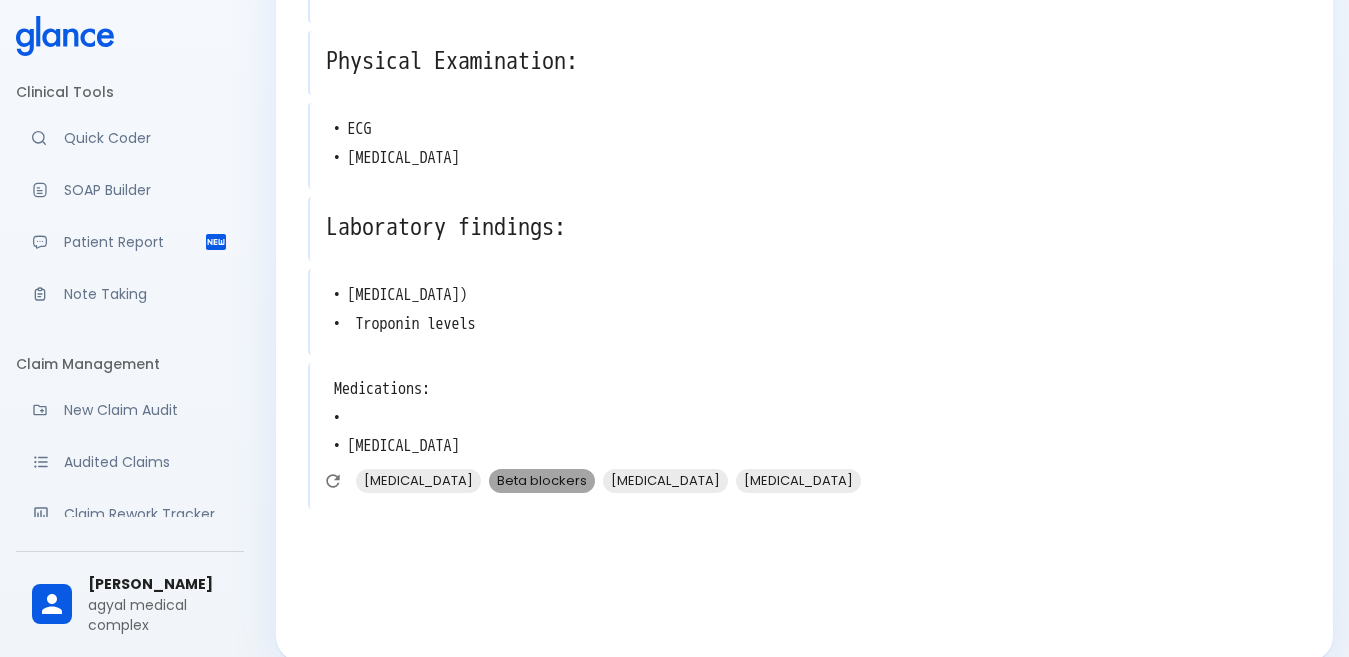 click on "Beta blockers" at bounding box center (542, 480) 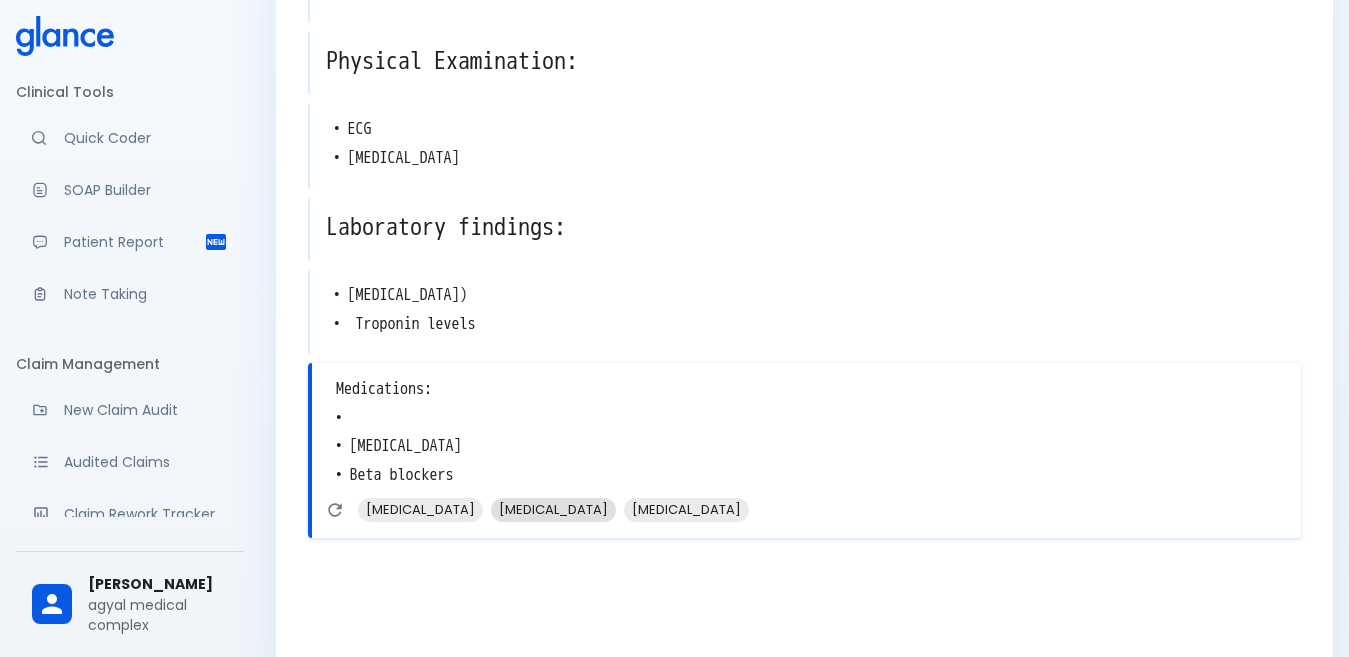 click on "[MEDICAL_DATA]" at bounding box center (553, 509) 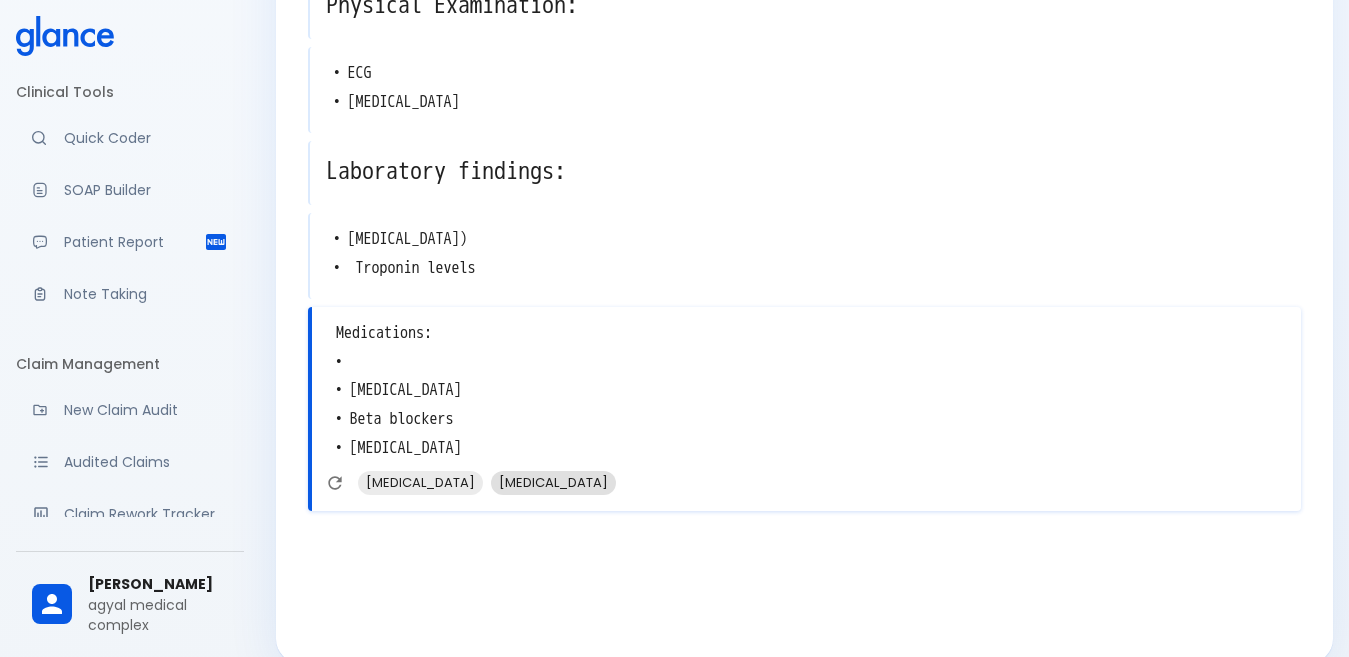 scroll, scrollTop: 673, scrollLeft: 0, axis: vertical 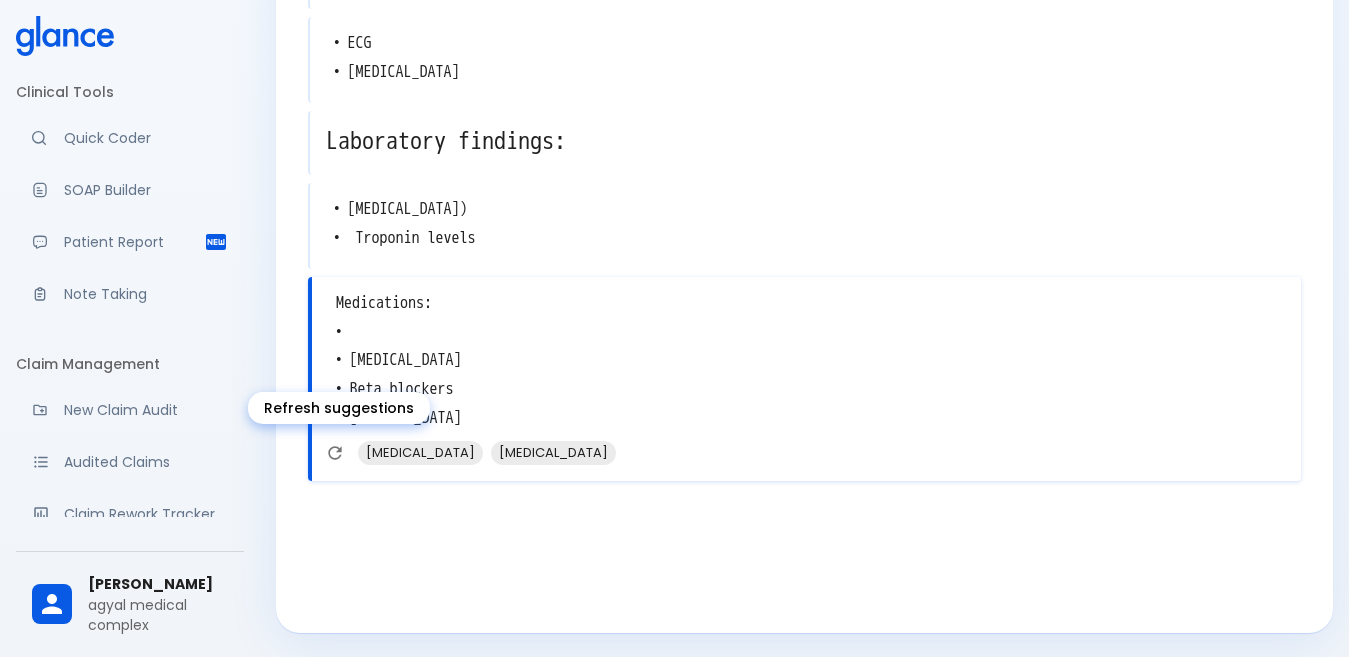 click at bounding box center [335, 453] 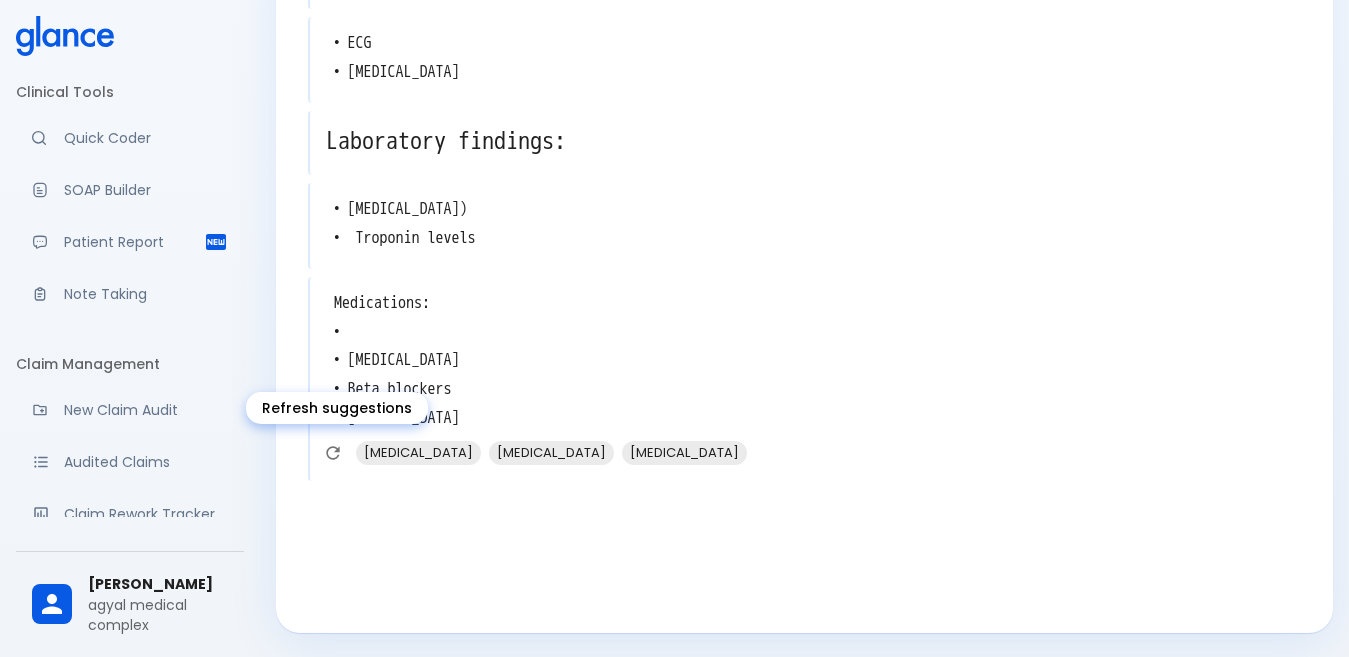 click 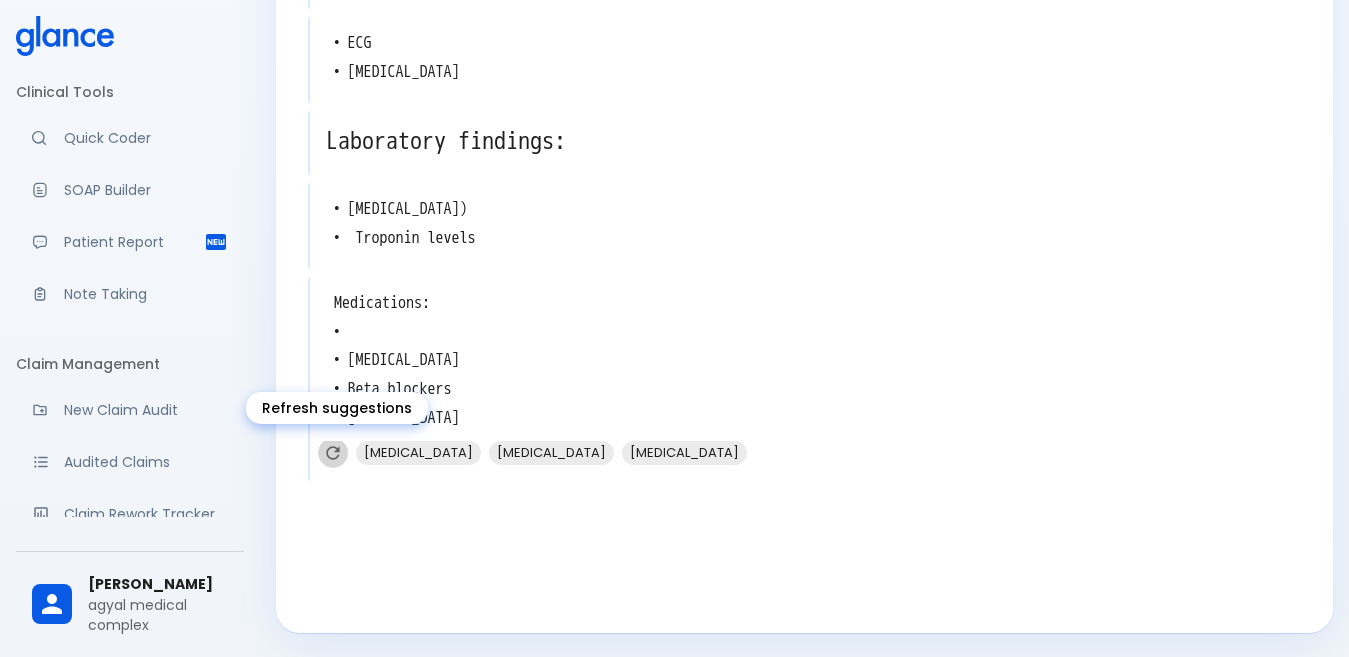 click 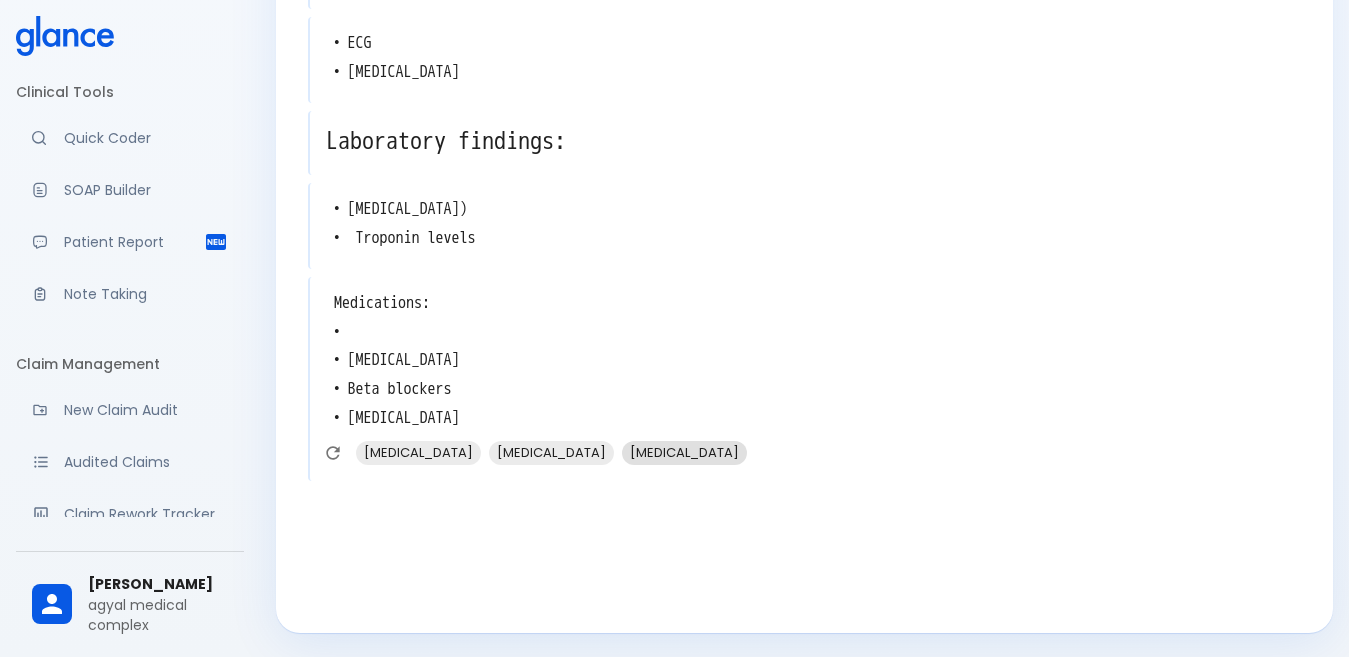 click on "[MEDICAL_DATA]" at bounding box center (684, 452) 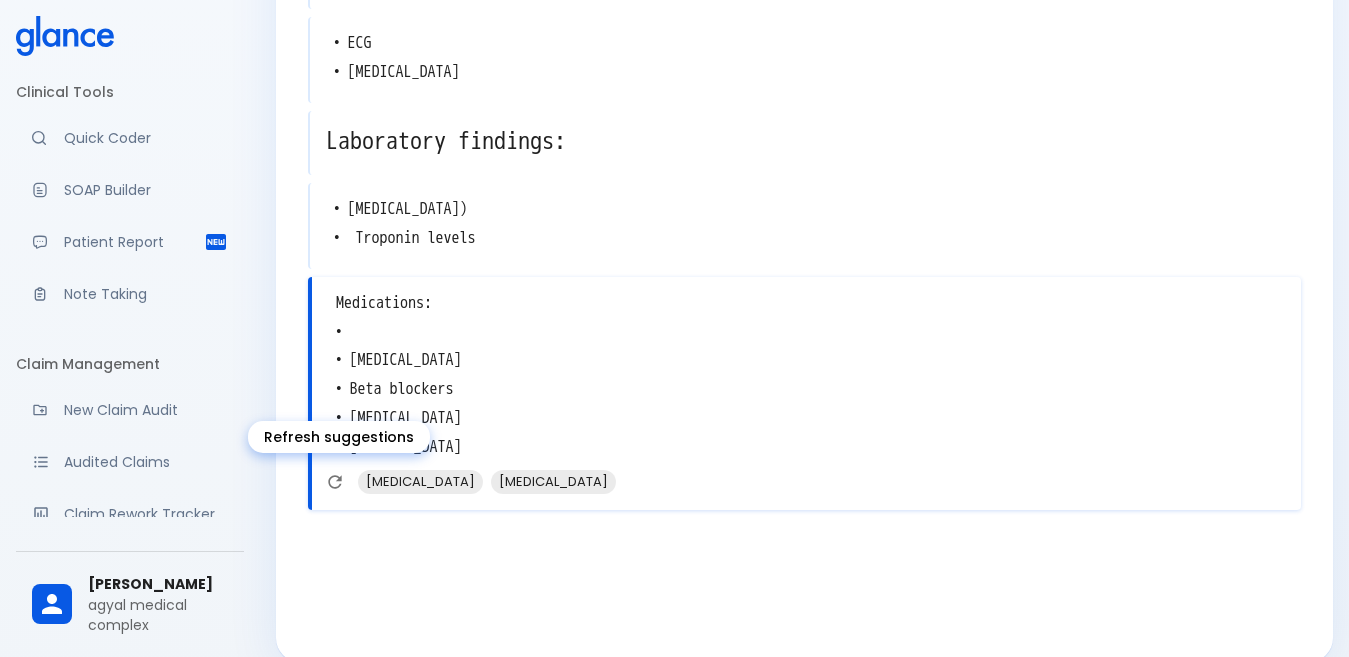 click 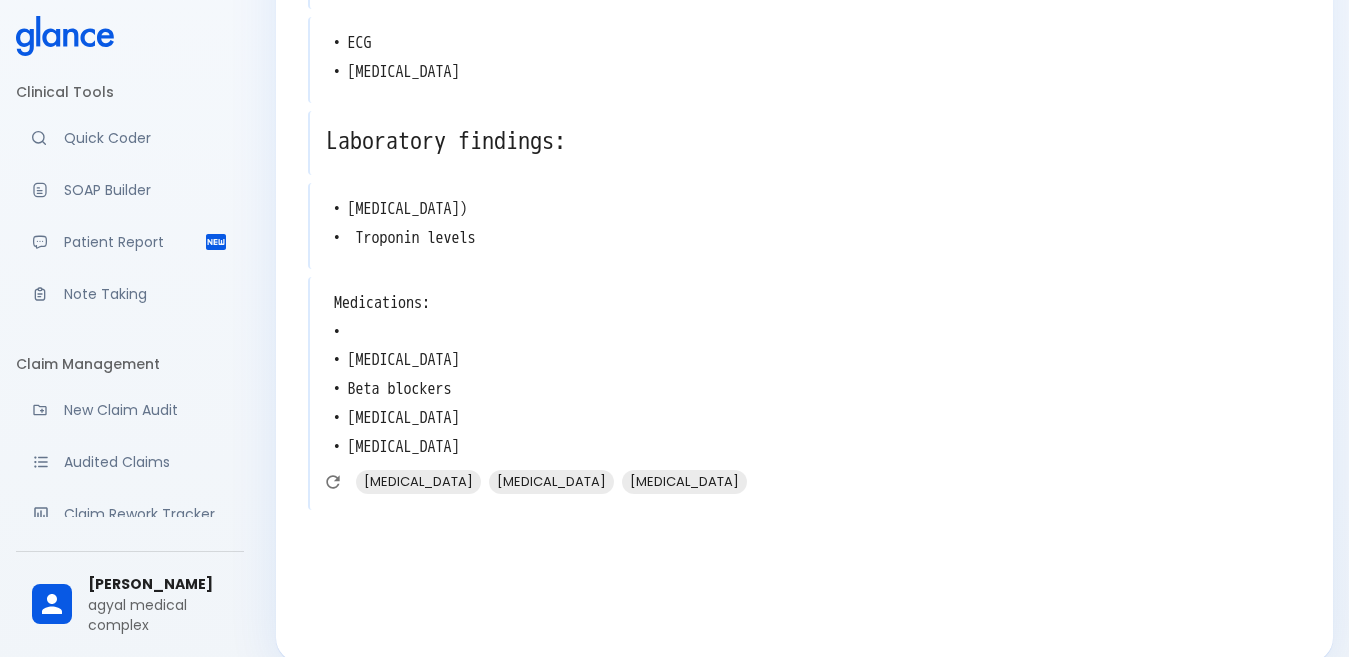 click on "Medications:
•
• [MEDICAL_DATA]
• Beta blockers
• [MEDICAL_DATA]
• [MEDICAL_DATA]" at bounding box center [805, 375] 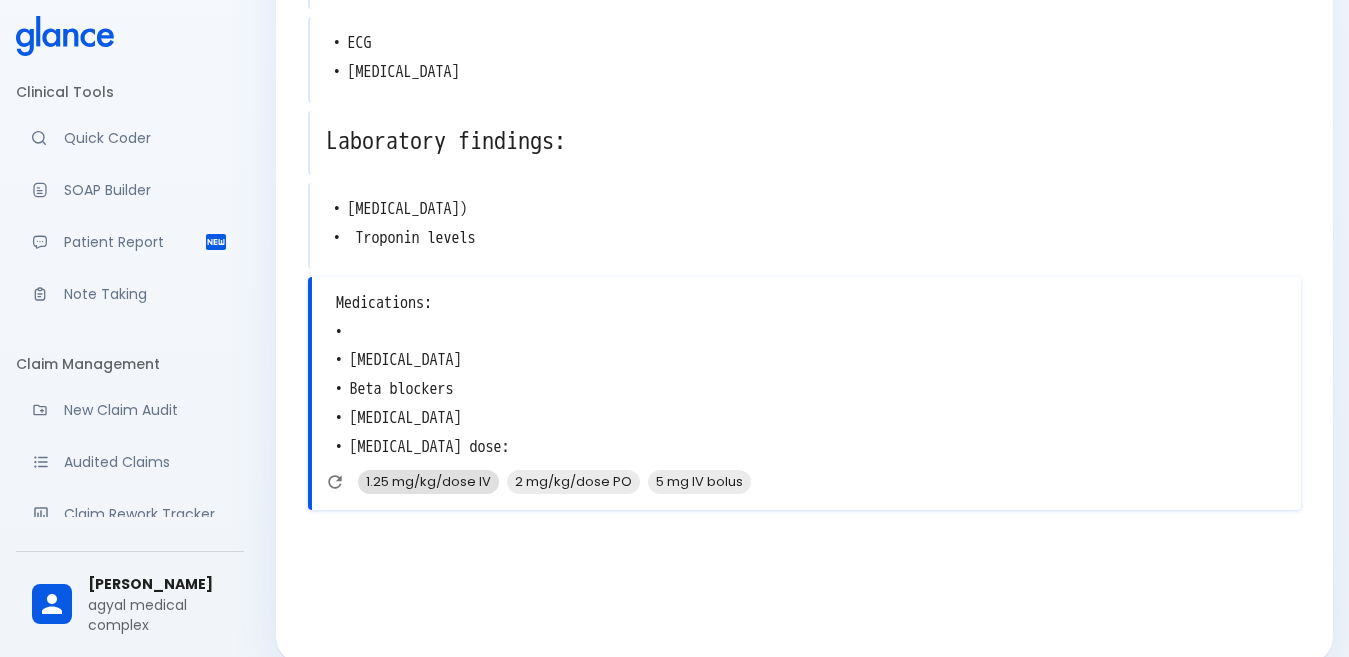 click on "1.25 mg/kg/dose IV" at bounding box center [428, 481] 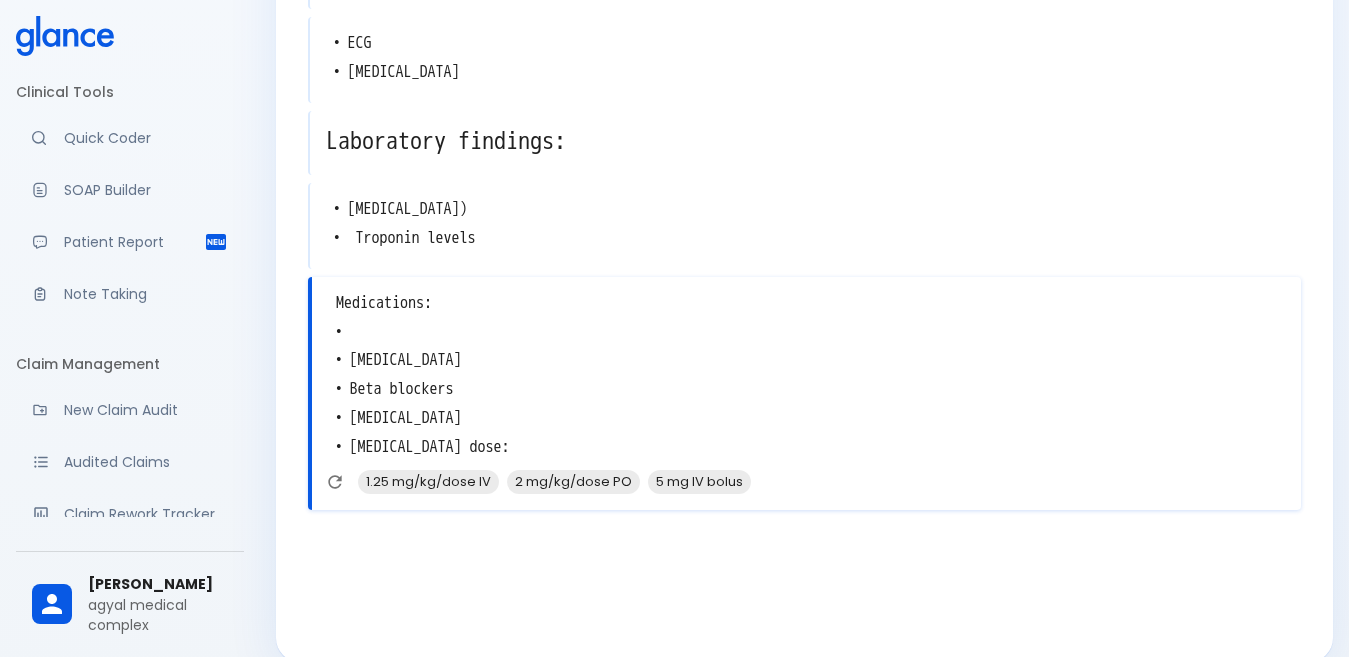type on "Medications:
•
• [MEDICAL_DATA]
• Beta blockers
• [MEDICAL_DATA]
• [MEDICAL_DATA] dose:
•  1.25 mg/kg/dose IV" 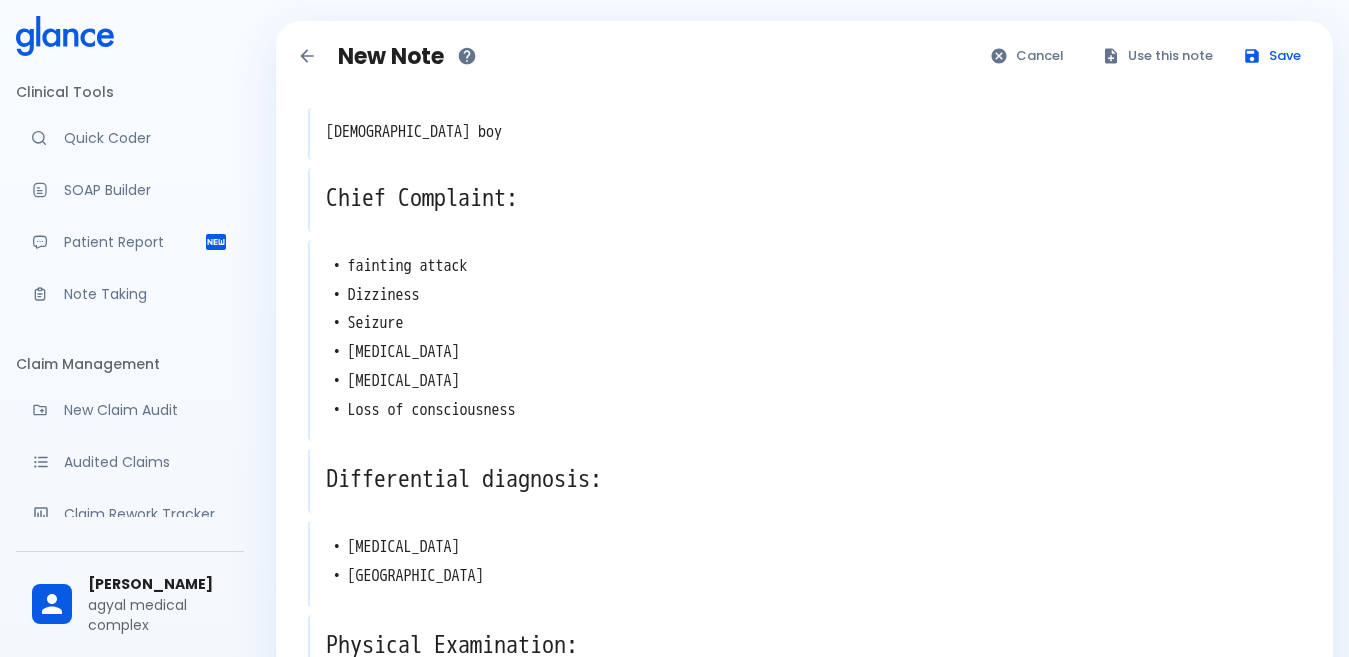 scroll, scrollTop: 0, scrollLeft: 0, axis: both 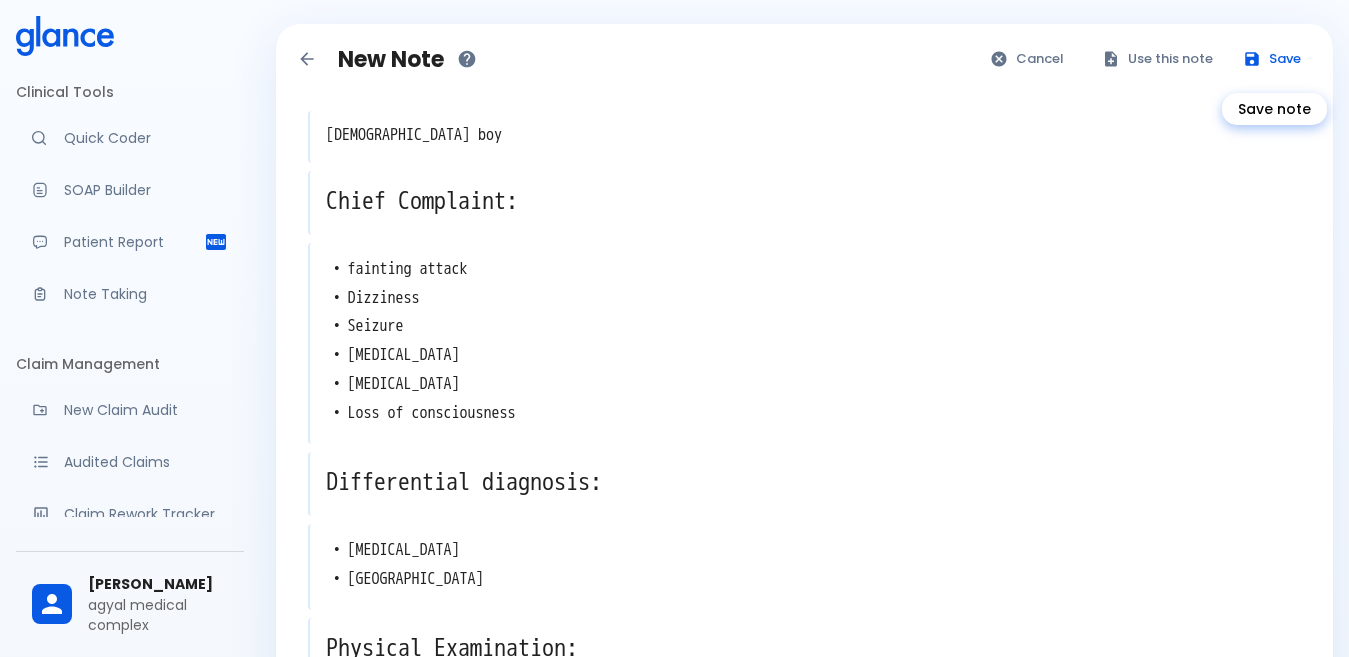 click on "Save" at bounding box center (1273, 59) 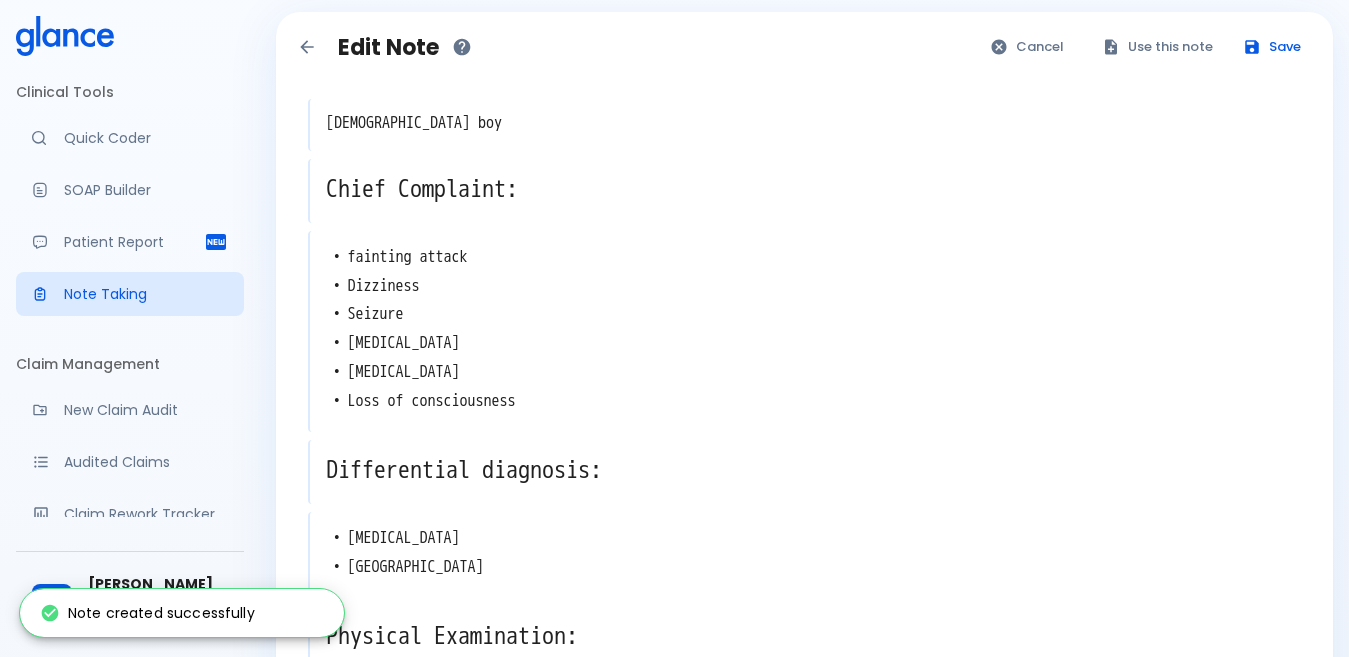 scroll, scrollTop: 0, scrollLeft: 0, axis: both 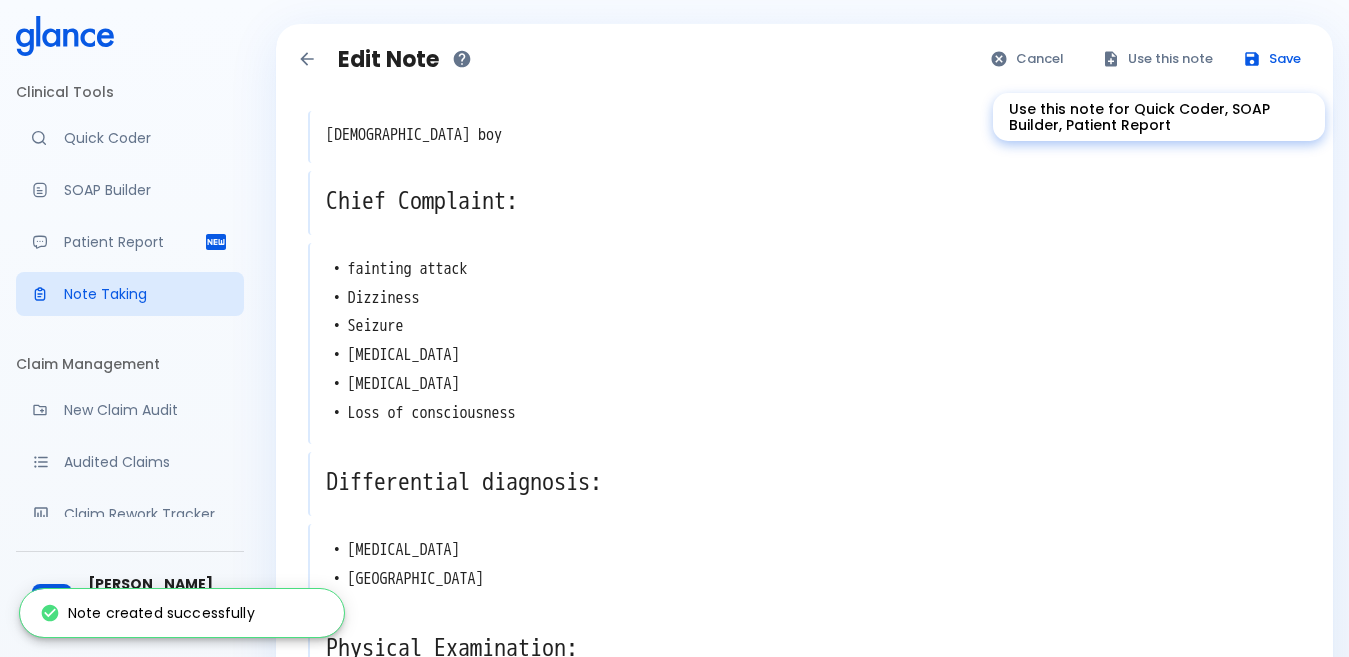 click on "Use this note" at bounding box center (1158, 59) 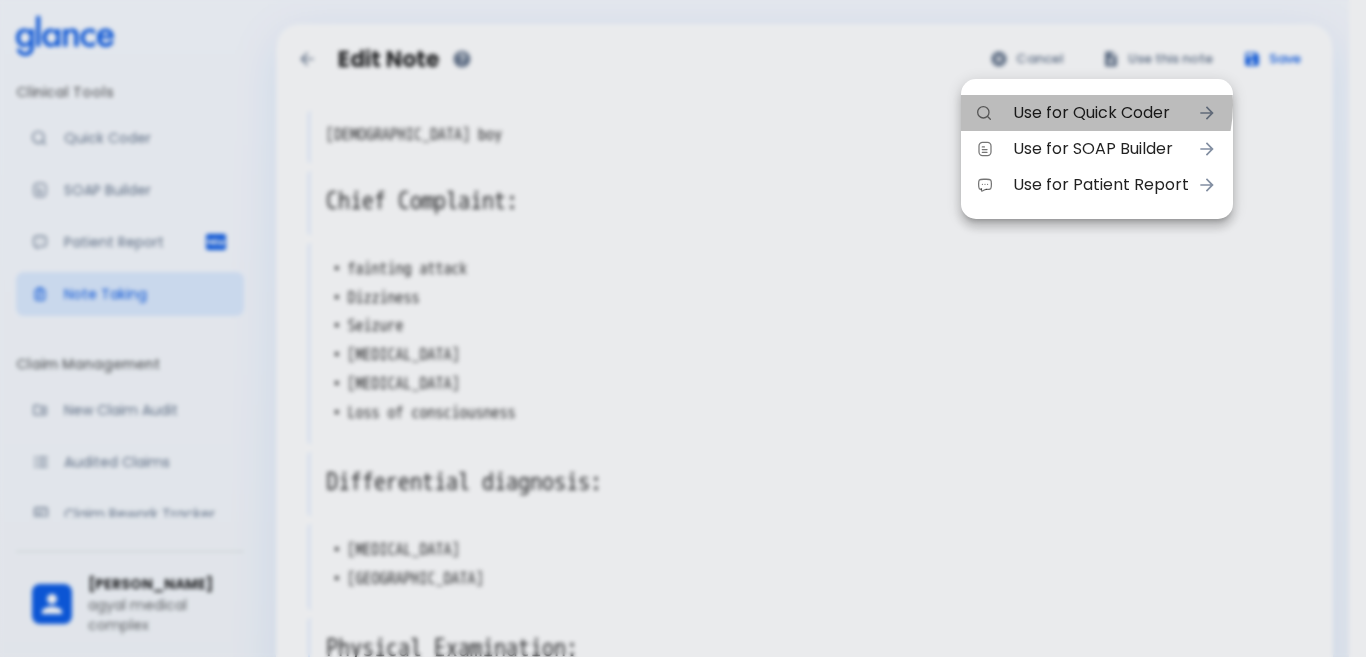 click on "Use for Quick Coder" at bounding box center [1101, 113] 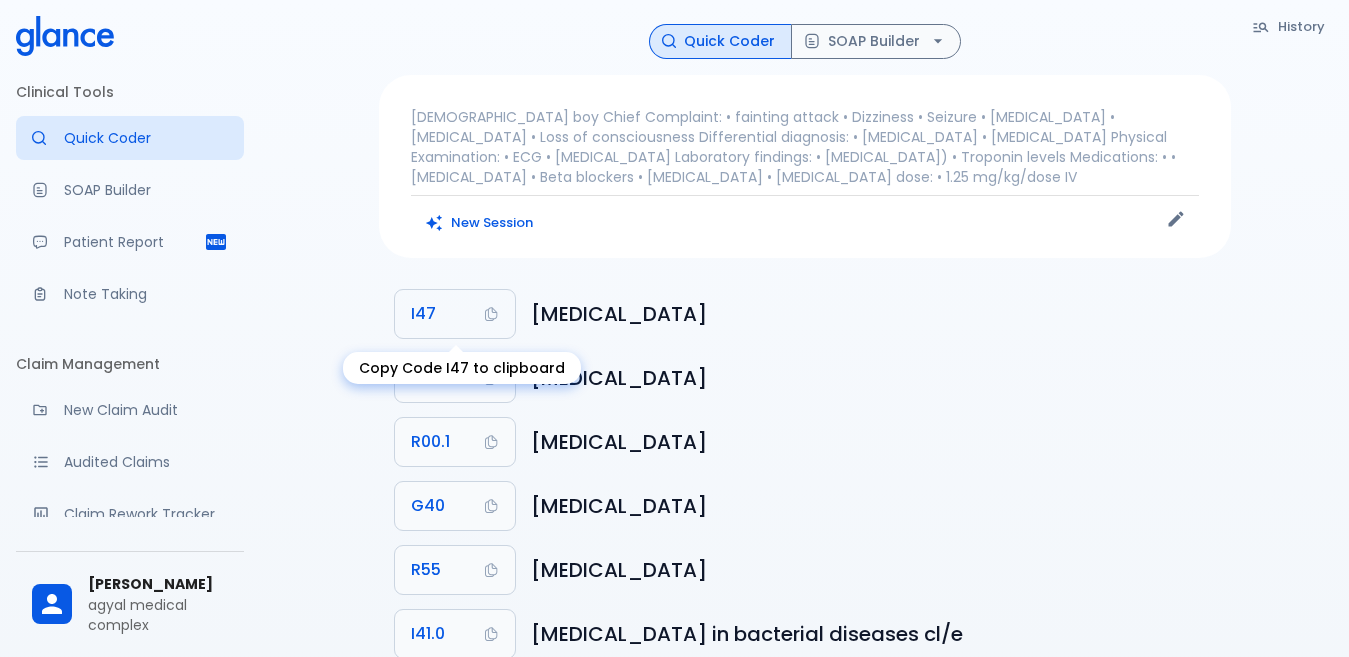 click on "I47" at bounding box center [455, 314] 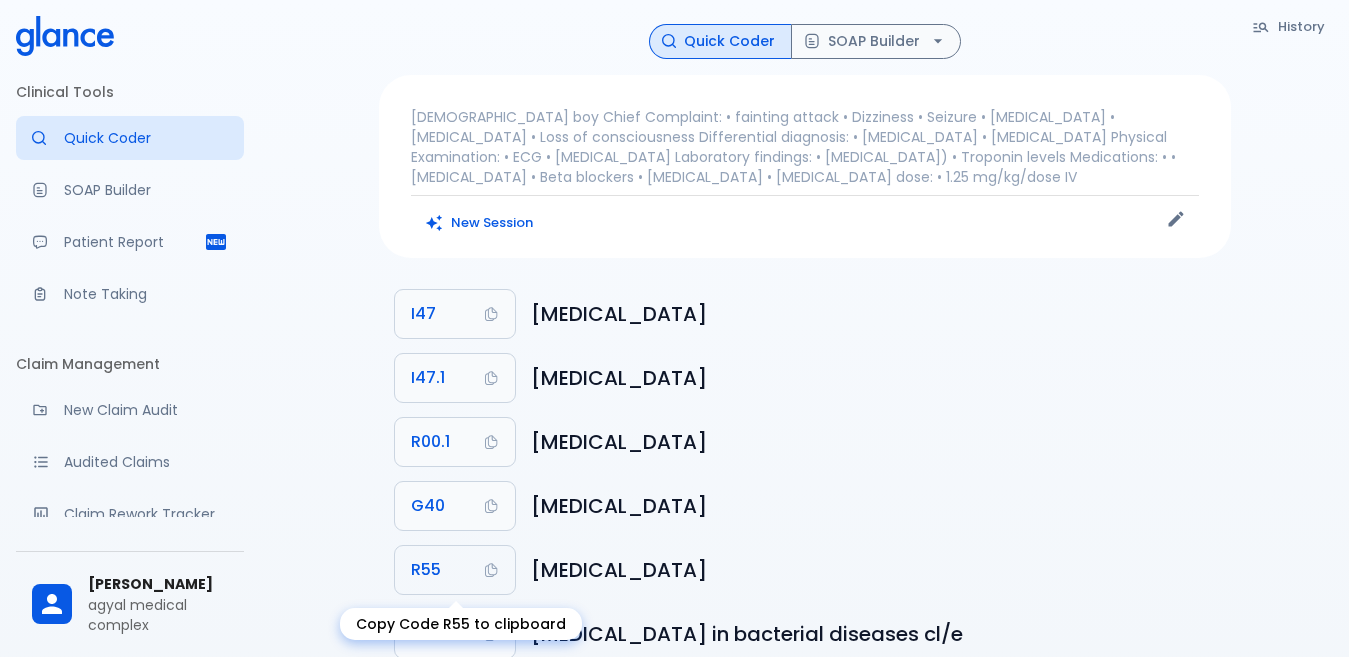click on "R55" at bounding box center (455, 570) 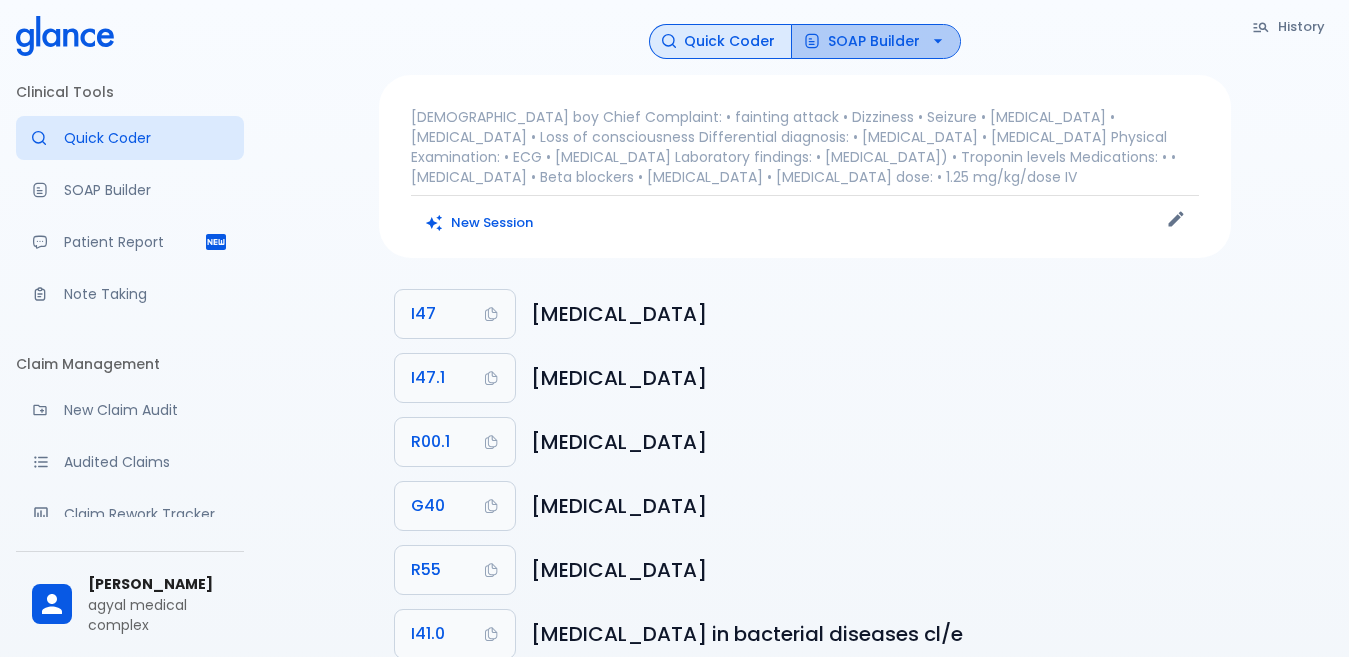 click on "SOAP Builder" at bounding box center [876, 41] 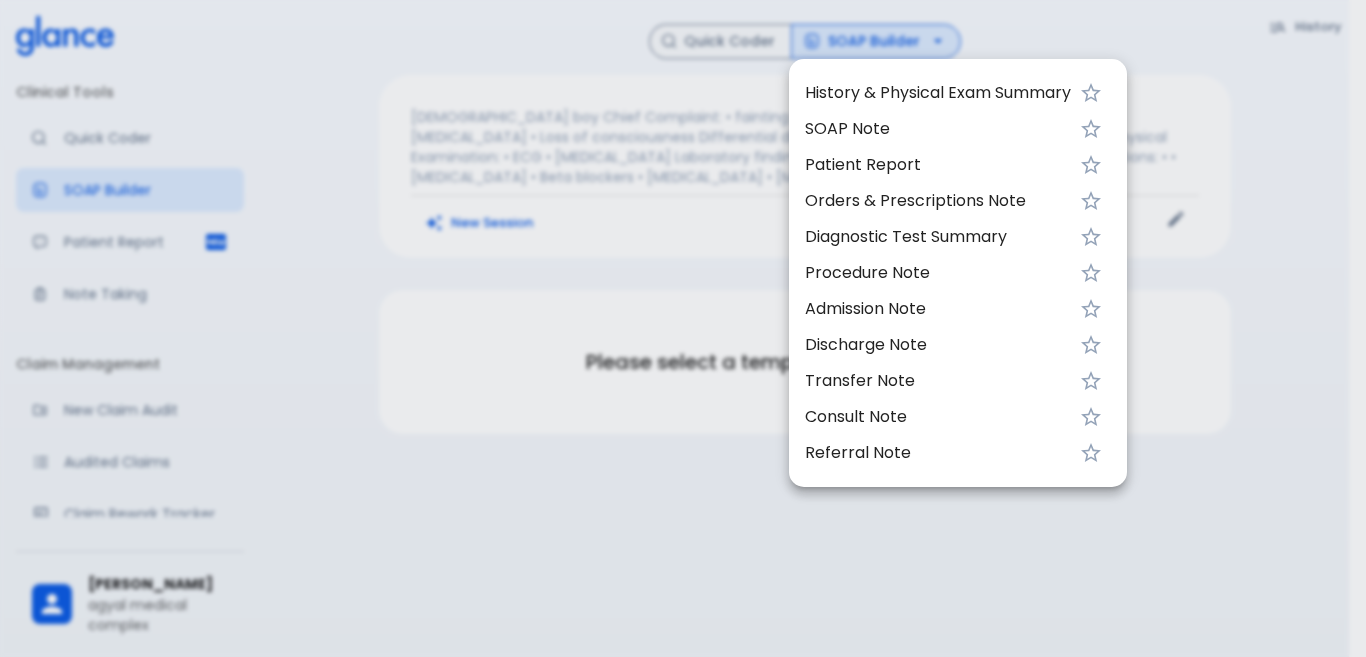 click on "History & Physical Exam Summary" at bounding box center (938, 93) 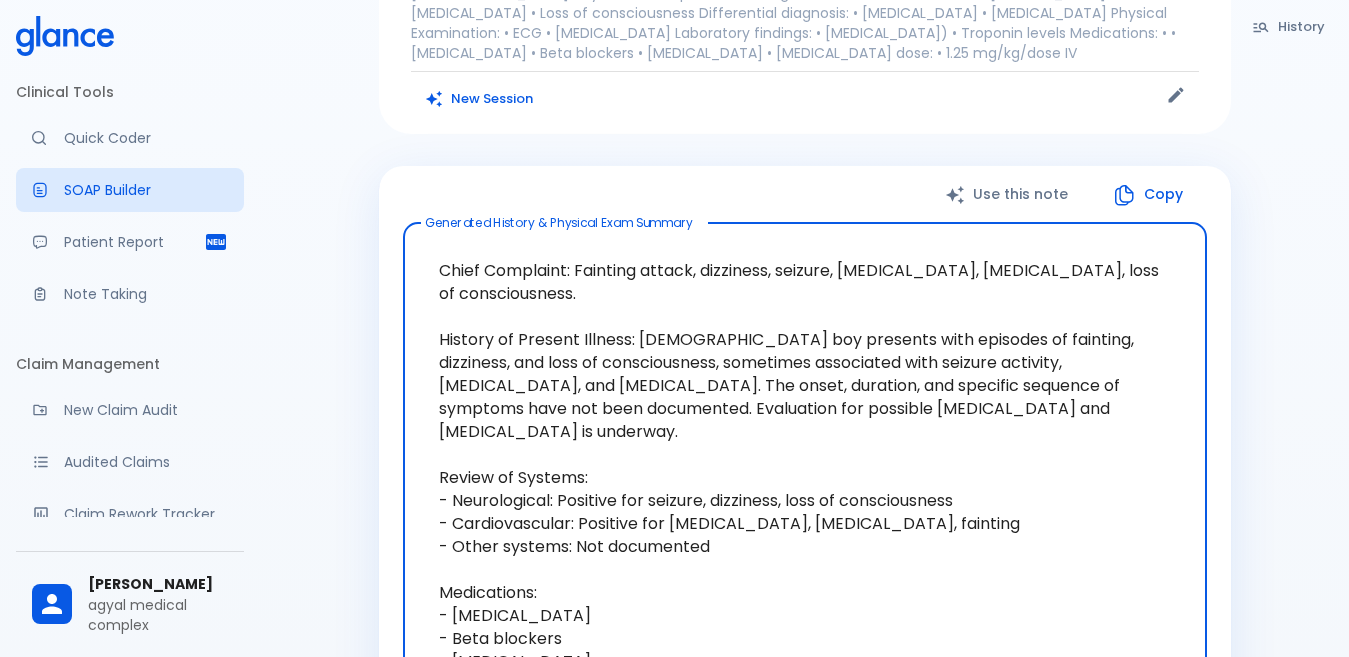 scroll, scrollTop: 200, scrollLeft: 0, axis: vertical 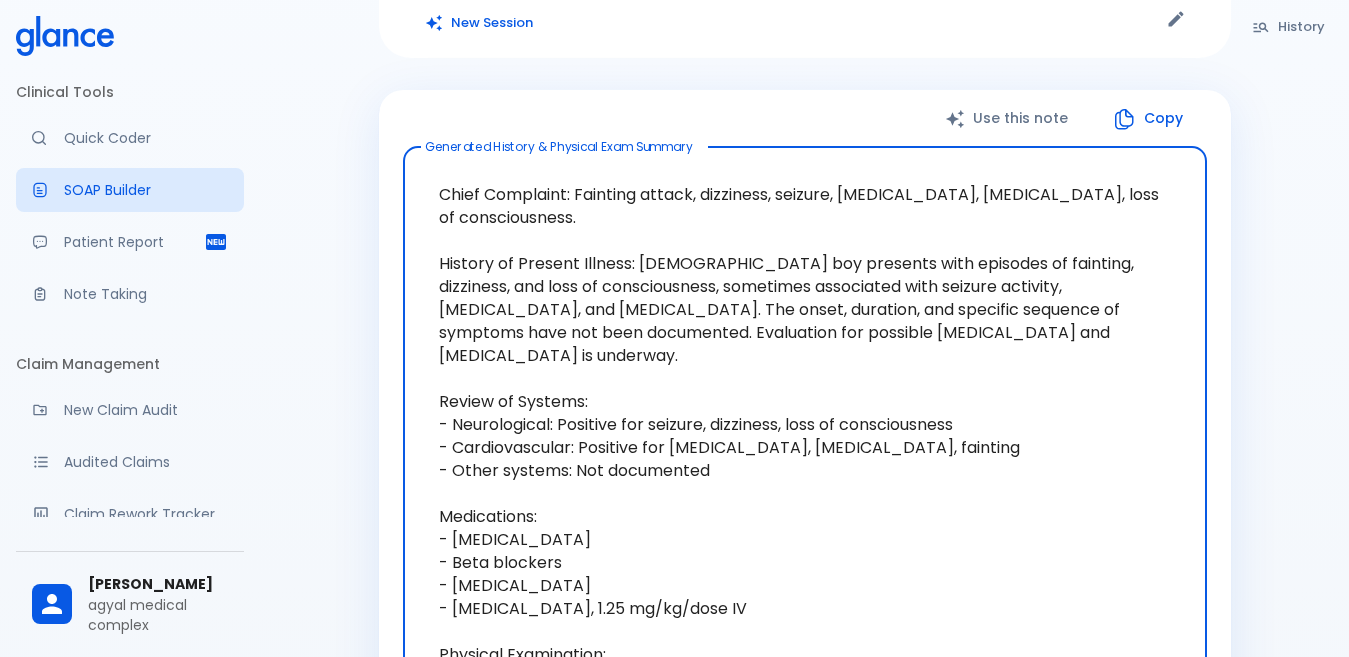 click on "Copy" at bounding box center [1149, 118] 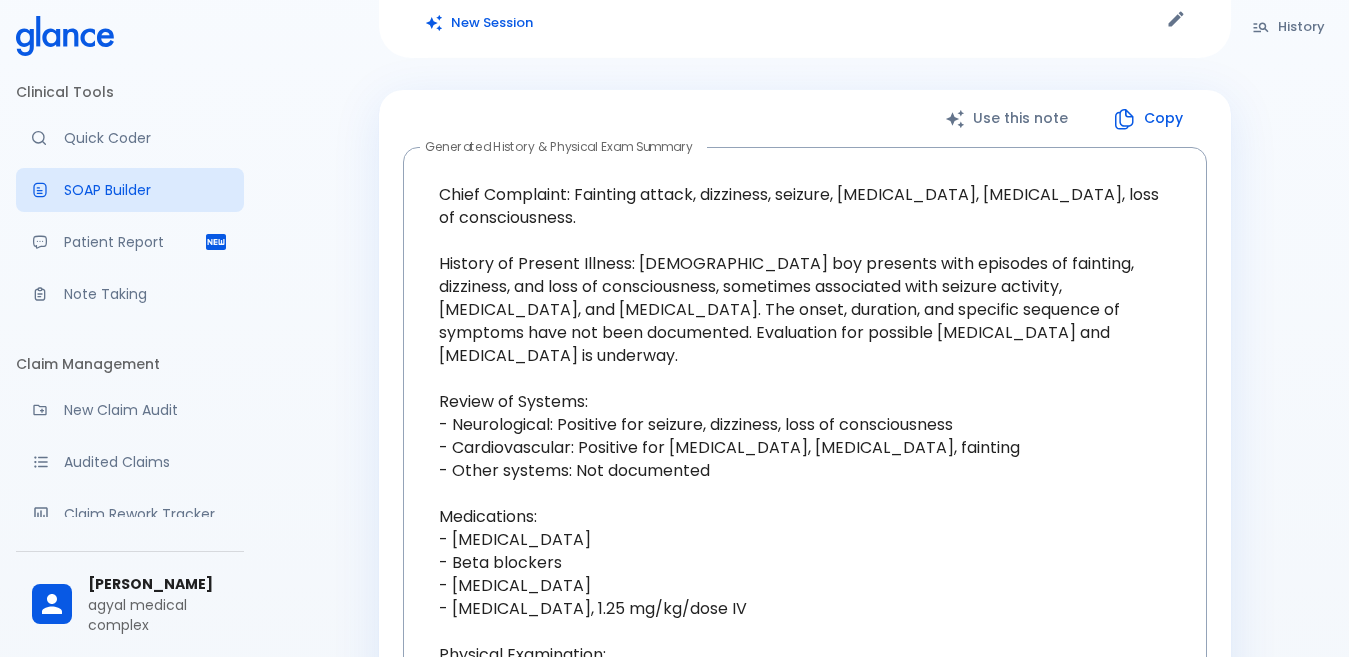click on "History Quick Coder SOAP Builder   : History & Physical Exam Summary [DEMOGRAPHIC_DATA] boy
Chief Complaint:
• fainting attack
• Dizziness
• Seizure
• [MEDICAL_DATA]
• [MEDICAL_DATA]
• Loss of consciousness
Differential diagnosis:
• [MEDICAL_DATA]
• [MEDICAL_DATA]
Physical Examination:
• ECG
• [MEDICAL_DATA]
Laboratory findings:
• [MEDICAL_DATA])
•  Troponin levels
Medications:
•
• [MEDICAL_DATA]
• Beta blockers
• [MEDICAL_DATA]
• [MEDICAL_DATA] dose:
•  1.25 mg/kg/dose IV New Session Use this note Copy Generated History & Physical Exam Summary x Generated History & Physical Exam Summary Please review and edit if needed. Better outcomes start with a simple note! Studies show that sharing patient notes improves clinical outcomes, safety, and care quality. Keep your patients informed, engaged, and on track—starting [DATE]. Know More Send to Patient" at bounding box center [805, 500] 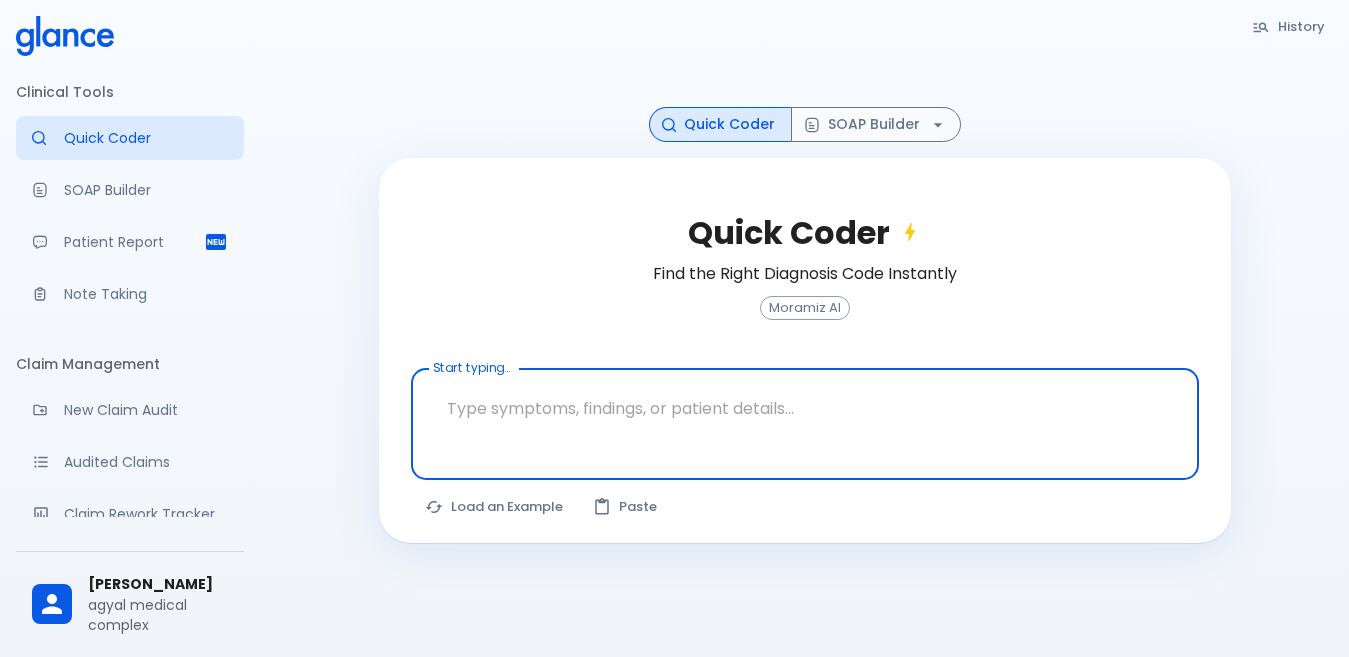scroll, scrollTop: 48, scrollLeft: 0, axis: vertical 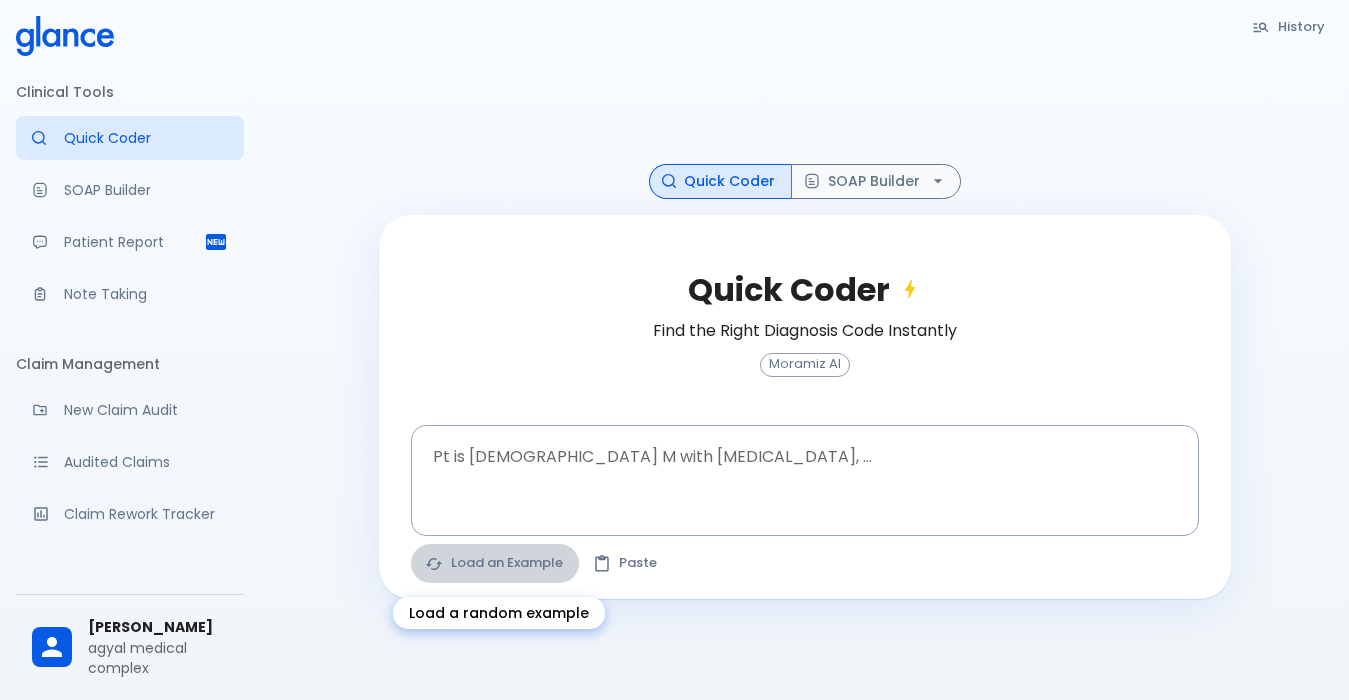 click on "Load an Example" at bounding box center (495, 563) 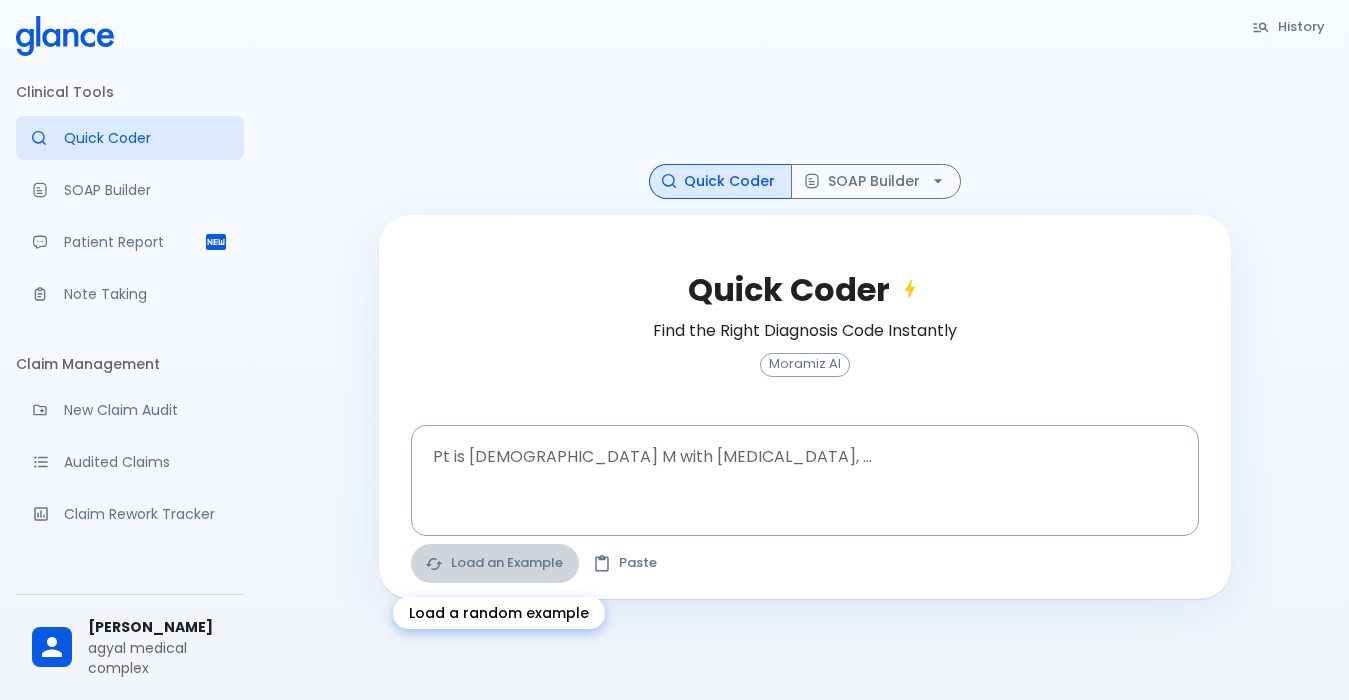 type on "30F, weight loss, [MEDICAL_DATA], [MEDICAL_DATA], HR 121, [MEDICAL_DATA], TSH undetectably low, T4 high, TSI positive, uptake scan diffusely high, started [MEDICAL_DATA] and [MEDICAL_DATA]—diagnosed [PERSON_NAME]’ disease" 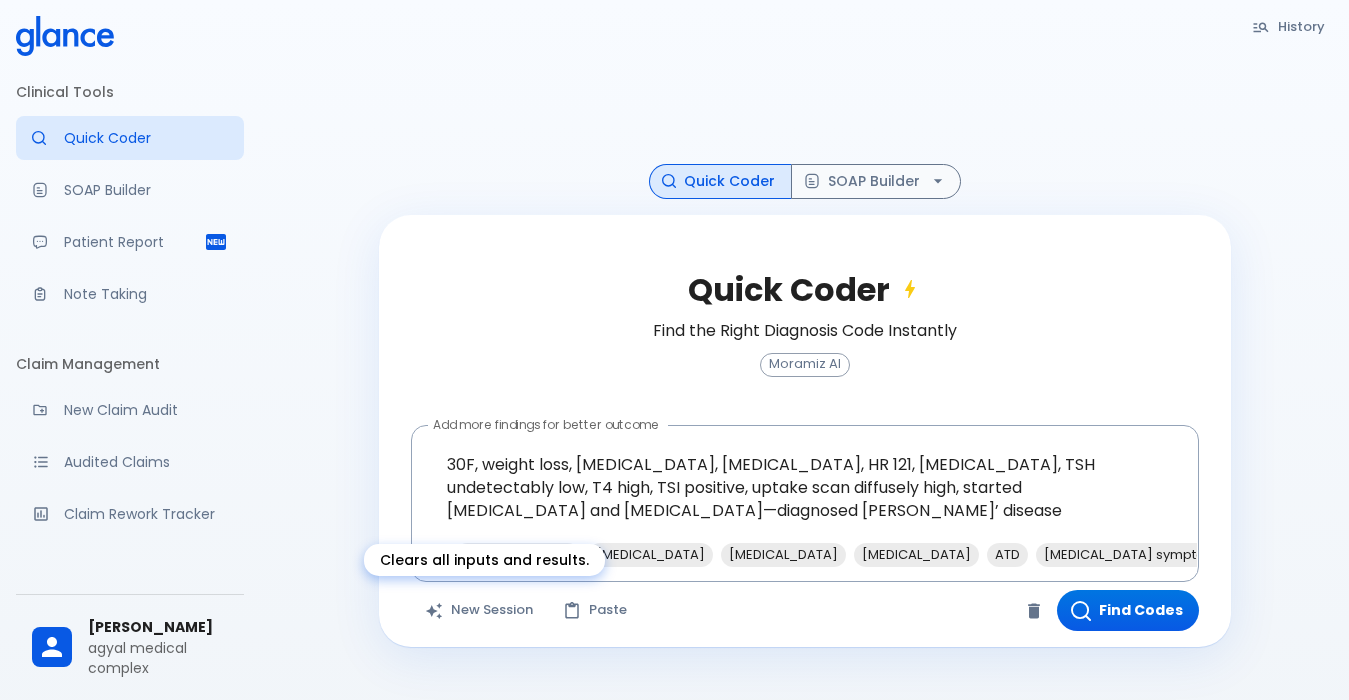 click on "New Session" at bounding box center [480, 610] 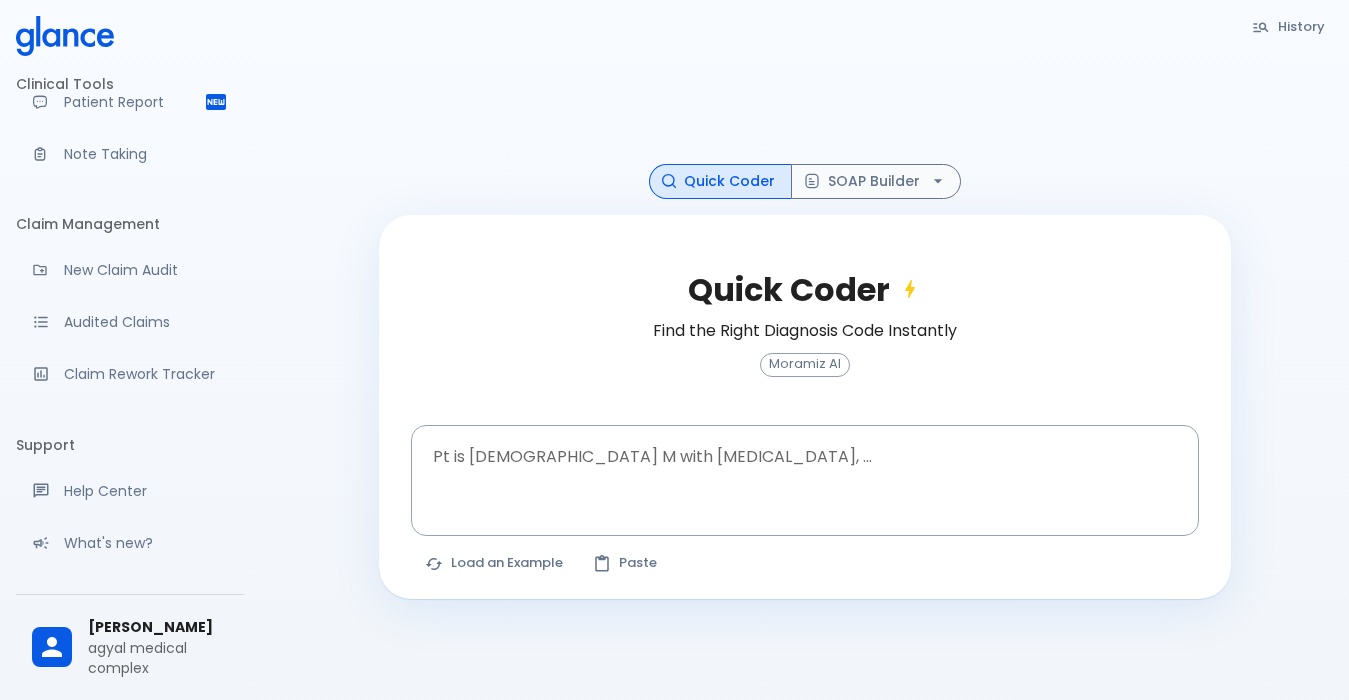 scroll, scrollTop: 200, scrollLeft: 0, axis: vertical 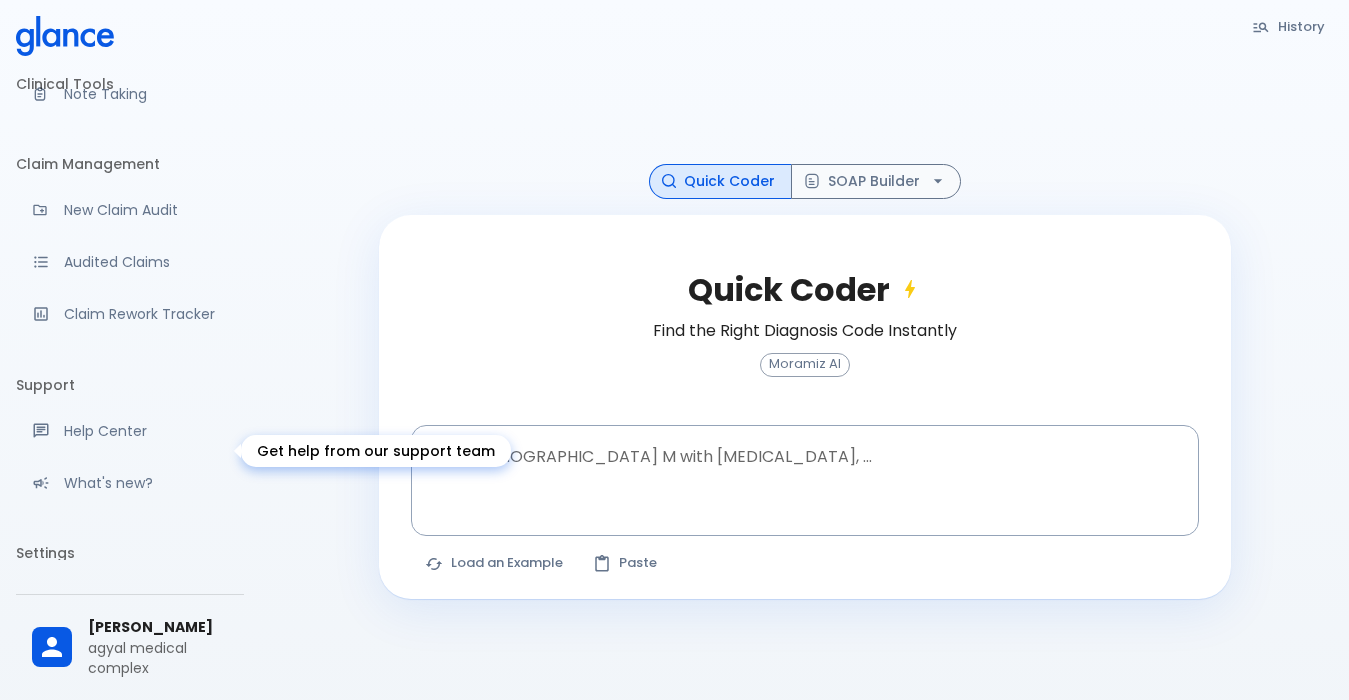click on "Help Center" at bounding box center (146, 431) 